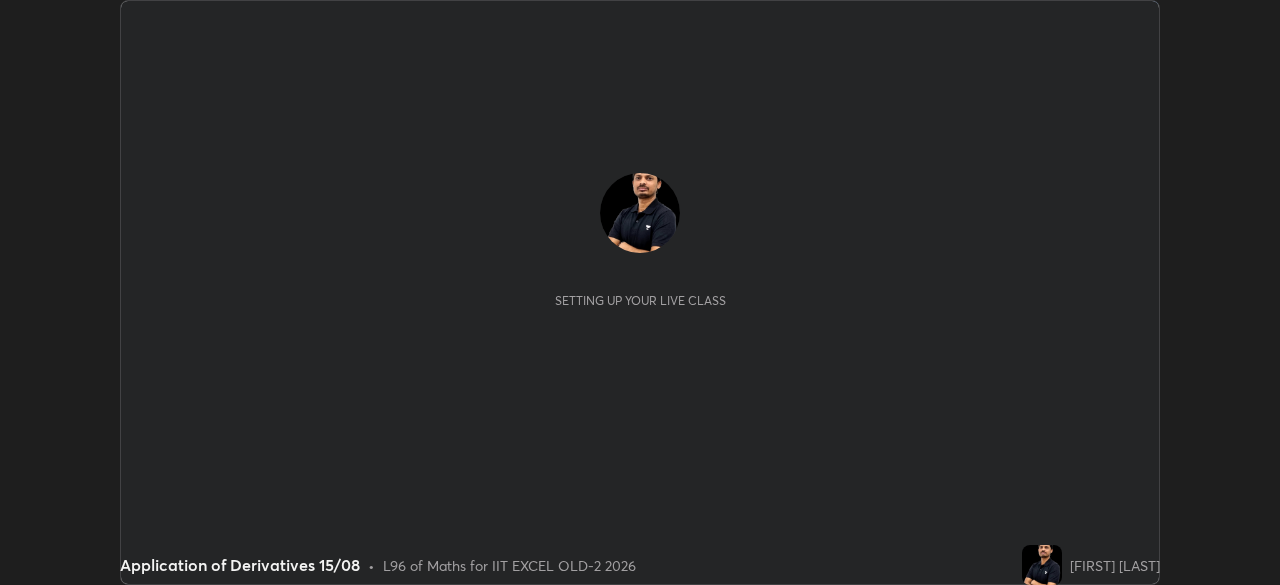 scroll, scrollTop: 0, scrollLeft: 0, axis: both 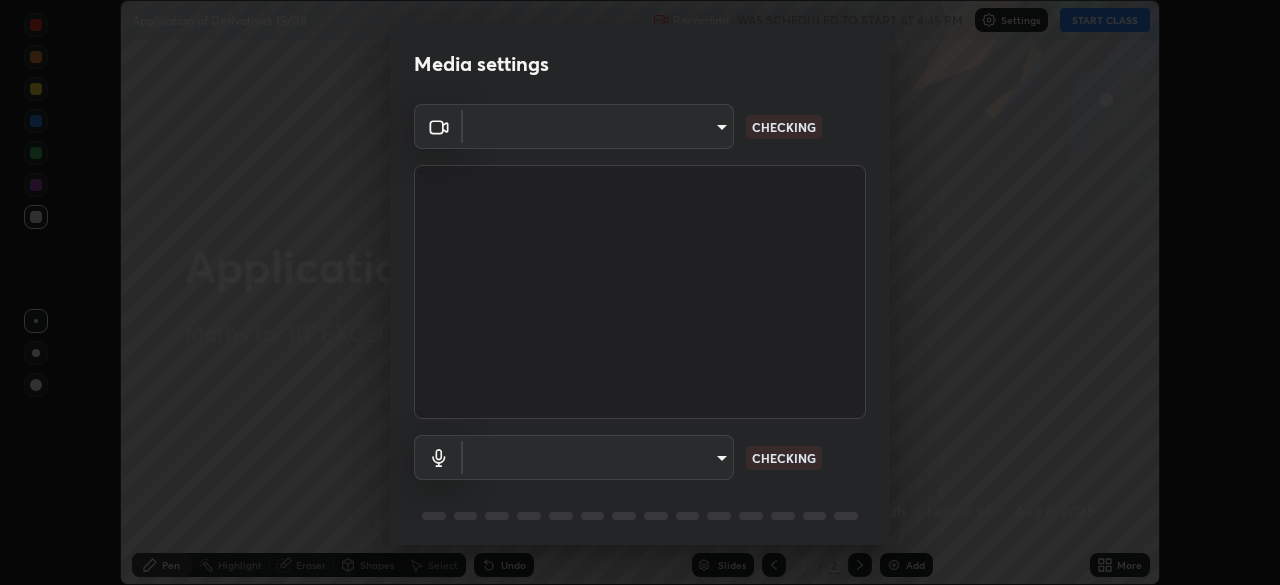 type on "a2c9e0304fea7a197325265949ed38064ec23766b16e4a4df4757bcf8ee53c87" 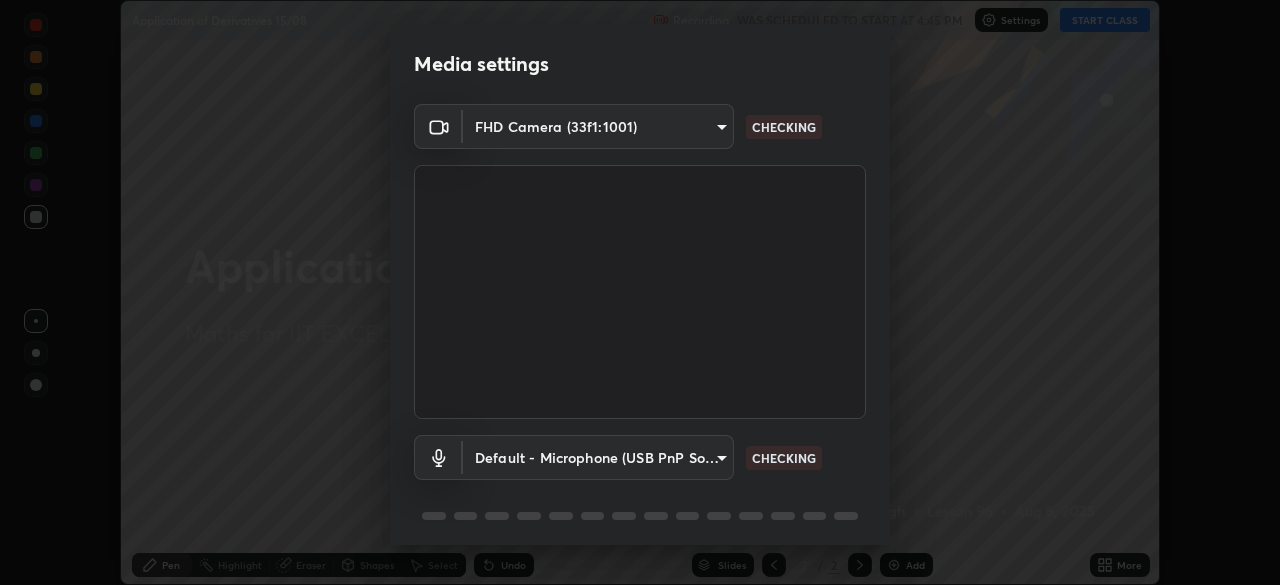 click on "Erase all Application of Derivatives 15/08 Recording WAS SCHEDULED TO START AT  4:45 PM Settings START CLASS Setting up your live class Application of Derivatives 15/08 • L96 of Maths for IIT EXCEL OLD-2 2026 [FIRST] [LAST] Pen Highlight Eraser Shapes Select Undo Slides 2 / 2 Add More No doubts shared Encourage your learners to ask a doubt for better clarity Report an issue Reason for reporting Buffering Chat not working Audio - Video sync issue Educator video quality low ​ Attach an image Report Media settings FHD Camera (33f1:1001) a2c9e0304fea7a197325265949ed38064ec23766b16e4a4df4757bcf8ee53c87 CHECKING Default - Microphone (USB PnP Sound Device) default CHECKING 1 / 5 Next" at bounding box center (640, 292) 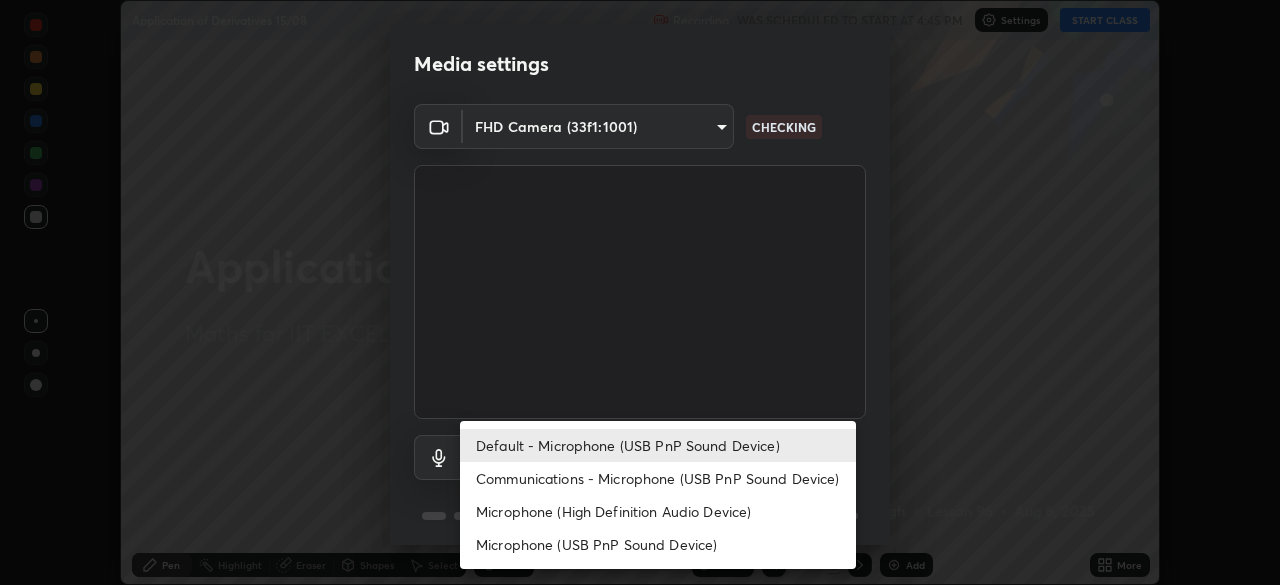 click on "Microphone (High Definition Audio Device)" at bounding box center (658, 511) 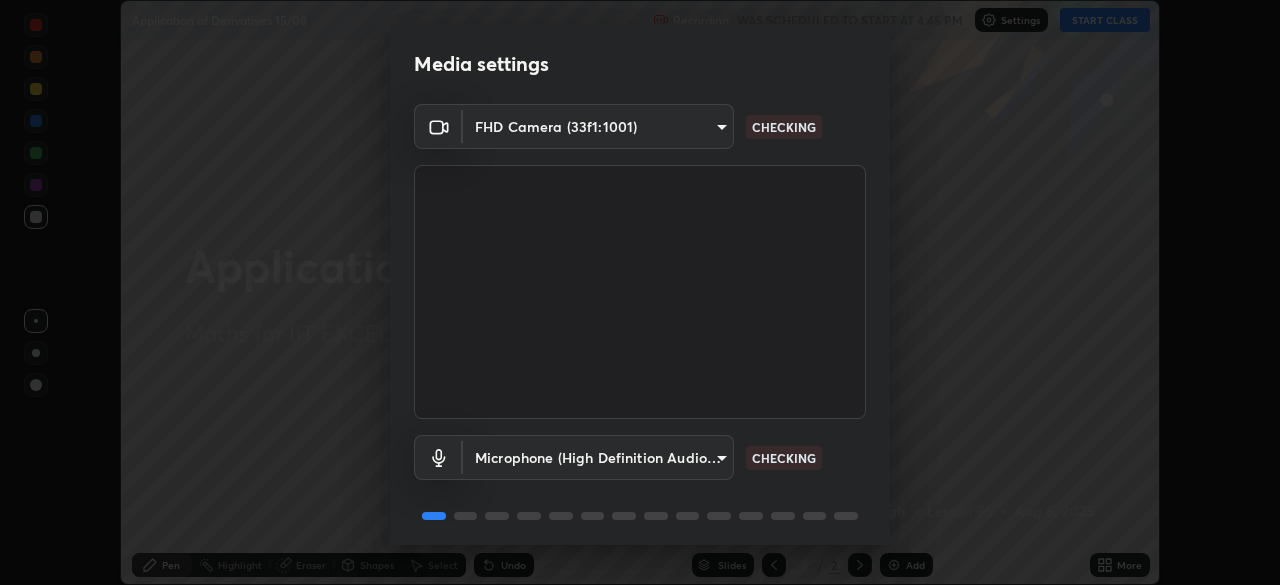 click on "Erase all Application of Derivatives 15/08 Recording WAS SCHEDULED TO START AT  4:45 PM Settings START CLASS Setting up your live class Application of Derivatives 15/08 • L96 of Maths for IIT EXCEL OLD-2 2026 [FIRST] [LAST] Pen Highlight Eraser Shapes Select Undo Slides 2 / 2 Add More No doubts shared Encourage your learners to ask a doubt for better clarity Report an issue Reason for reporting Buffering Chat not working Audio - Video sync issue Educator video quality low ​ Attach an image Report Media settings FHD Camera (33f1:1001) a2c9e0304fea7a197325265949ed38064ec23766b16e4a4df4757bcf8ee53c87 CHECKING Microphone (High Definition Audio Device) 5efe93fc14e93c8b3a8f192c6fd45c1e8419d5ac154fc35f188067f04b7c8973 CHECKING 1 / 5 Next" at bounding box center [640, 292] 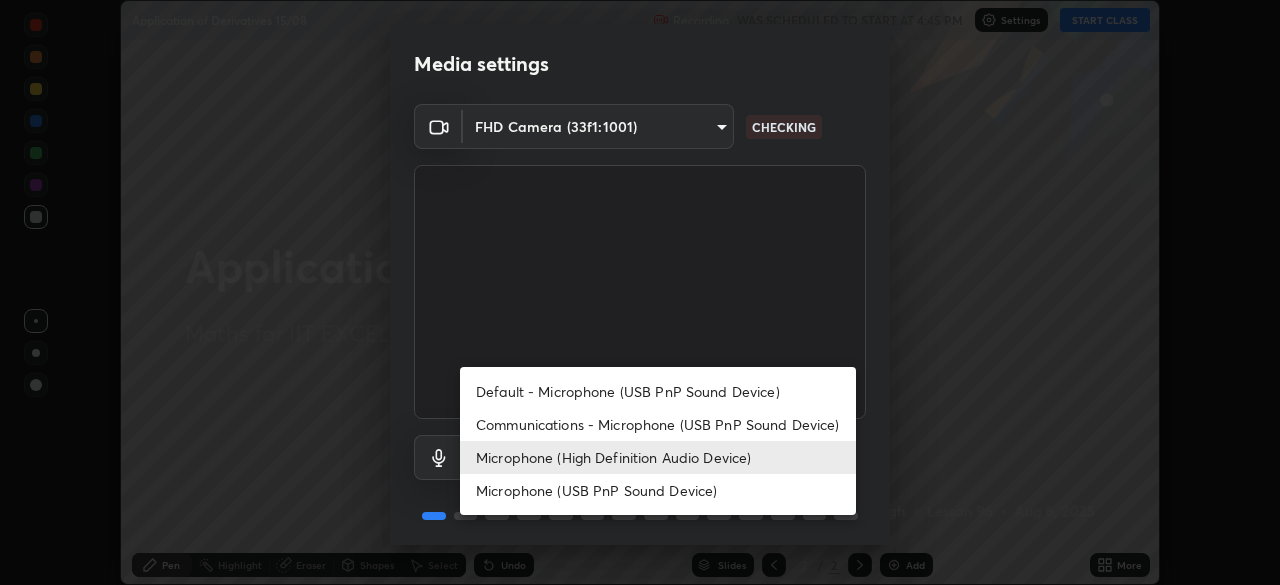 click on "Default - Microphone (USB PnP Sound Device)" at bounding box center (658, 391) 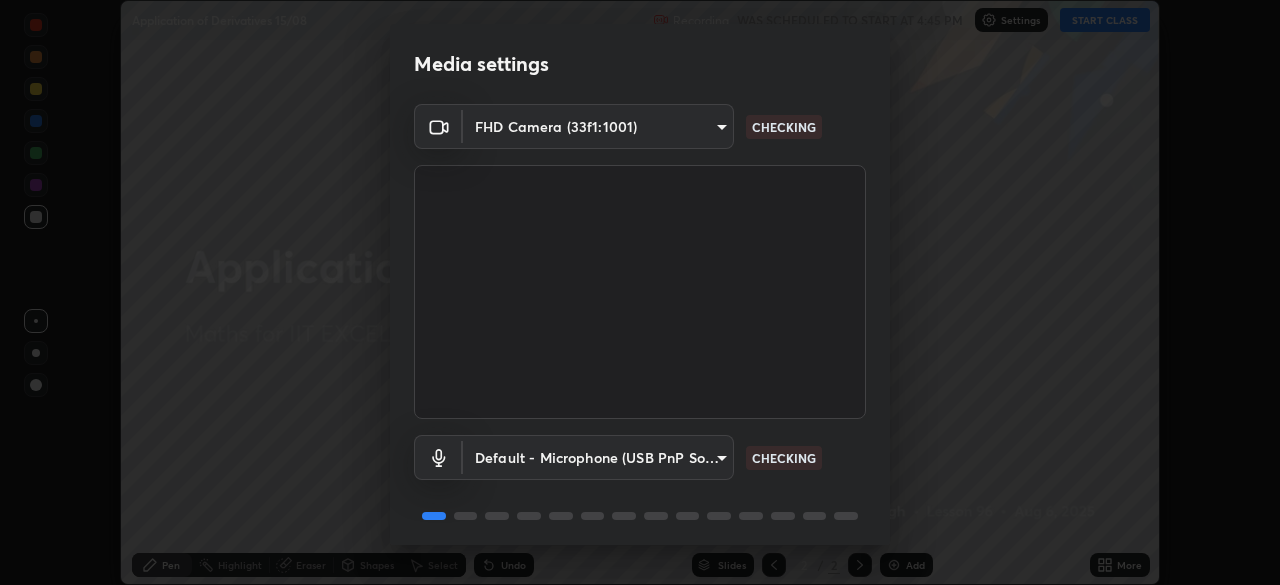 scroll, scrollTop: 71, scrollLeft: 0, axis: vertical 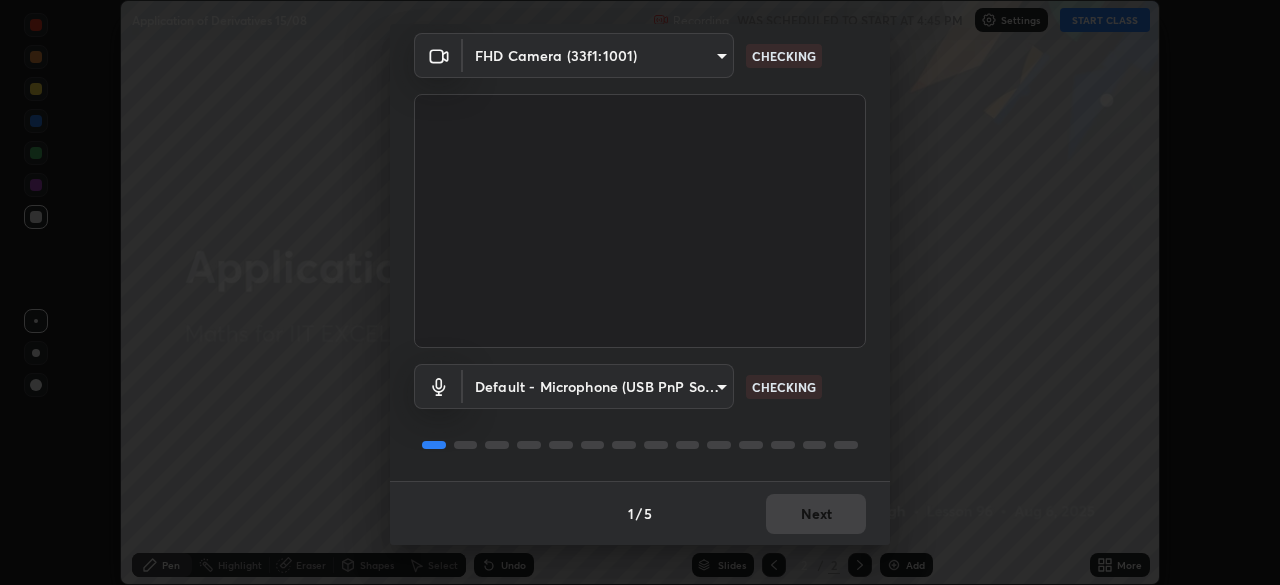 click on "1 / 5 Next" at bounding box center (640, 513) 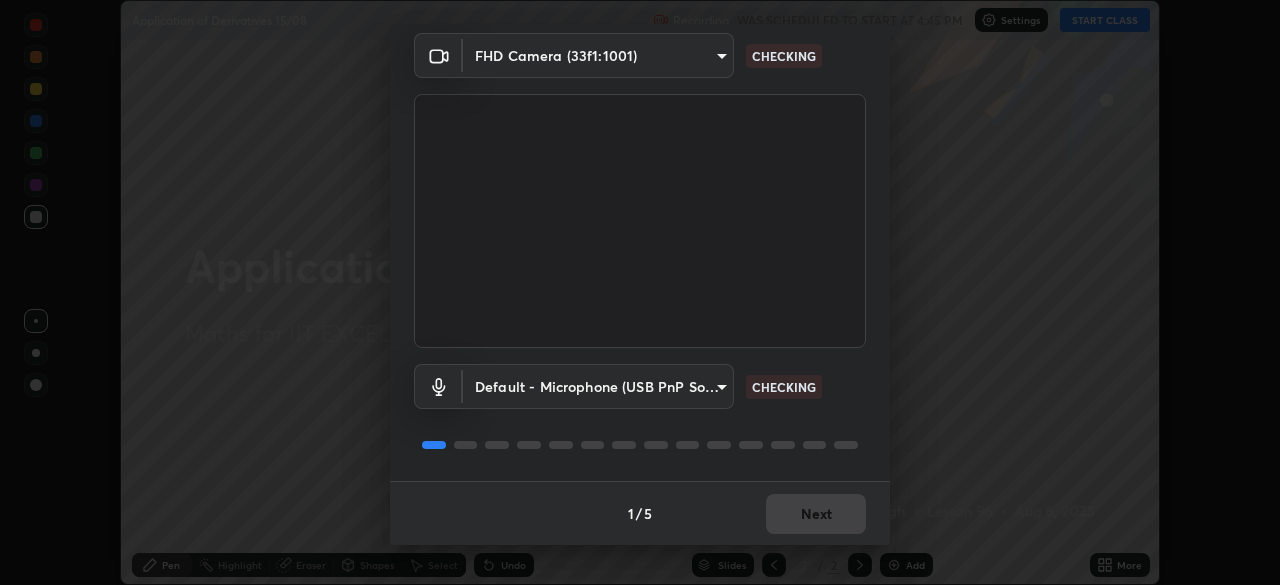 click on "1 / 5 Next" at bounding box center (640, 513) 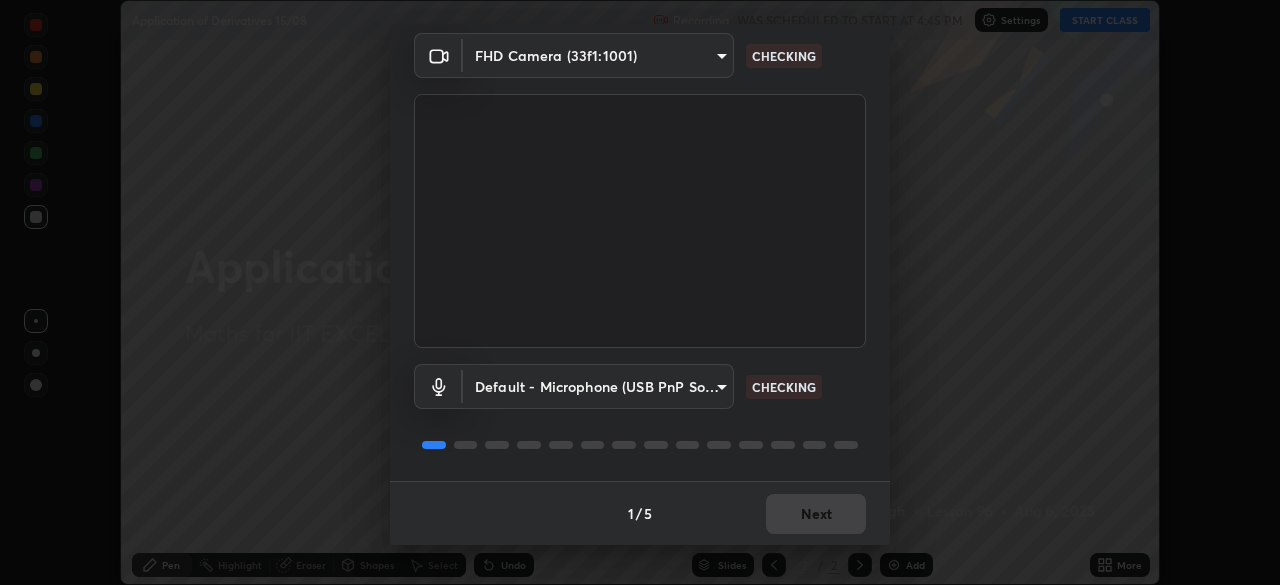 click on "1 / 5 Next" at bounding box center (640, 513) 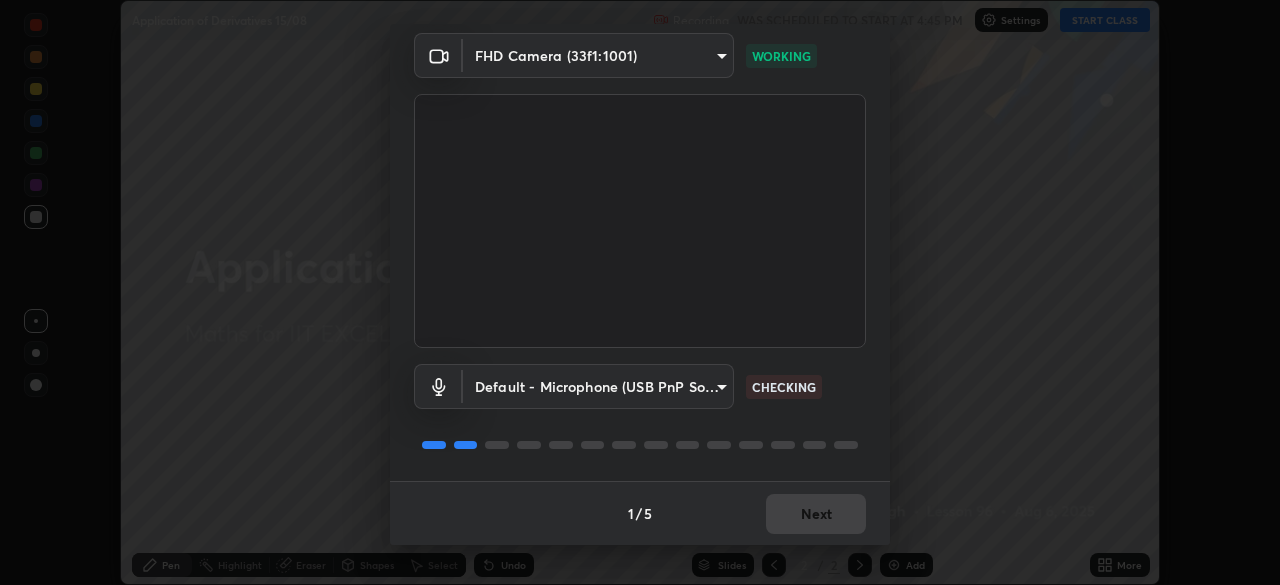 click on "Next" at bounding box center (816, 514) 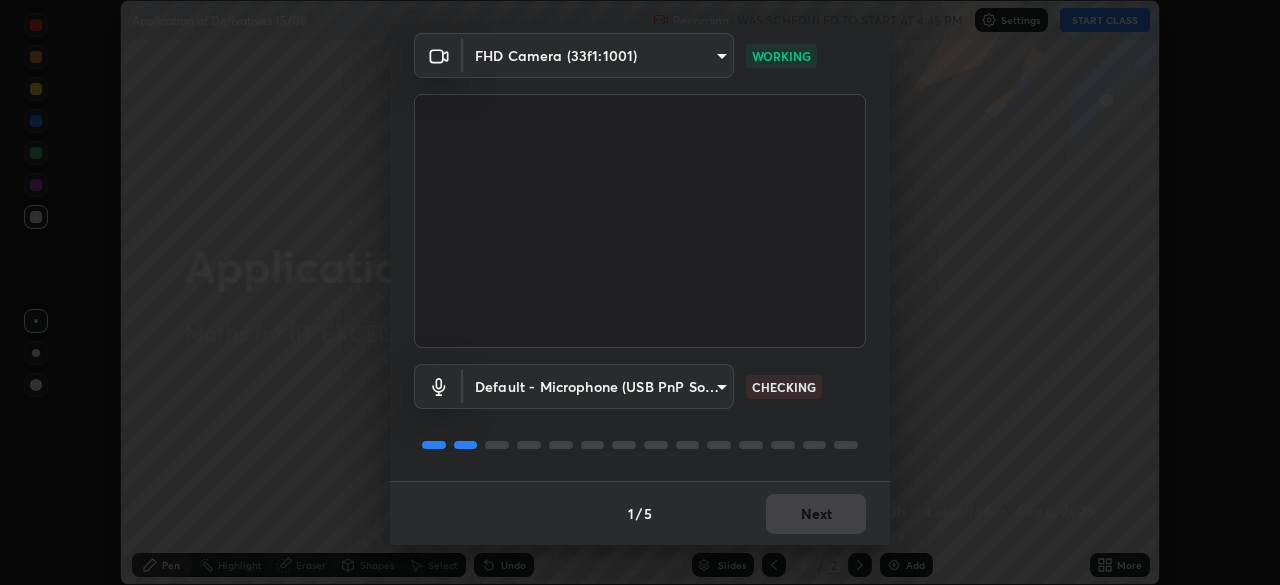 scroll, scrollTop: 0, scrollLeft: 0, axis: both 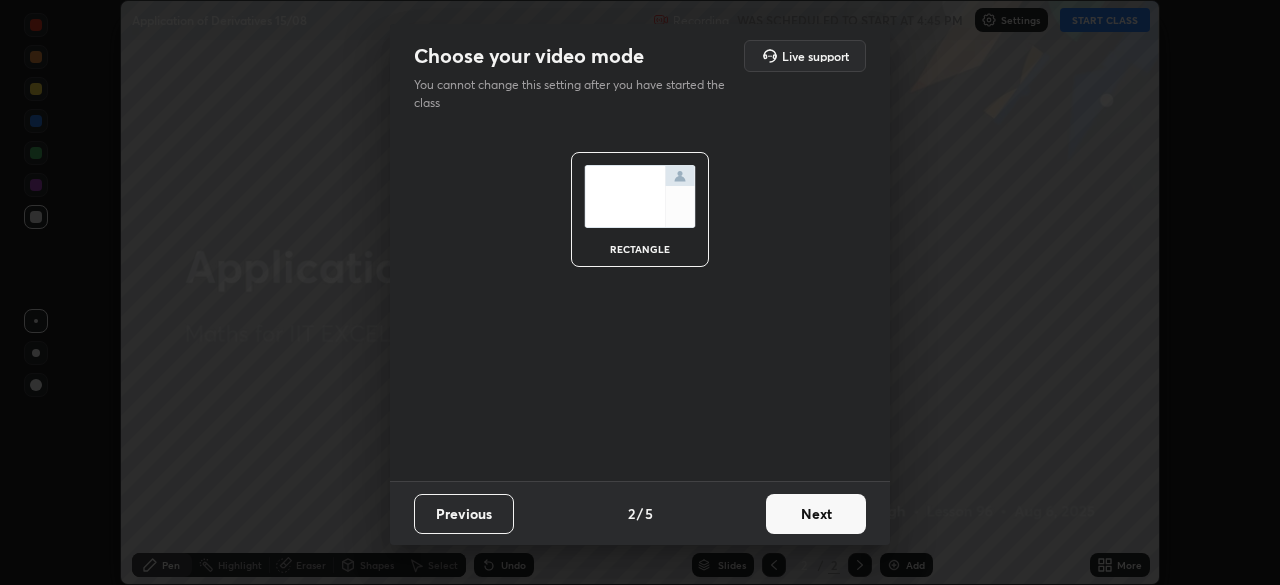 click on "Next" at bounding box center [816, 514] 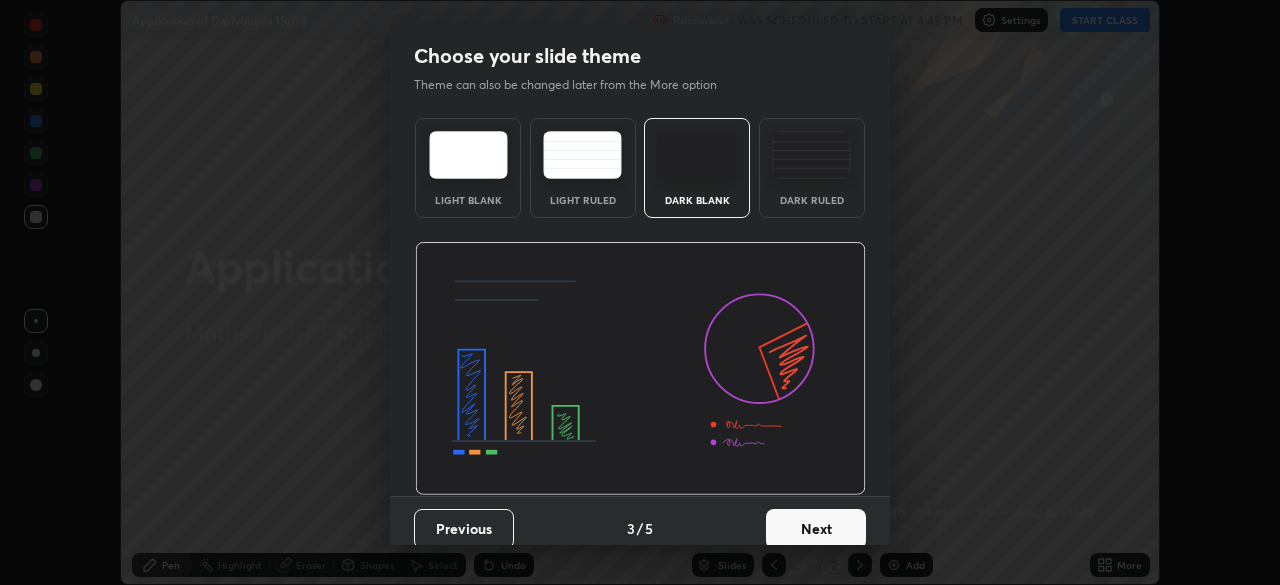 scroll, scrollTop: 15, scrollLeft: 0, axis: vertical 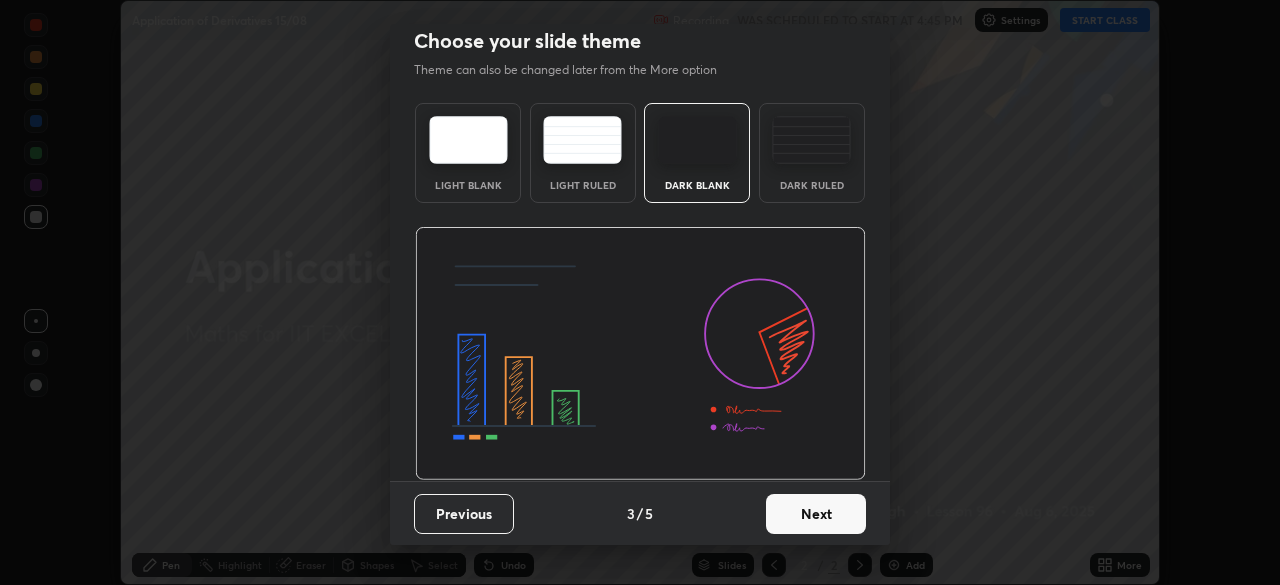 click on "Next" at bounding box center [816, 514] 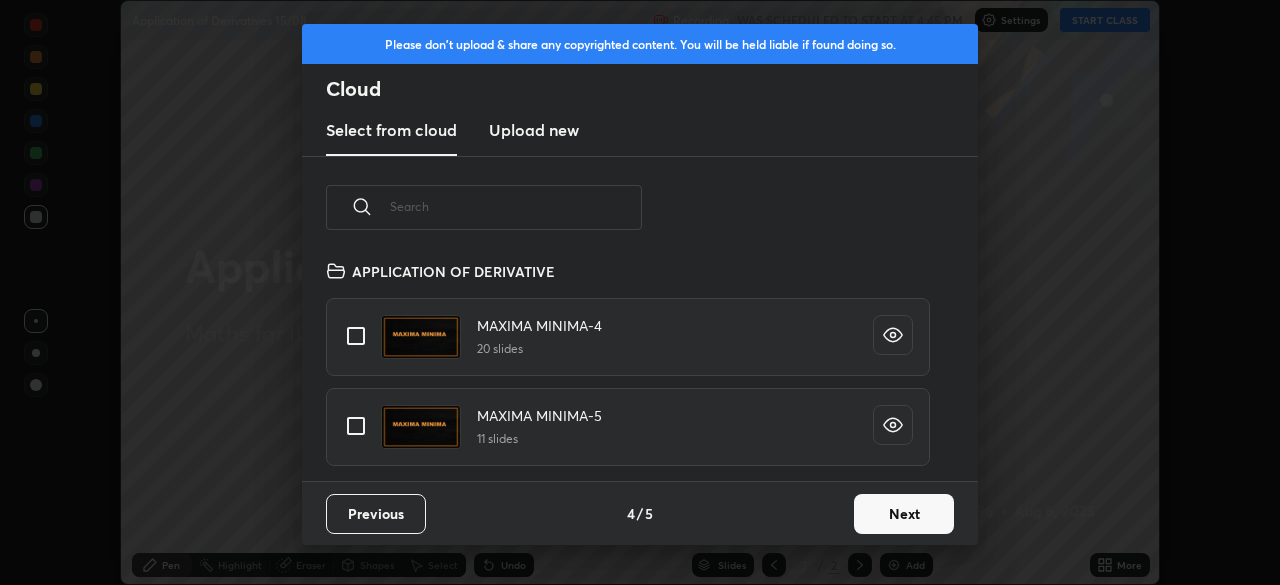 scroll, scrollTop: 7, scrollLeft: 11, axis: both 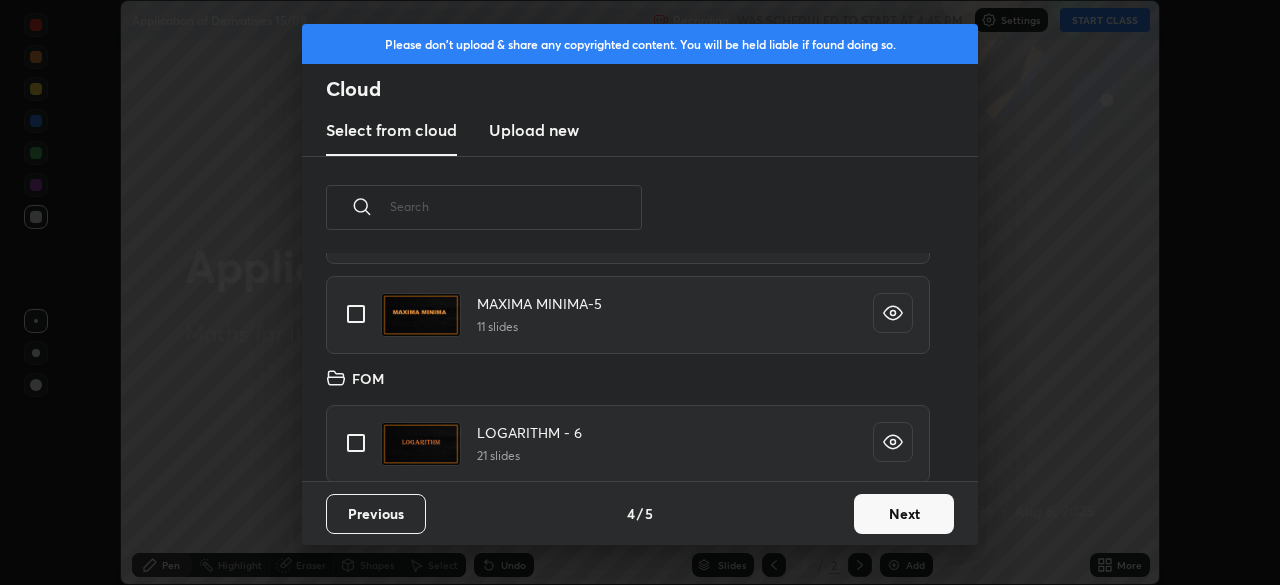 click at bounding box center (356, 314) 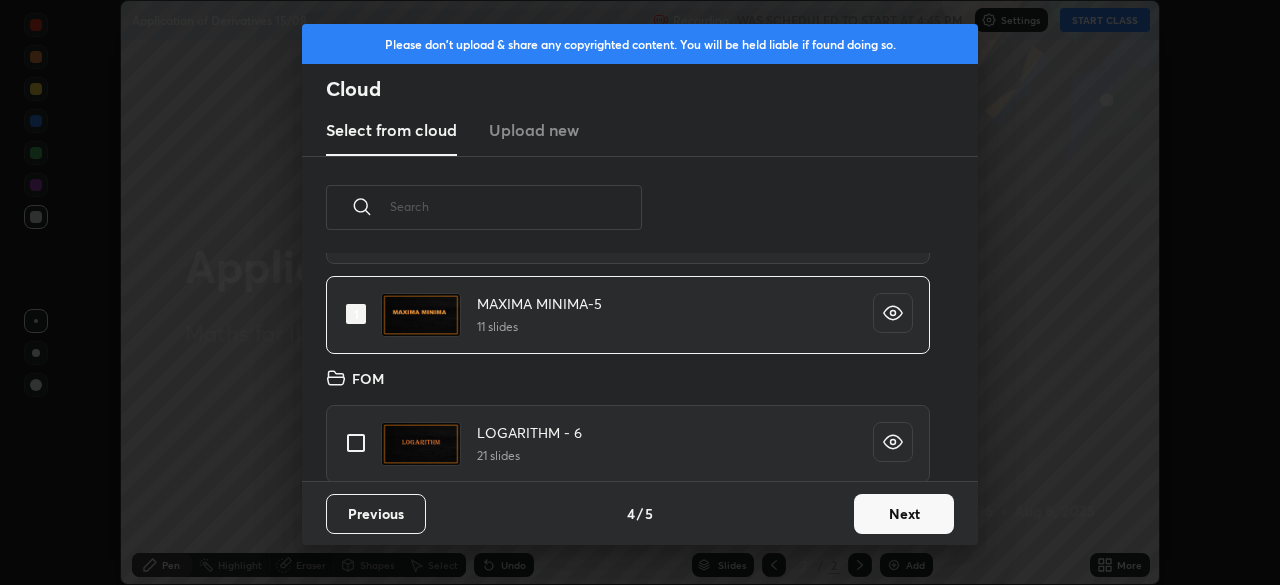 click on "Next" at bounding box center (904, 514) 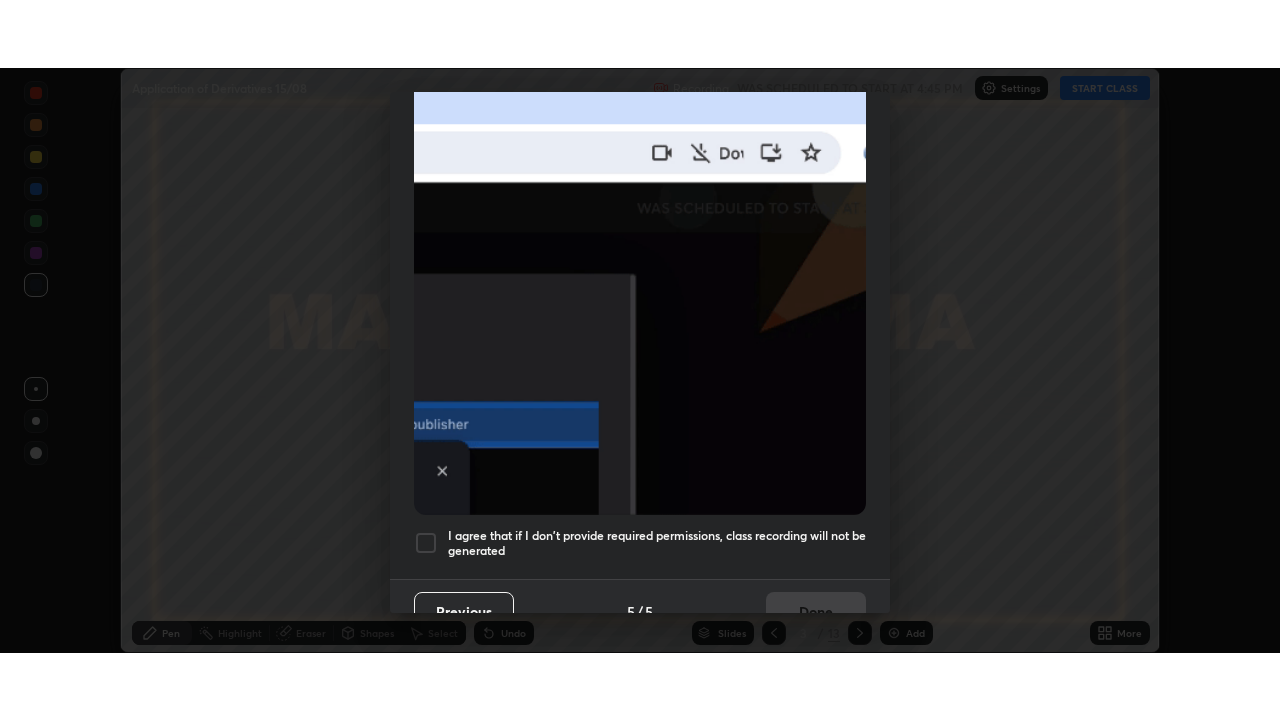 scroll, scrollTop: 479, scrollLeft: 0, axis: vertical 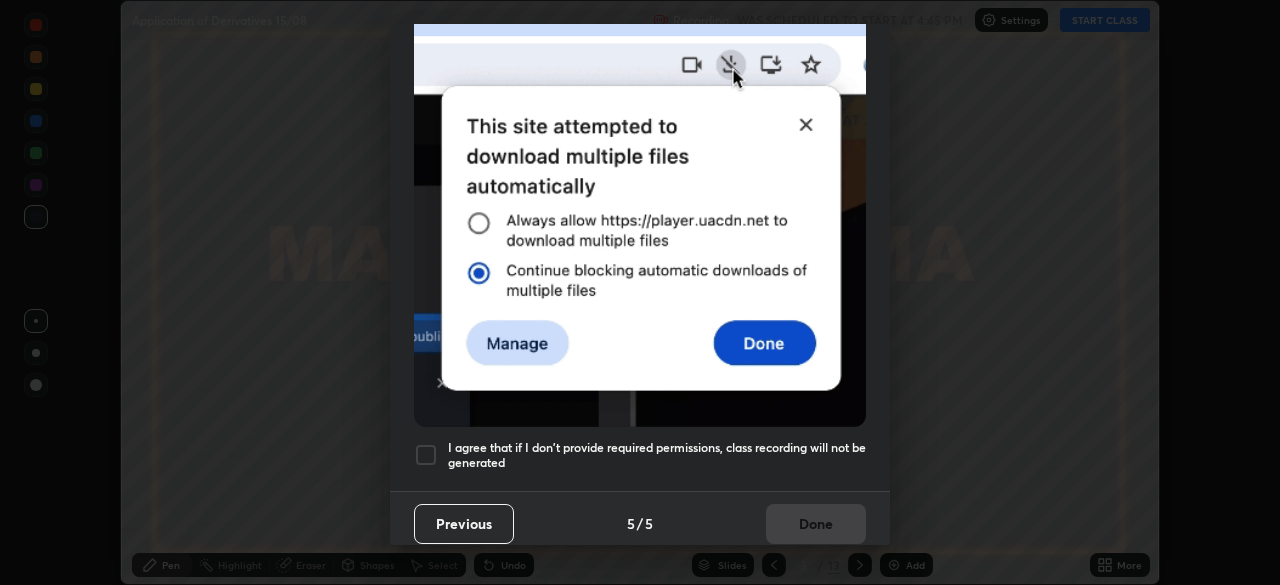 click at bounding box center (426, 455) 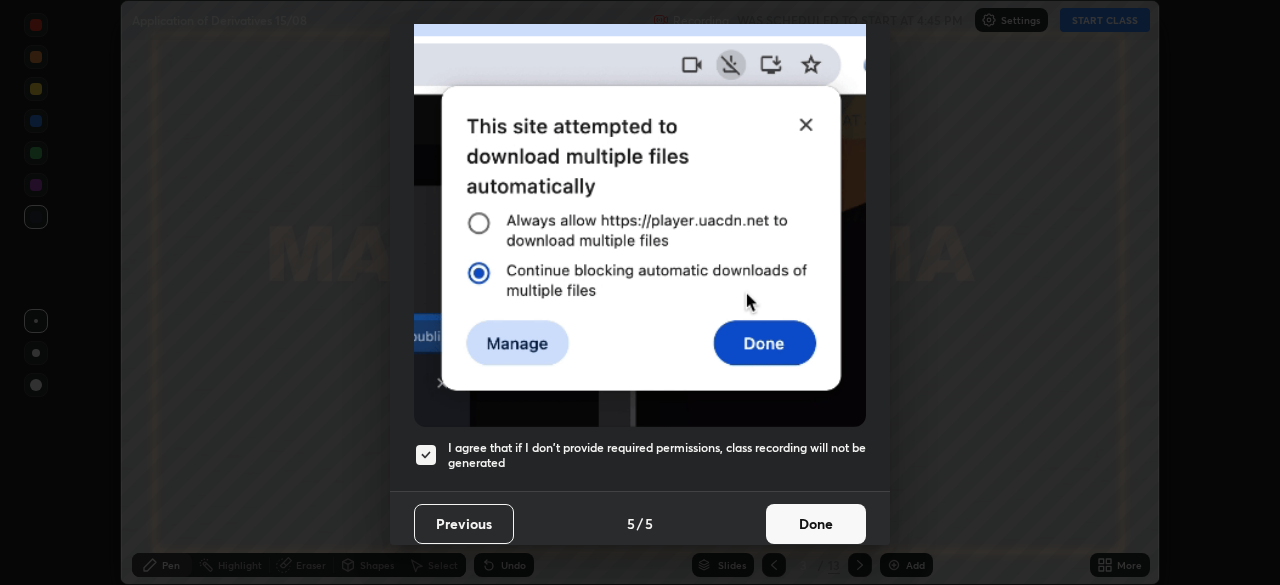 click on "Previous 5 / 5 Done" at bounding box center [640, 523] 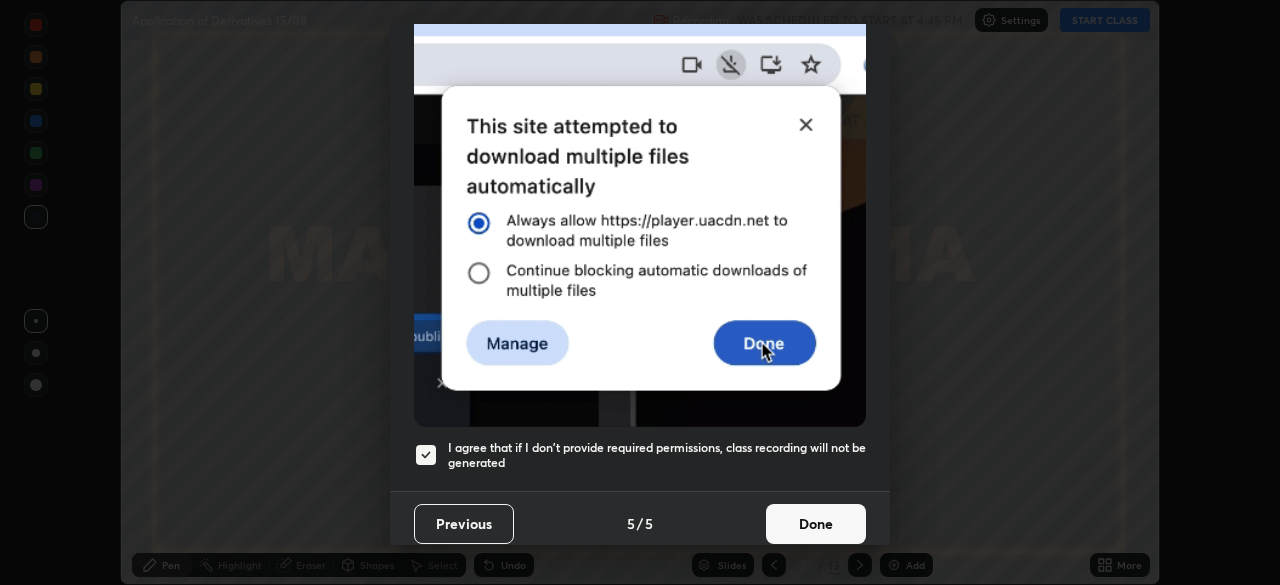 click on "Done" at bounding box center [816, 524] 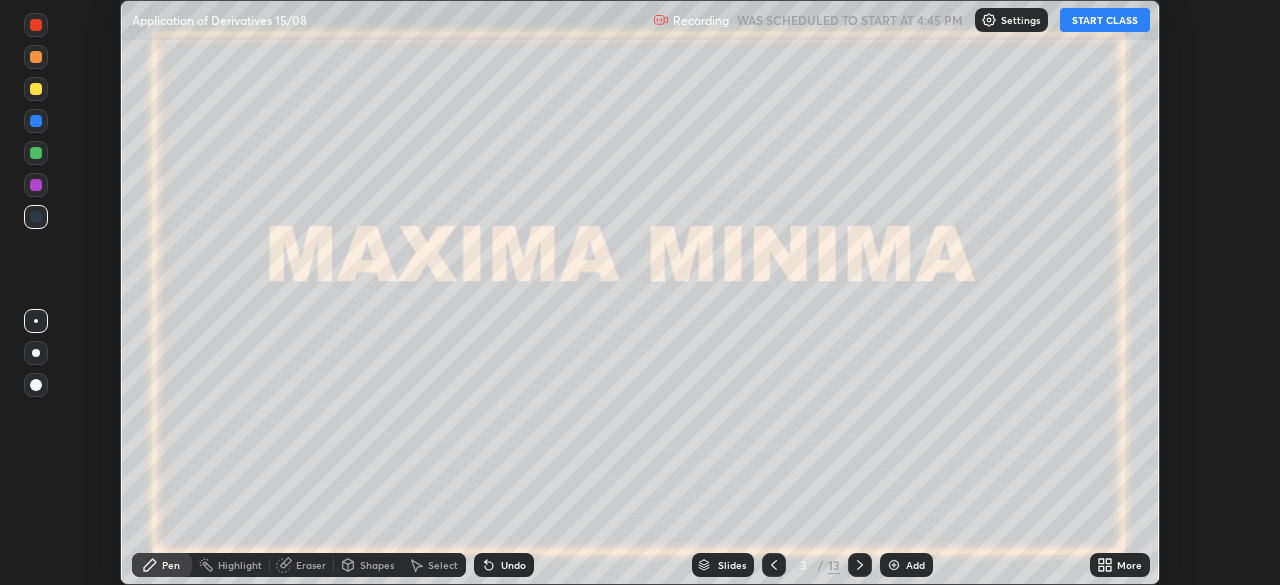 click 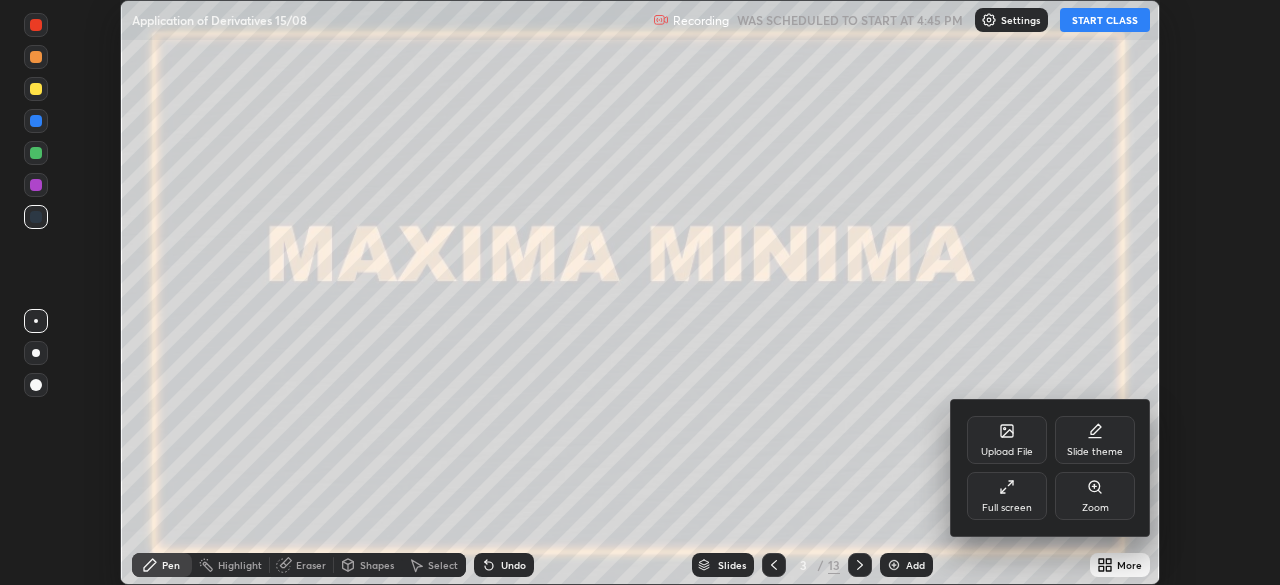 click 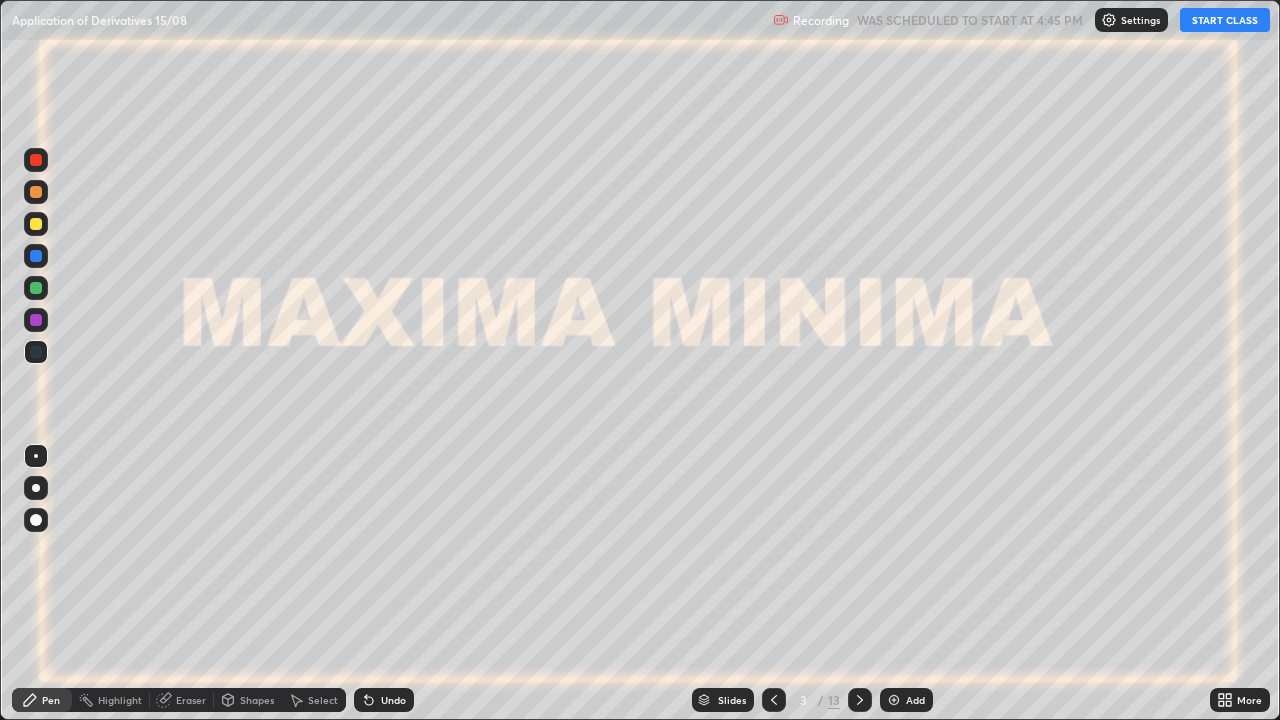 scroll, scrollTop: 99280, scrollLeft: 98720, axis: both 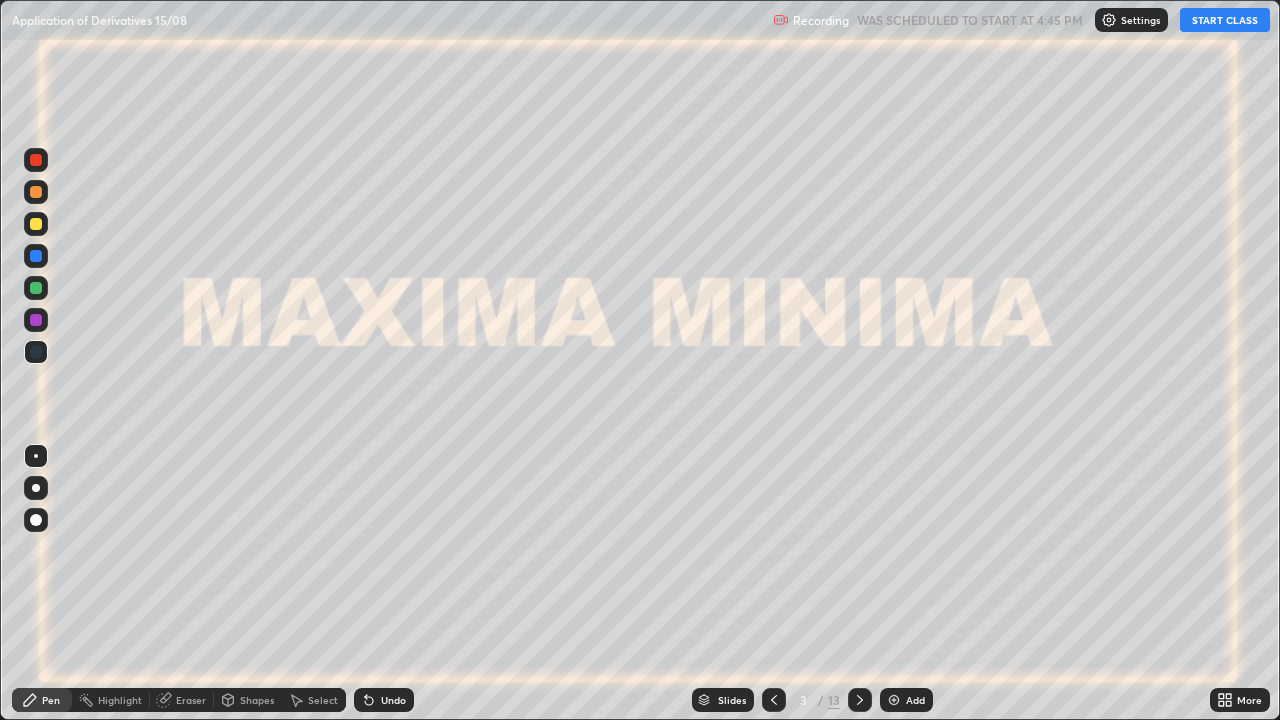 click on "START CLASS" at bounding box center (1225, 20) 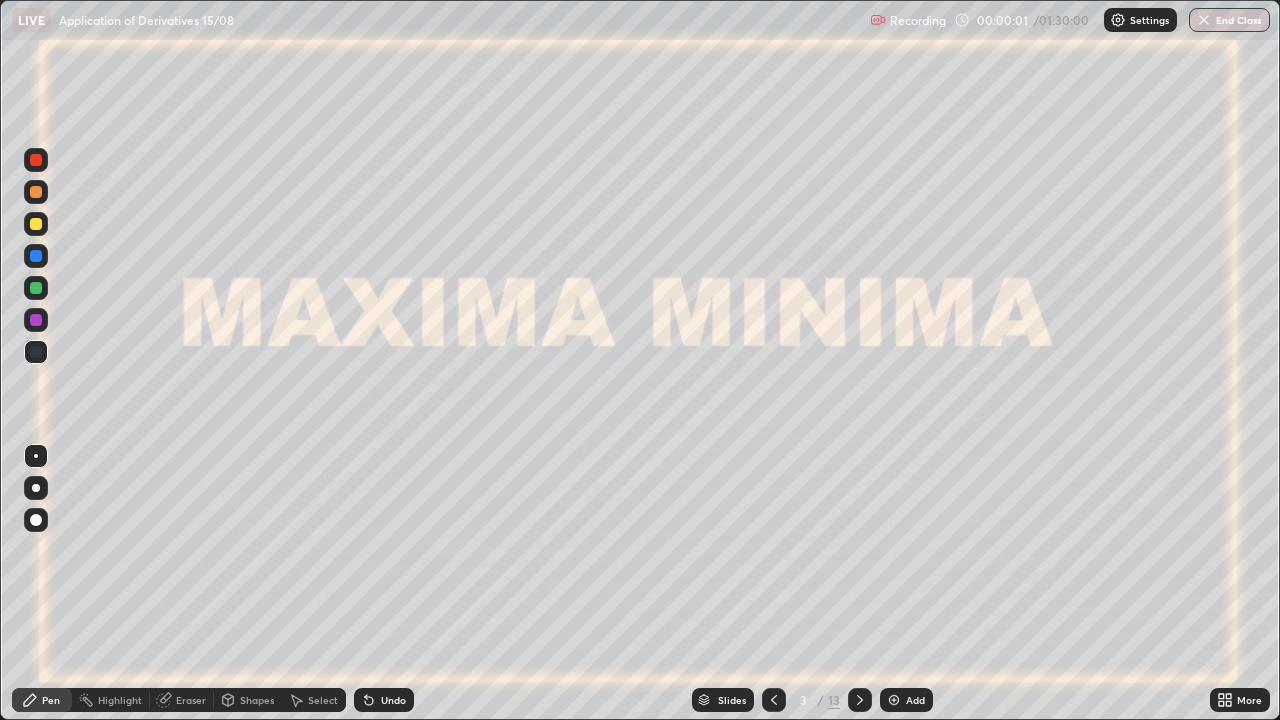 click at bounding box center [894, 700] 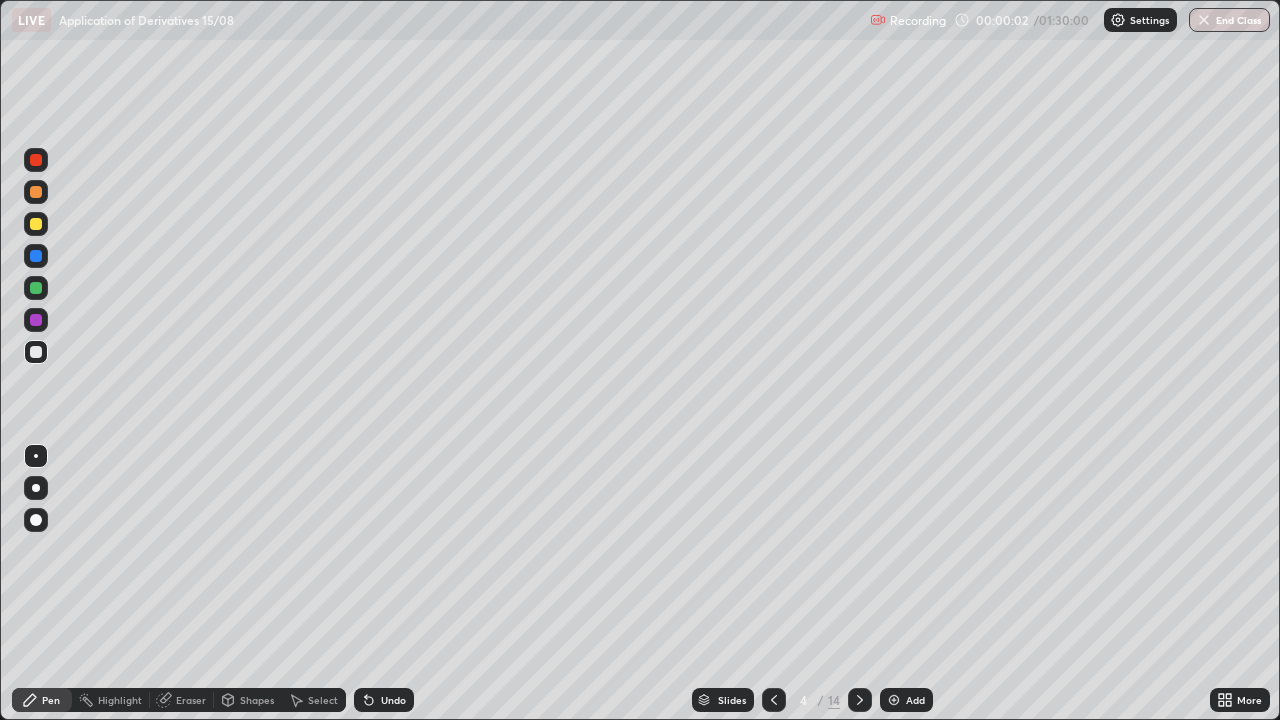click 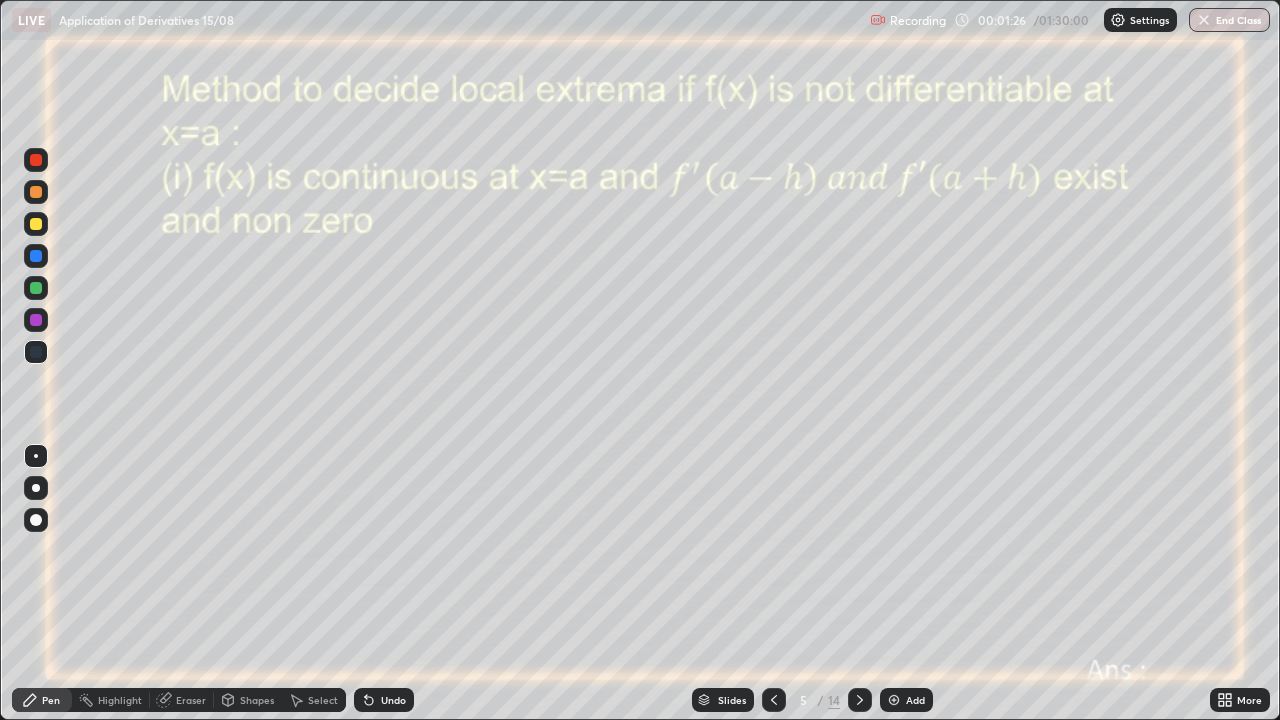 click at bounding box center (36, 320) 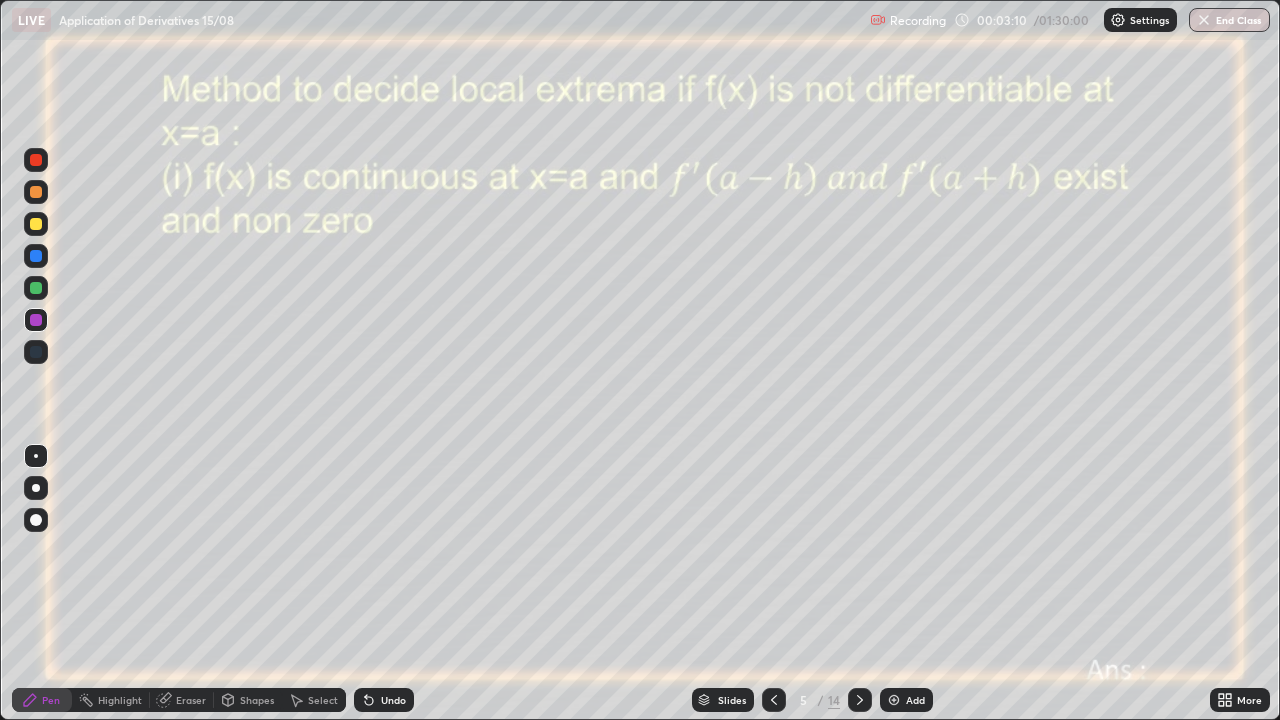 click at bounding box center [36, 224] 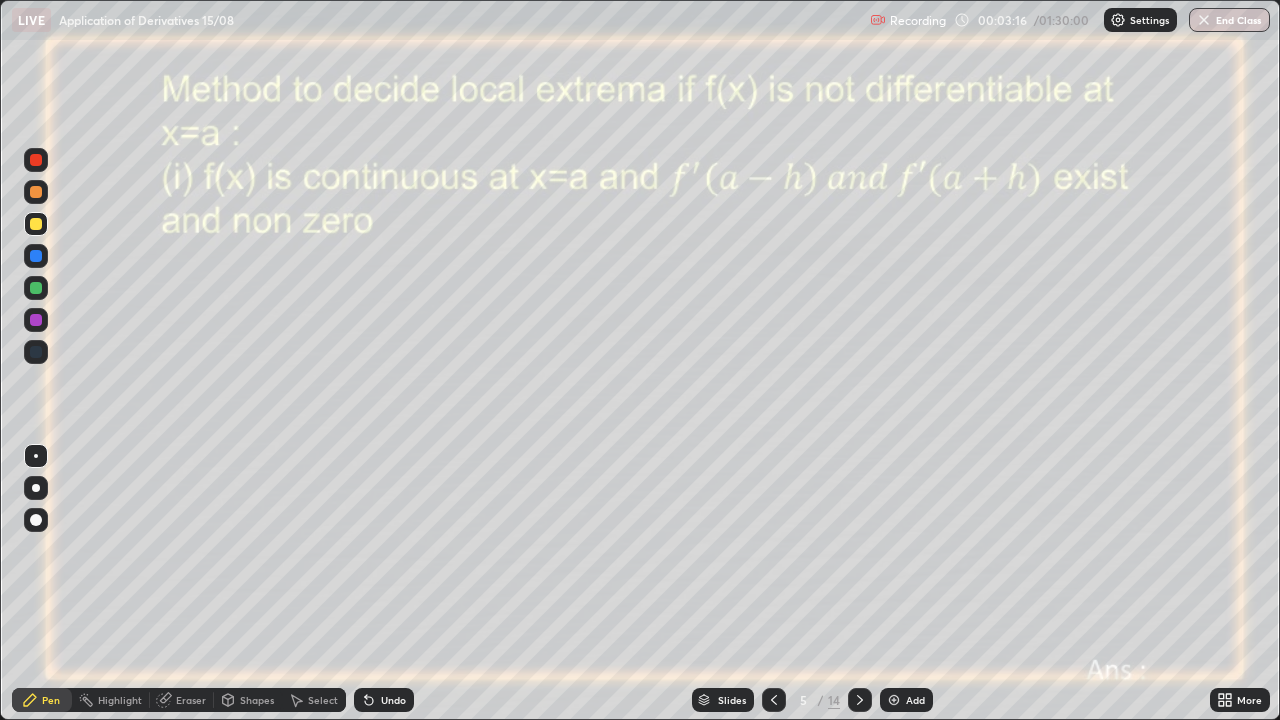 click on "Undo" at bounding box center (393, 700) 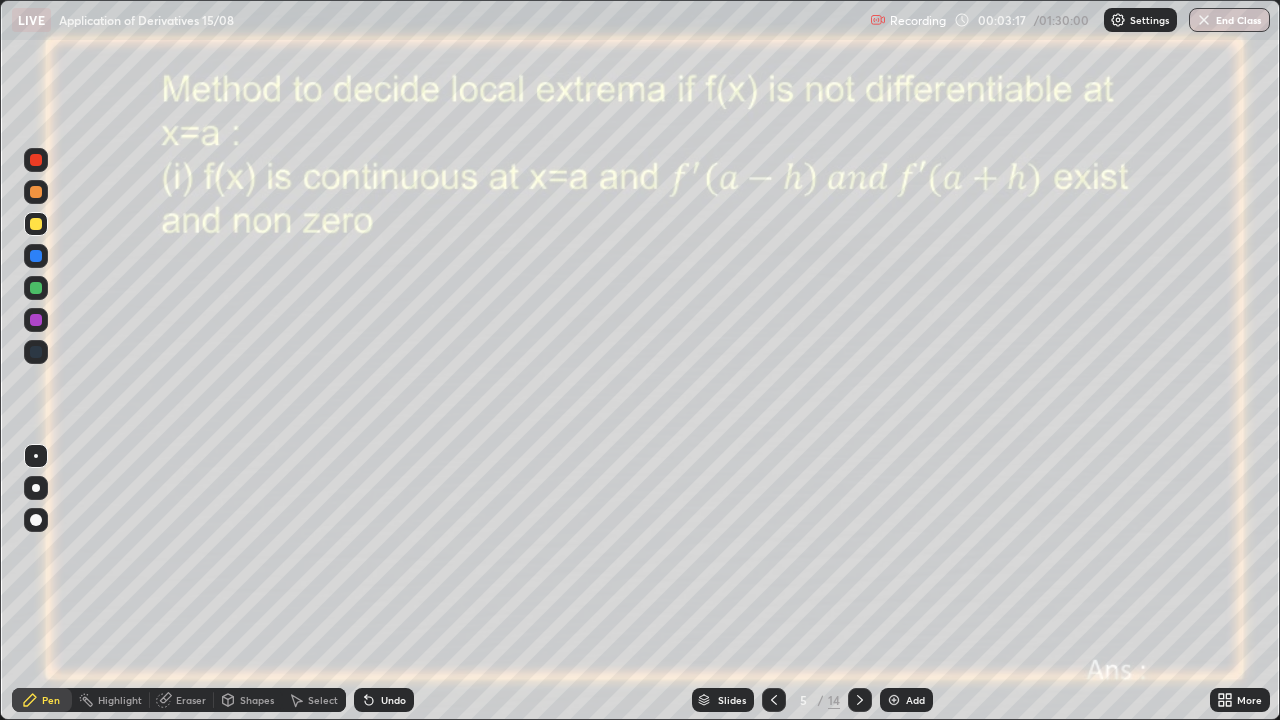 click on "Undo" at bounding box center (384, 700) 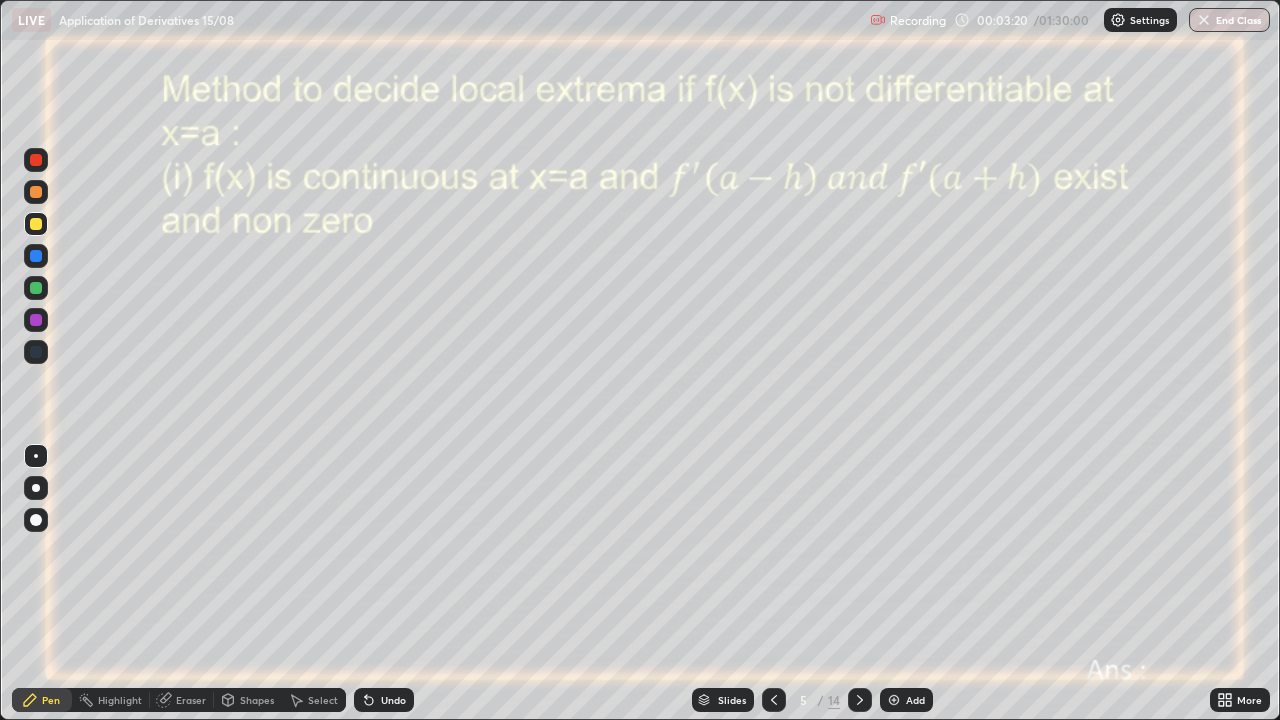 click on "Undo" at bounding box center (393, 700) 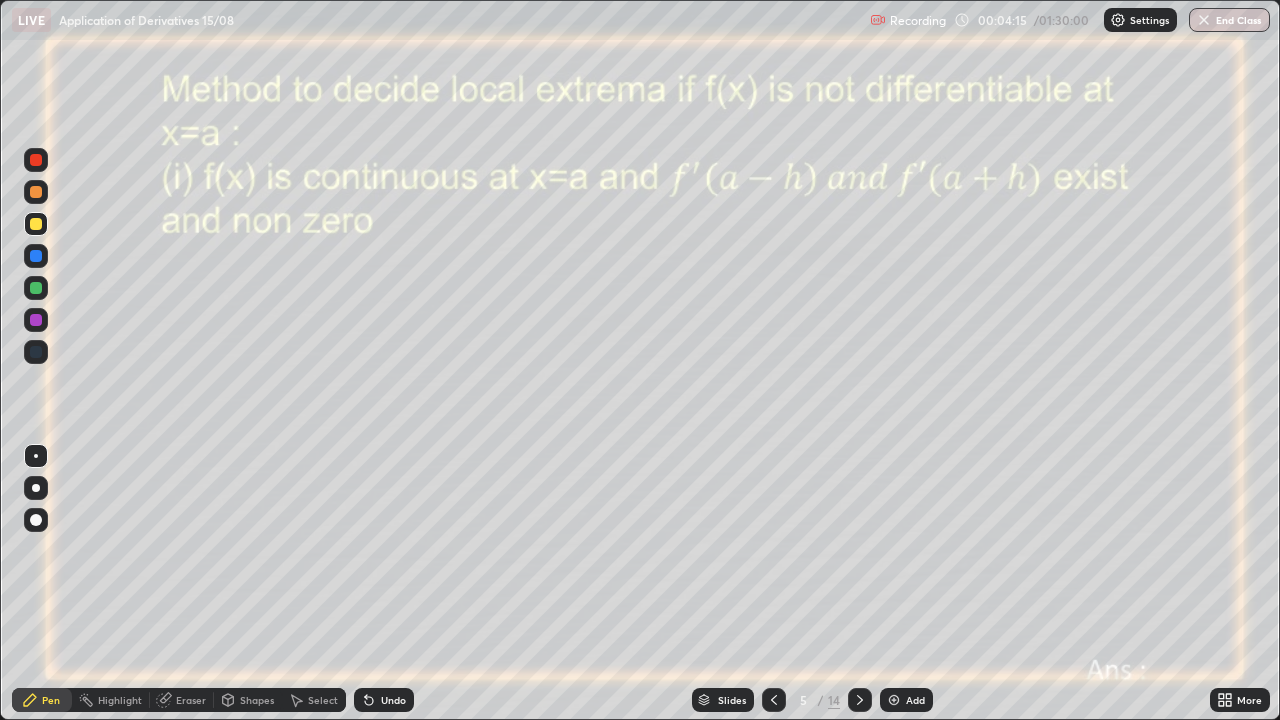 click on "Eraser" at bounding box center [191, 700] 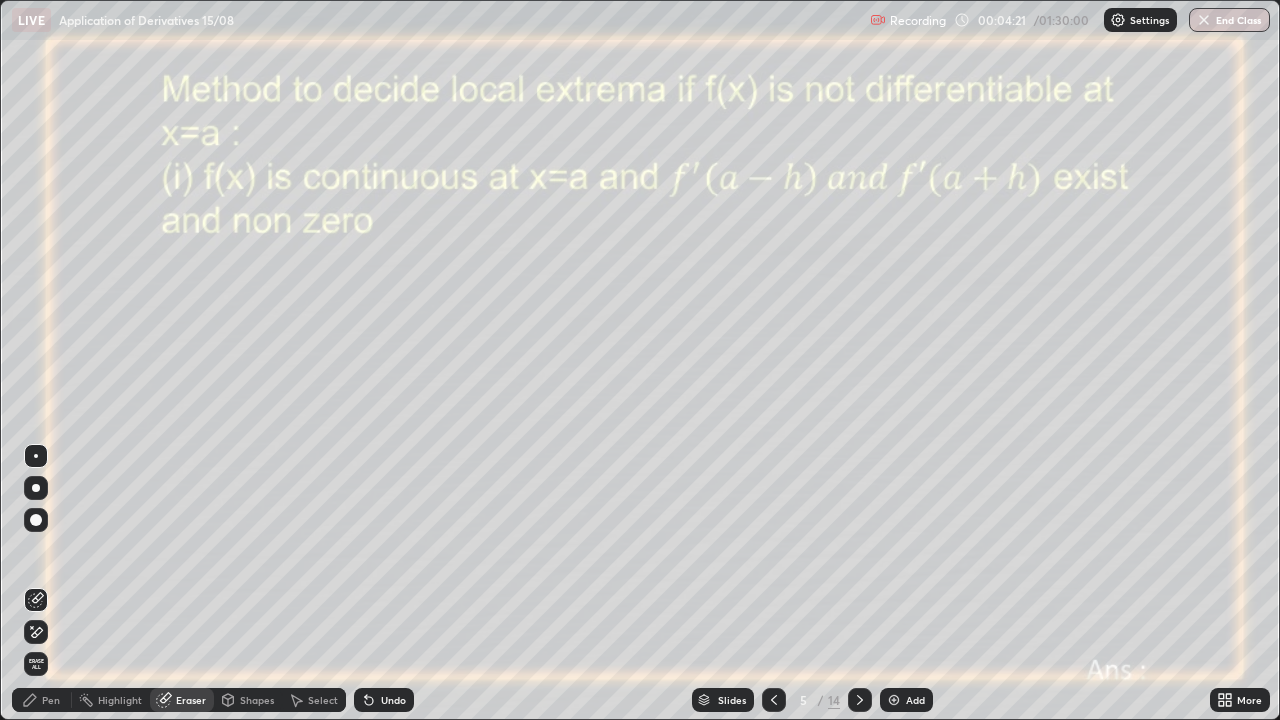 click on "Pen" at bounding box center [51, 700] 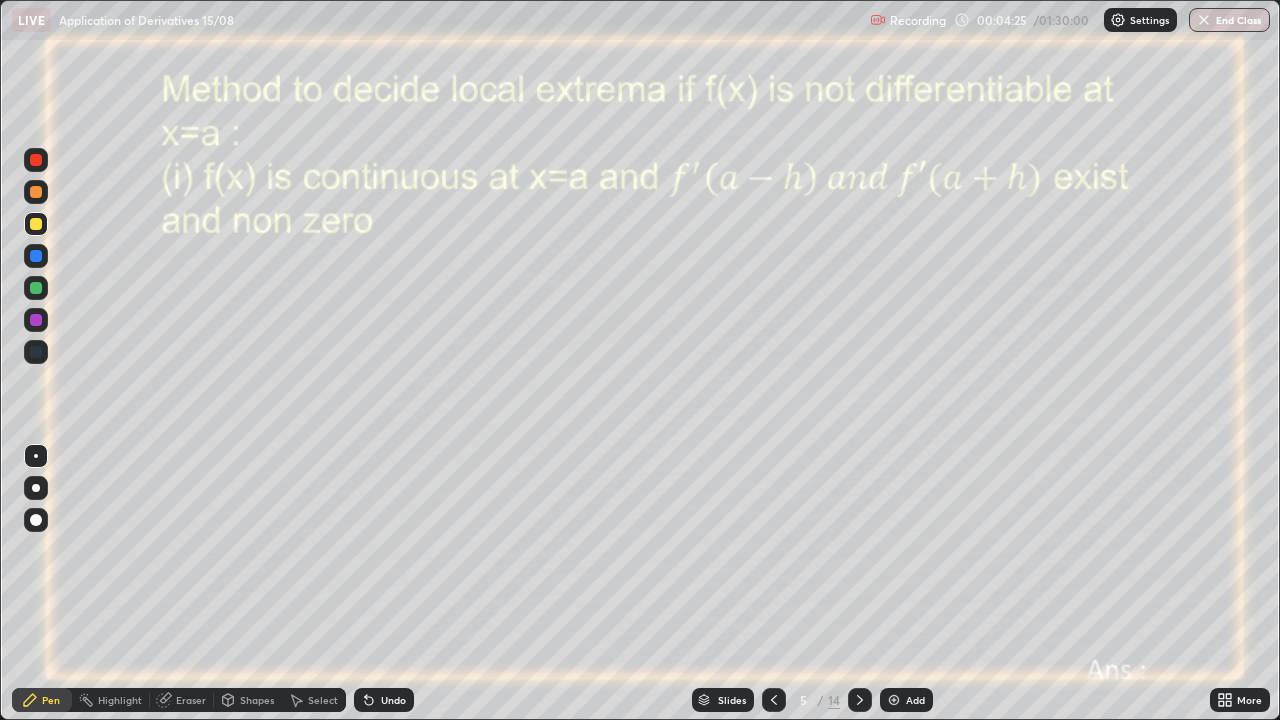click on "Undo" at bounding box center (393, 700) 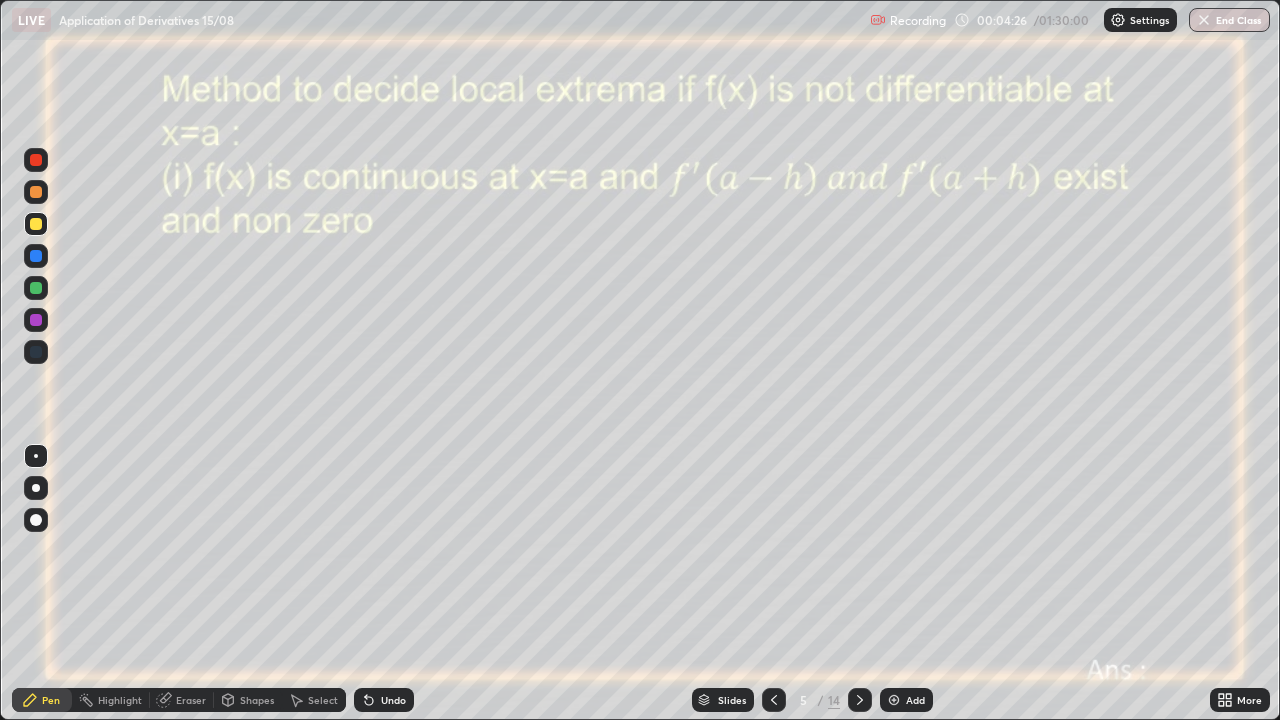 click at bounding box center [36, 320] 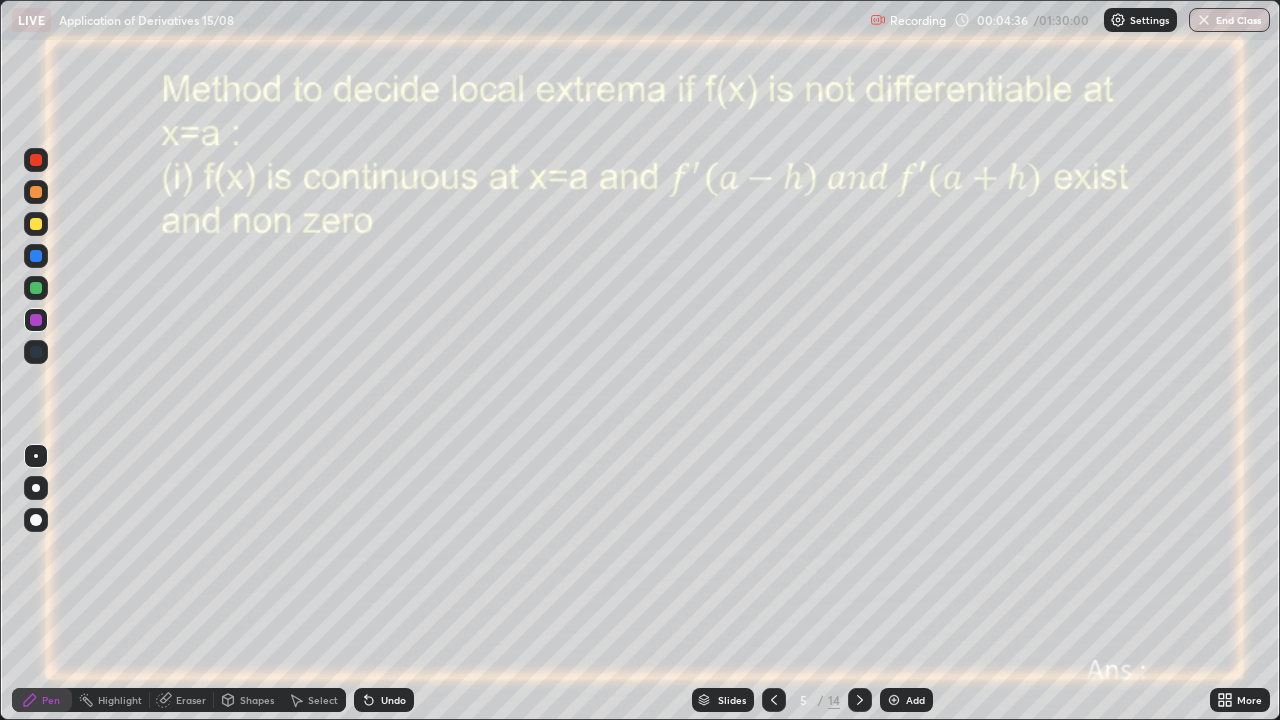 click on "Shapes" at bounding box center (248, 700) 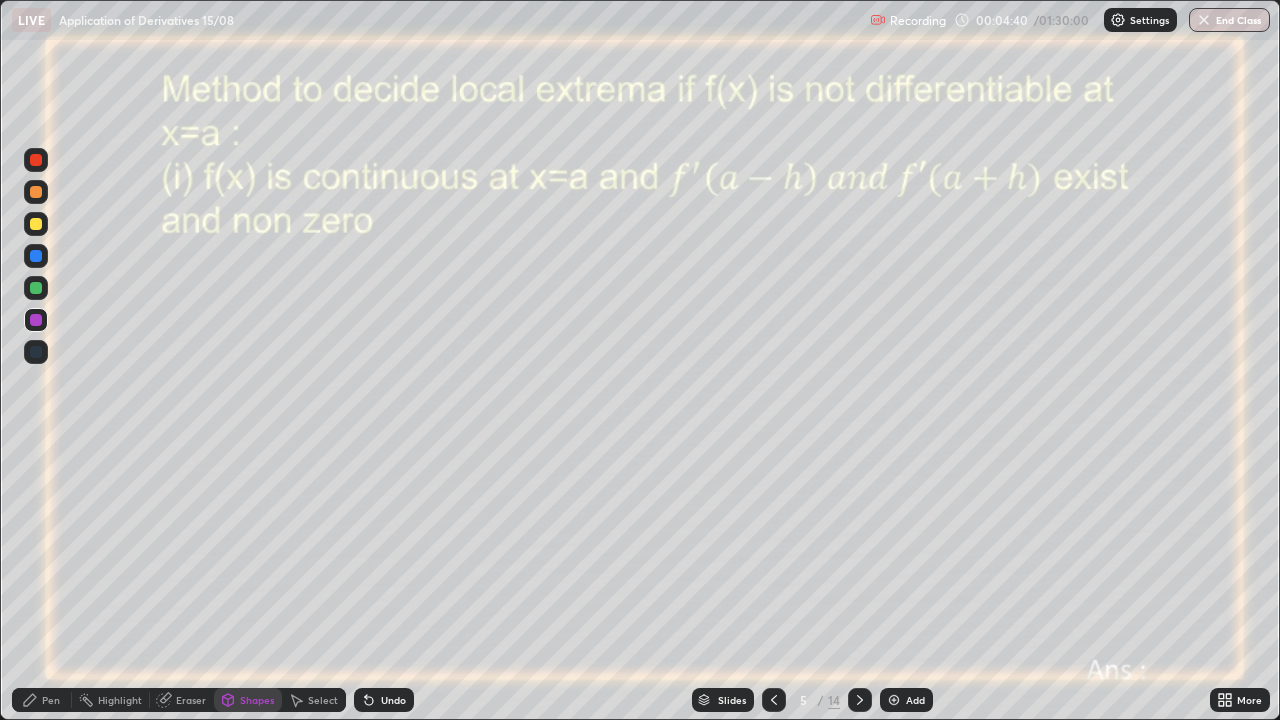 click 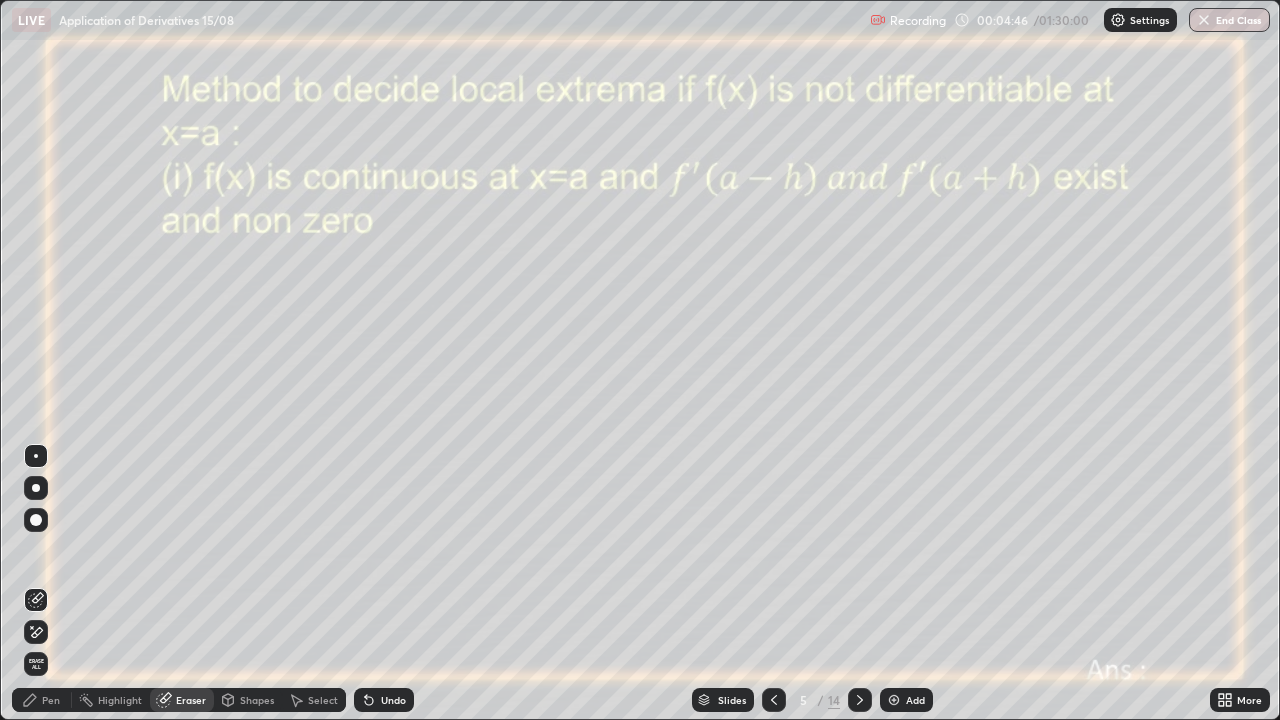 click on "Pen" at bounding box center (51, 700) 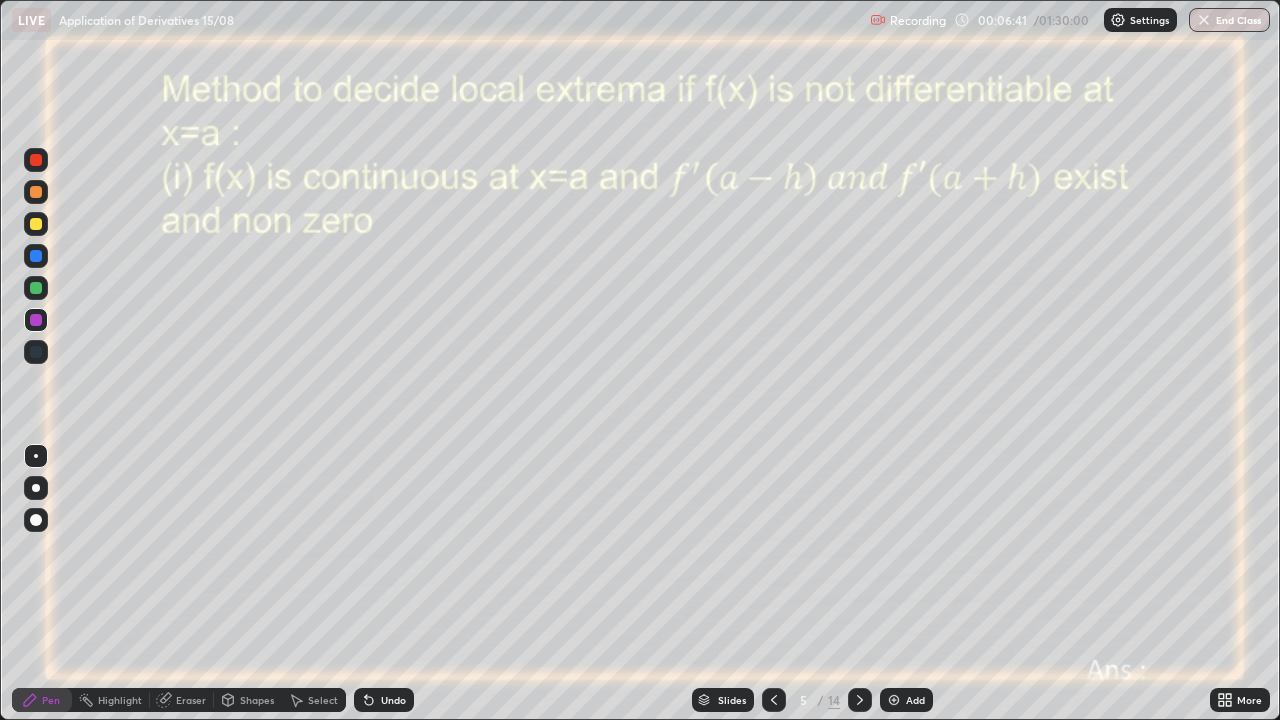 click at bounding box center (894, 700) 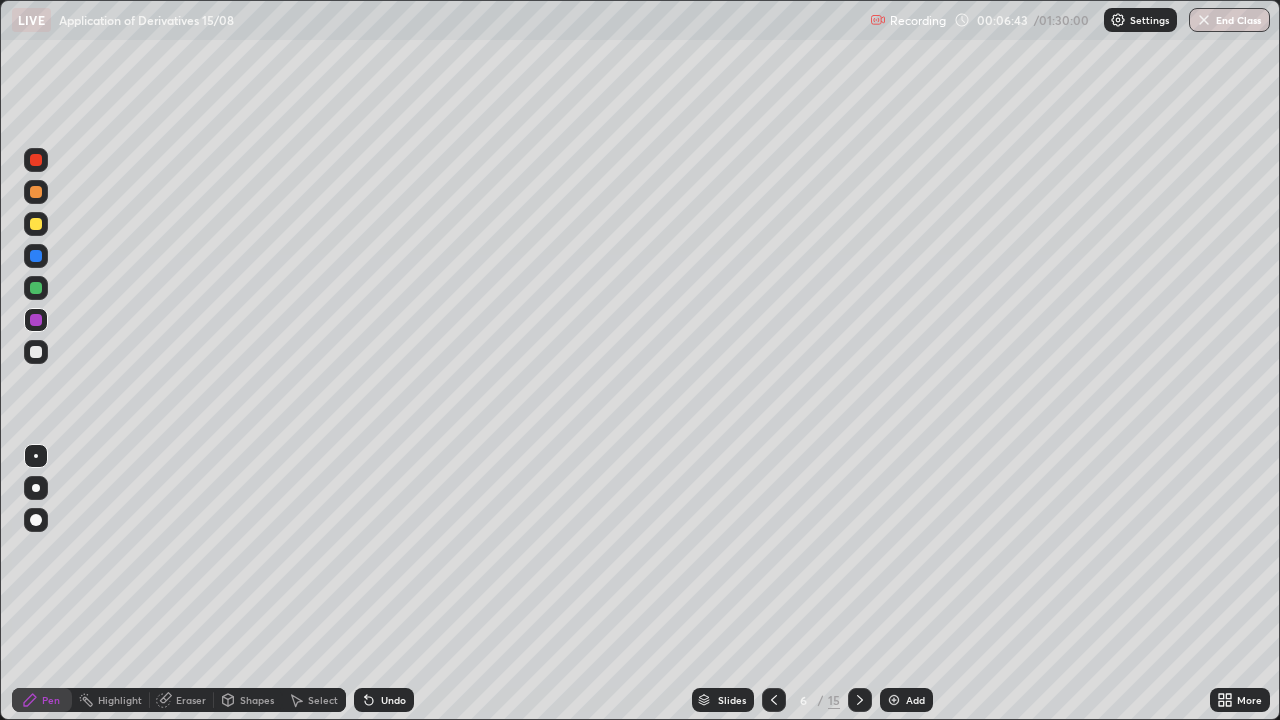 click at bounding box center [36, 288] 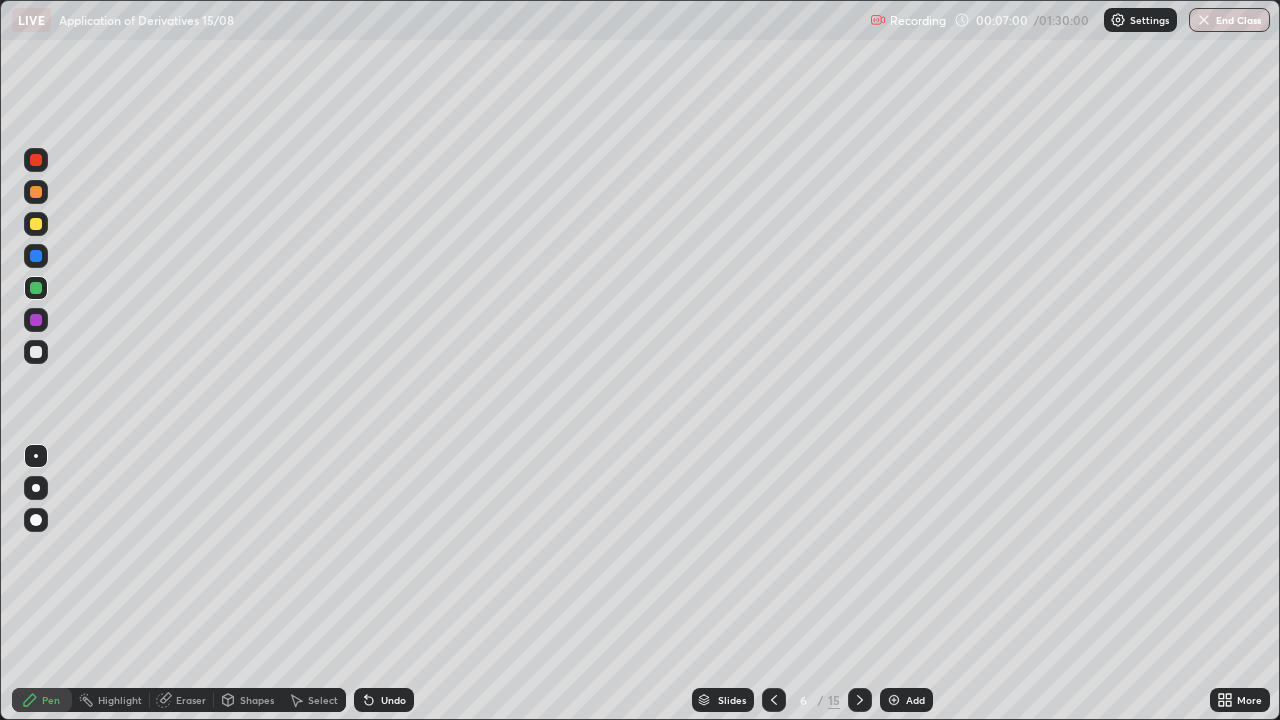 click at bounding box center (36, 352) 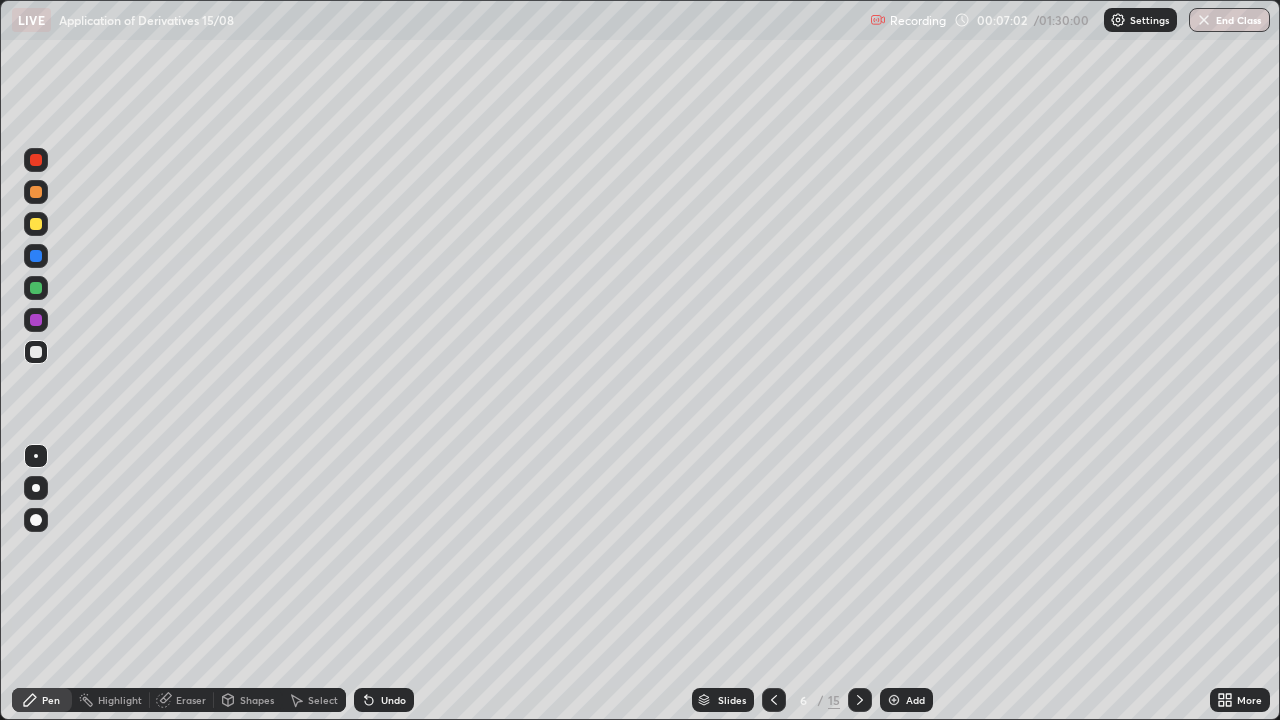 click at bounding box center (36, 224) 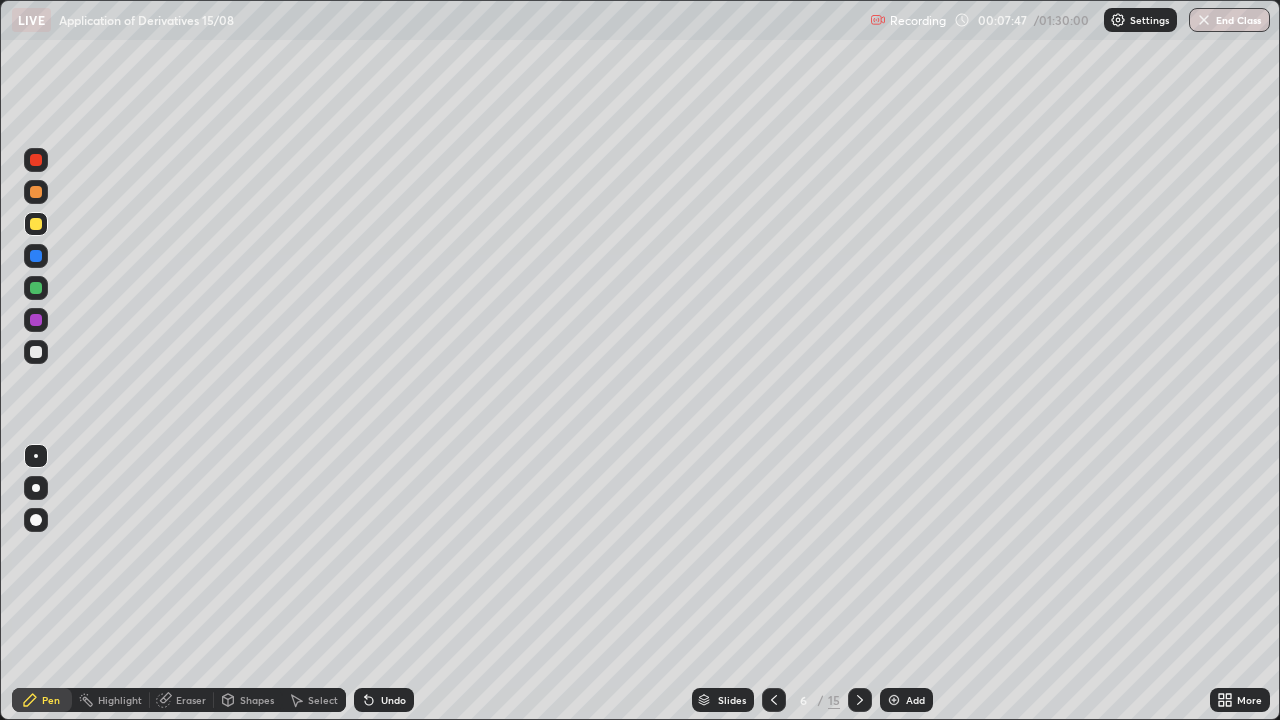 click 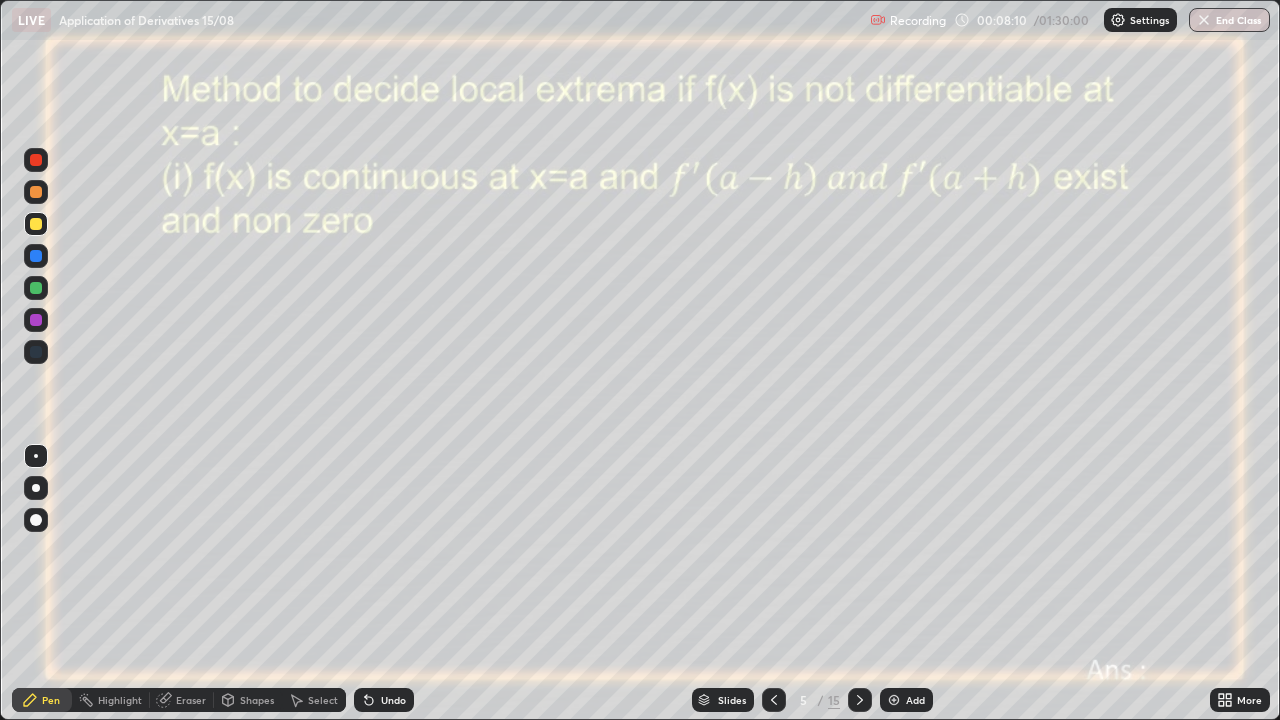 click 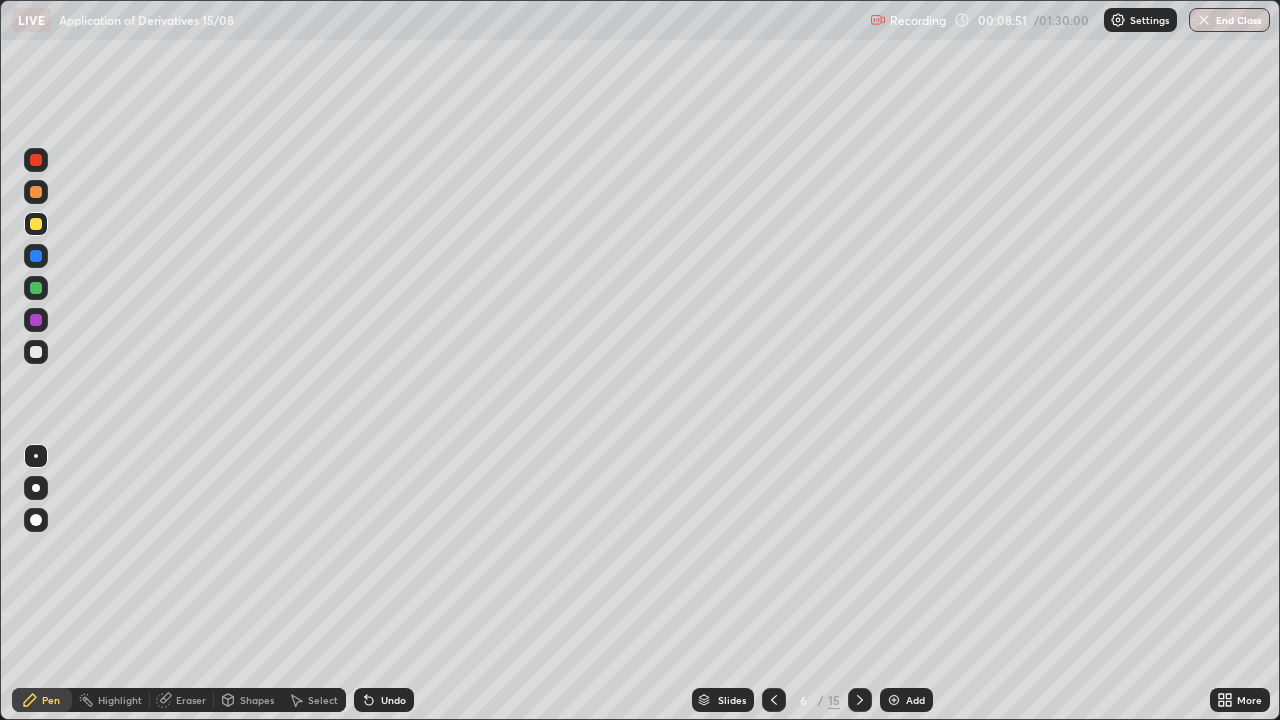 click on "Undo" at bounding box center [393, 700] 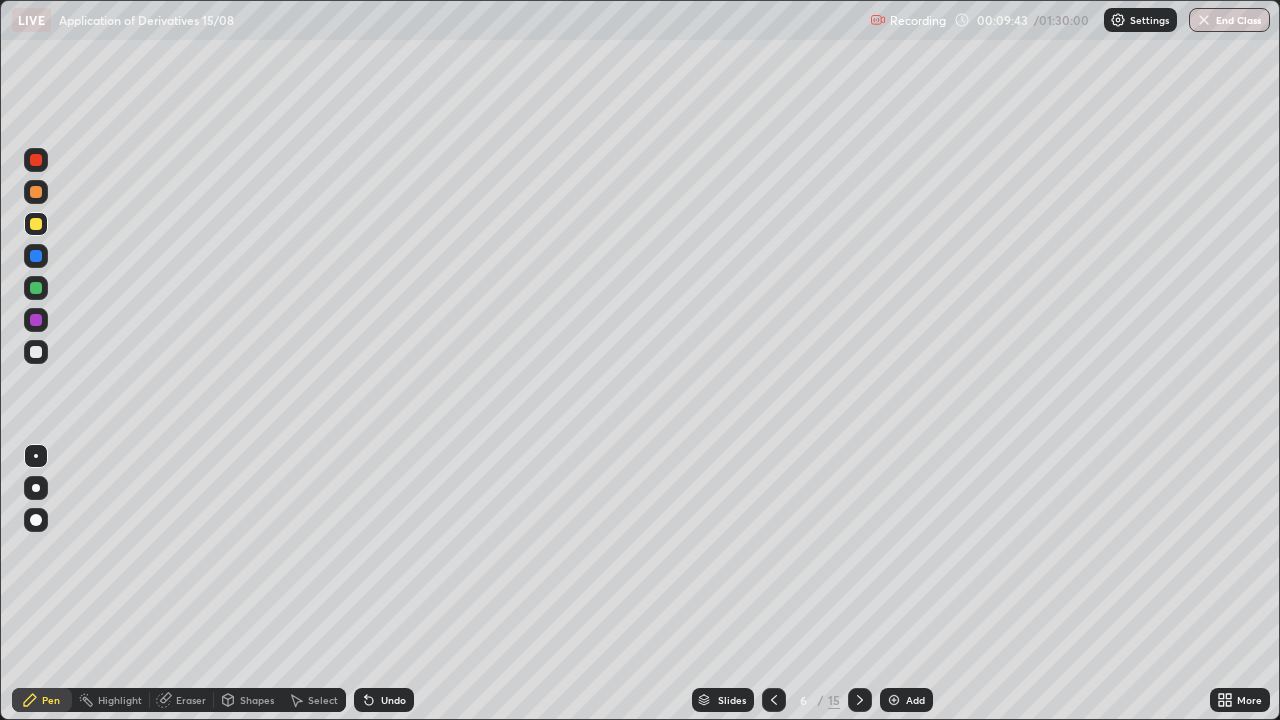 click on "Undo" at bounding box center [384, 700] 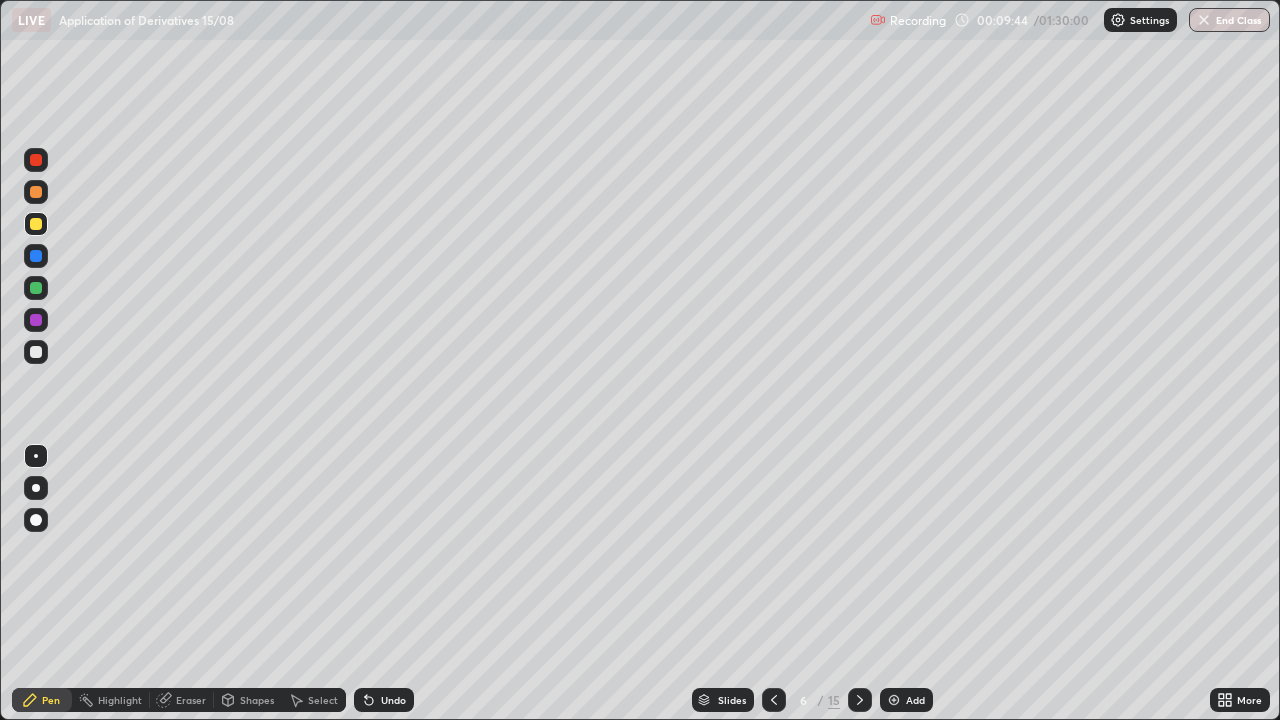 click on "Undo" at bounding box center (384, 700) 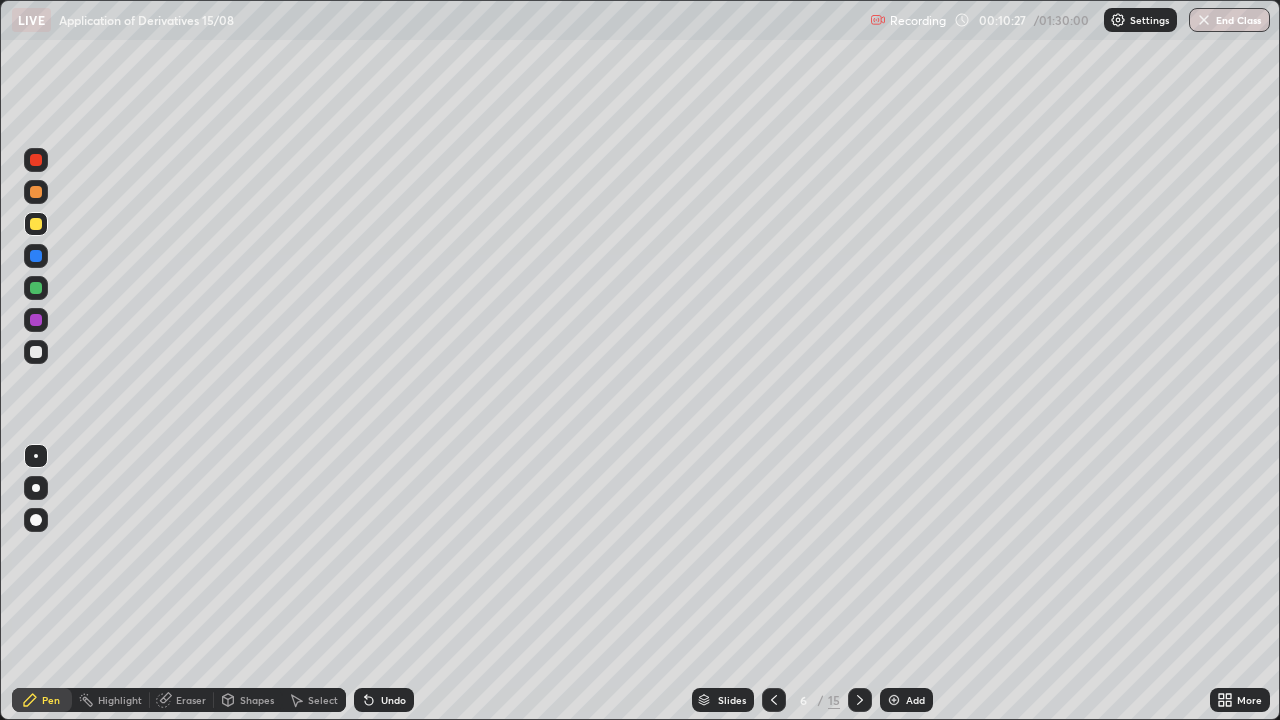 click 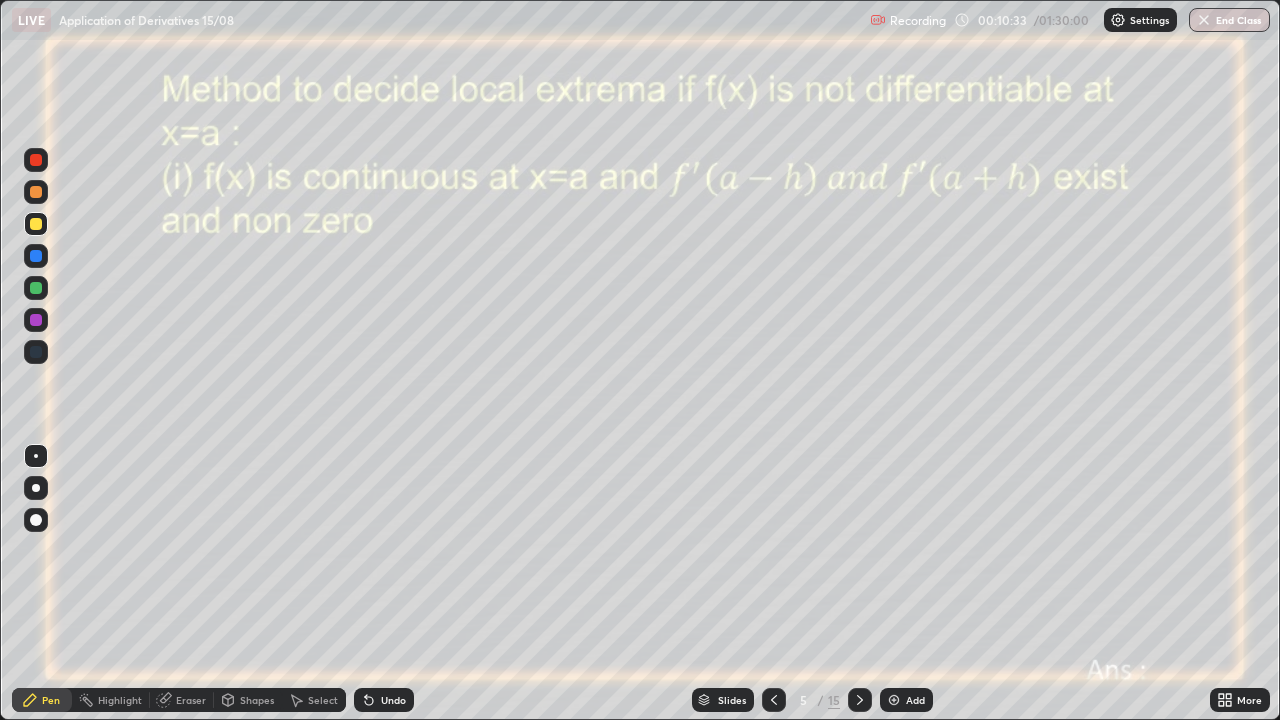 click 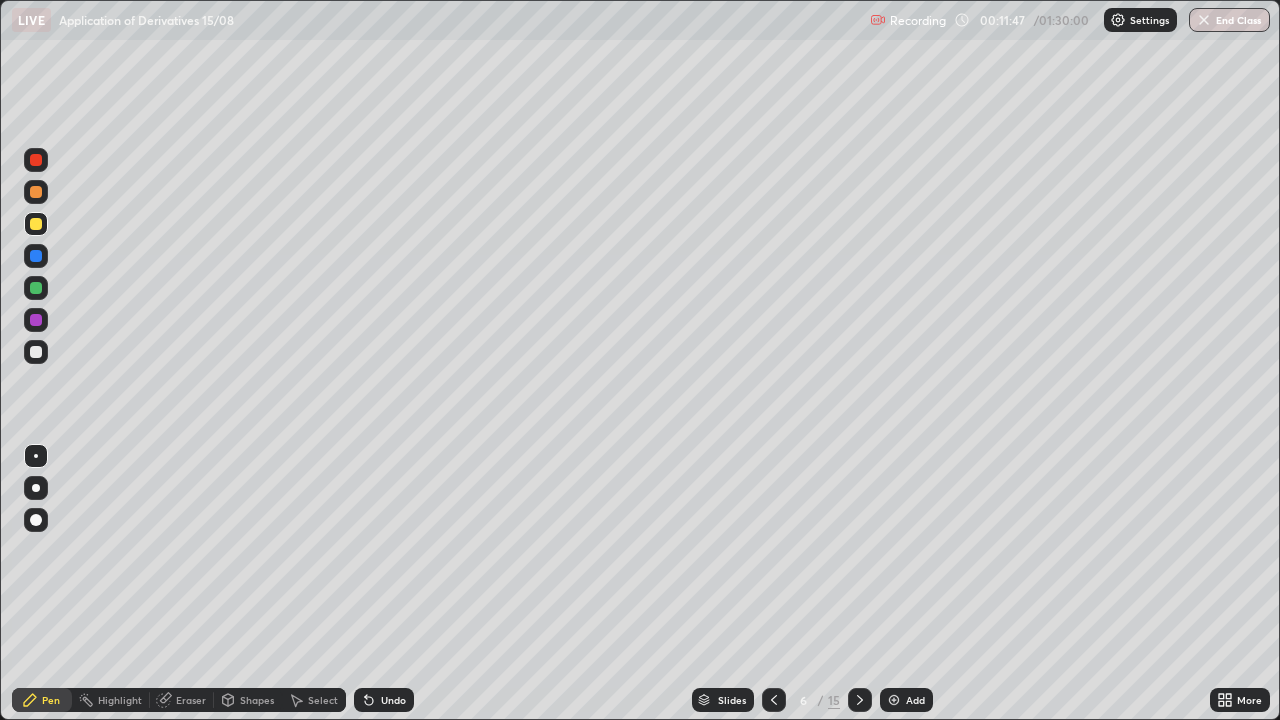 click 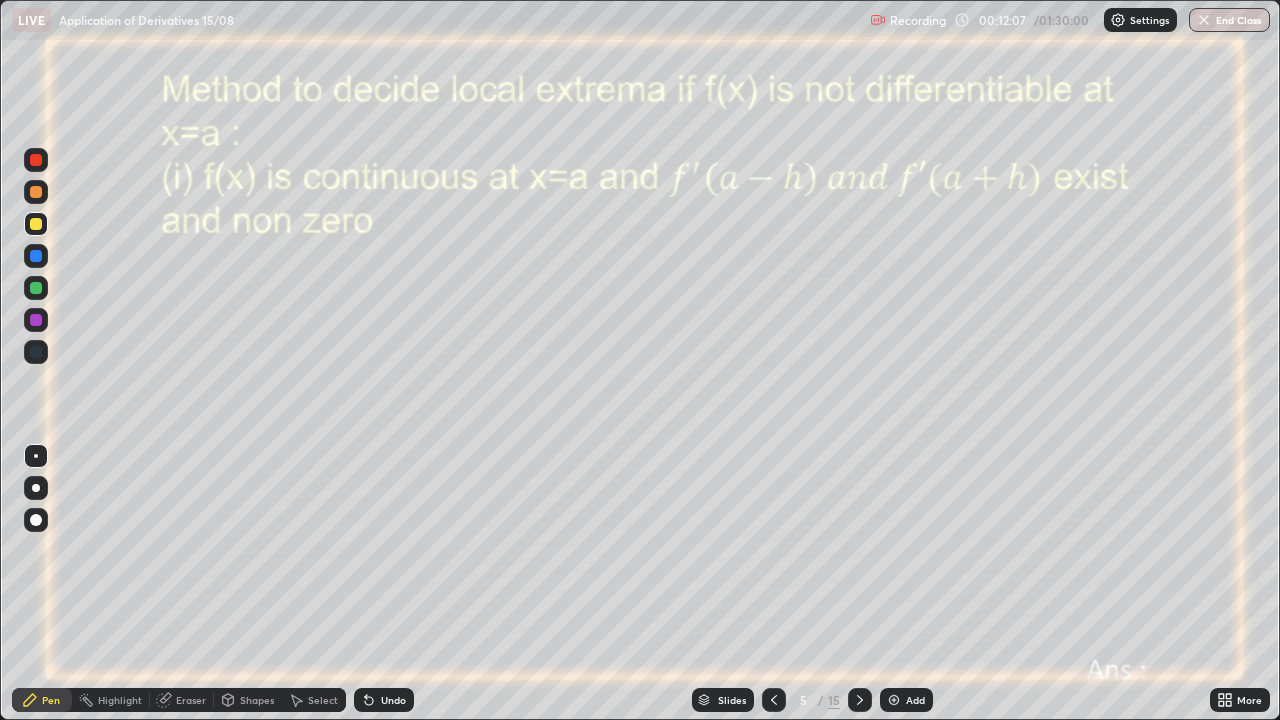 click 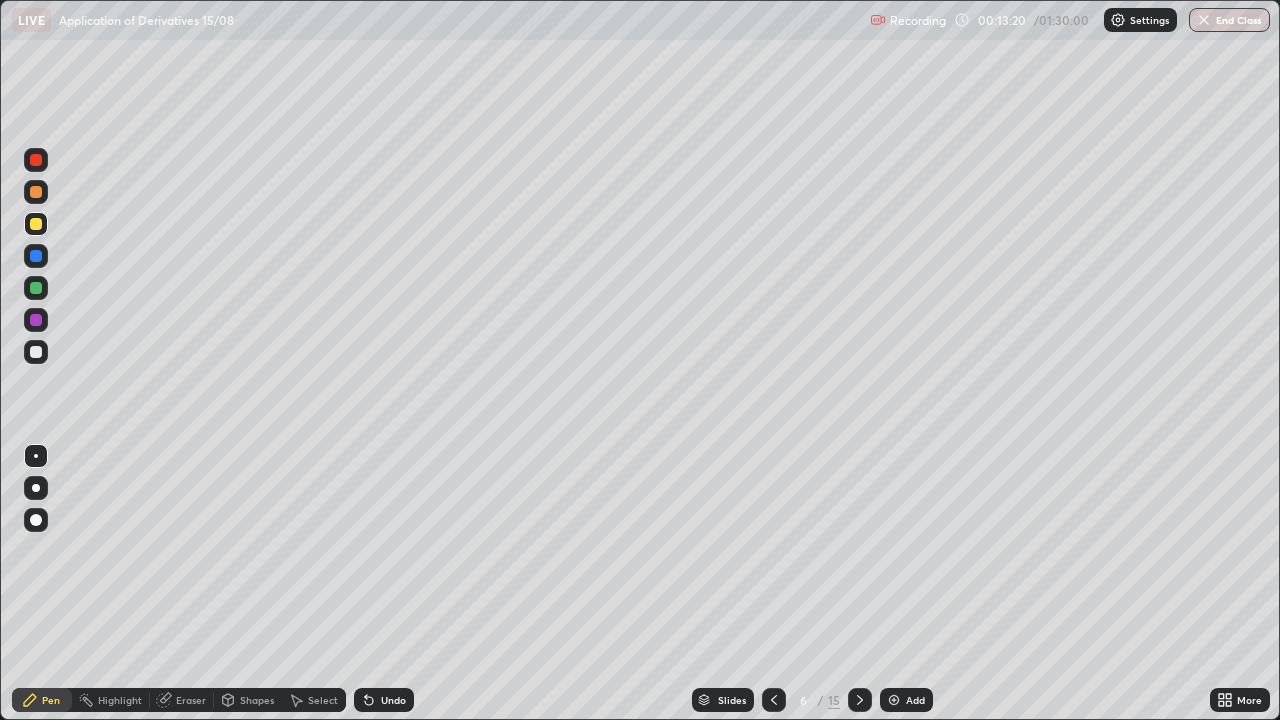 click at bounding box center (894, 700) 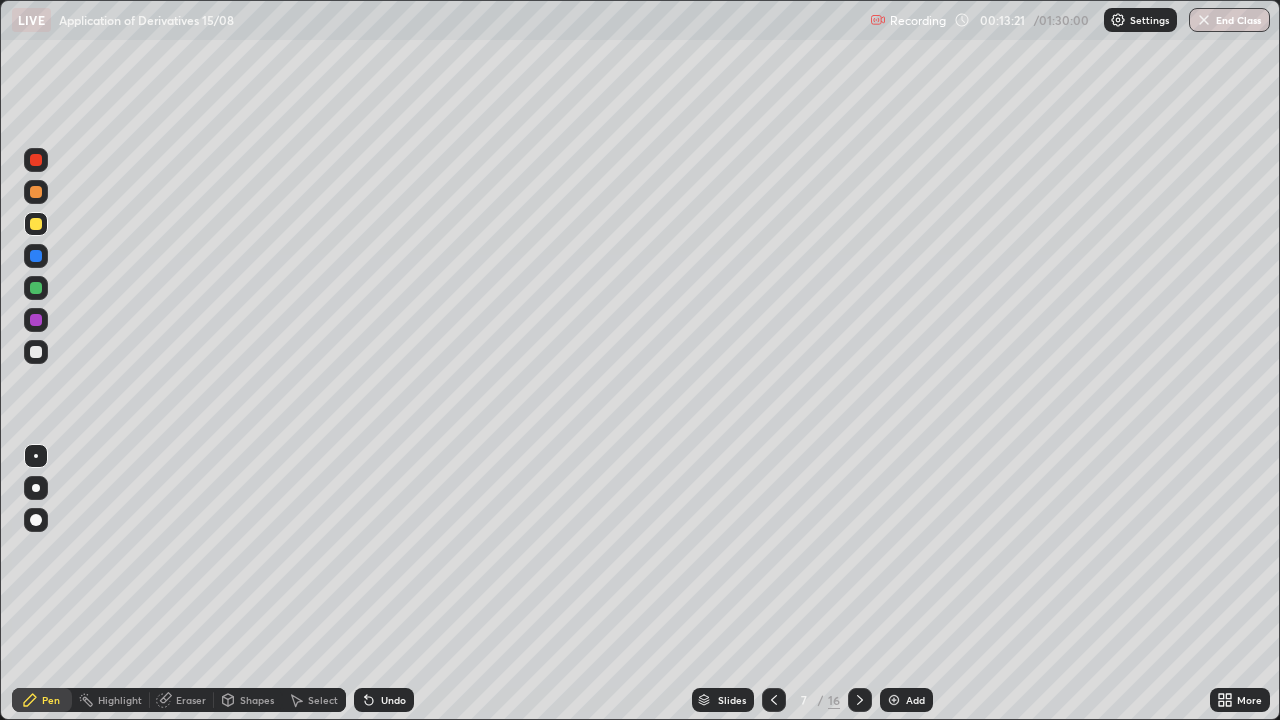 click at bounding box center [36, 288] 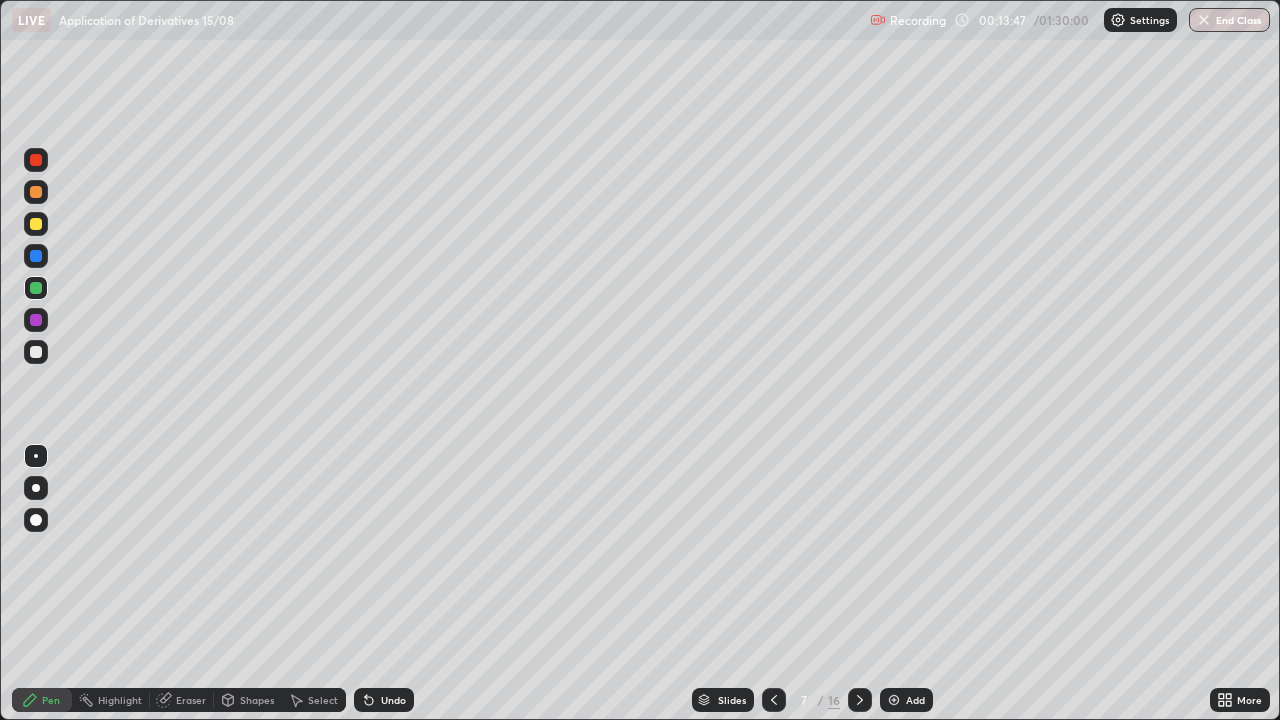 click on "Undo" at bounding box center [393, 700] 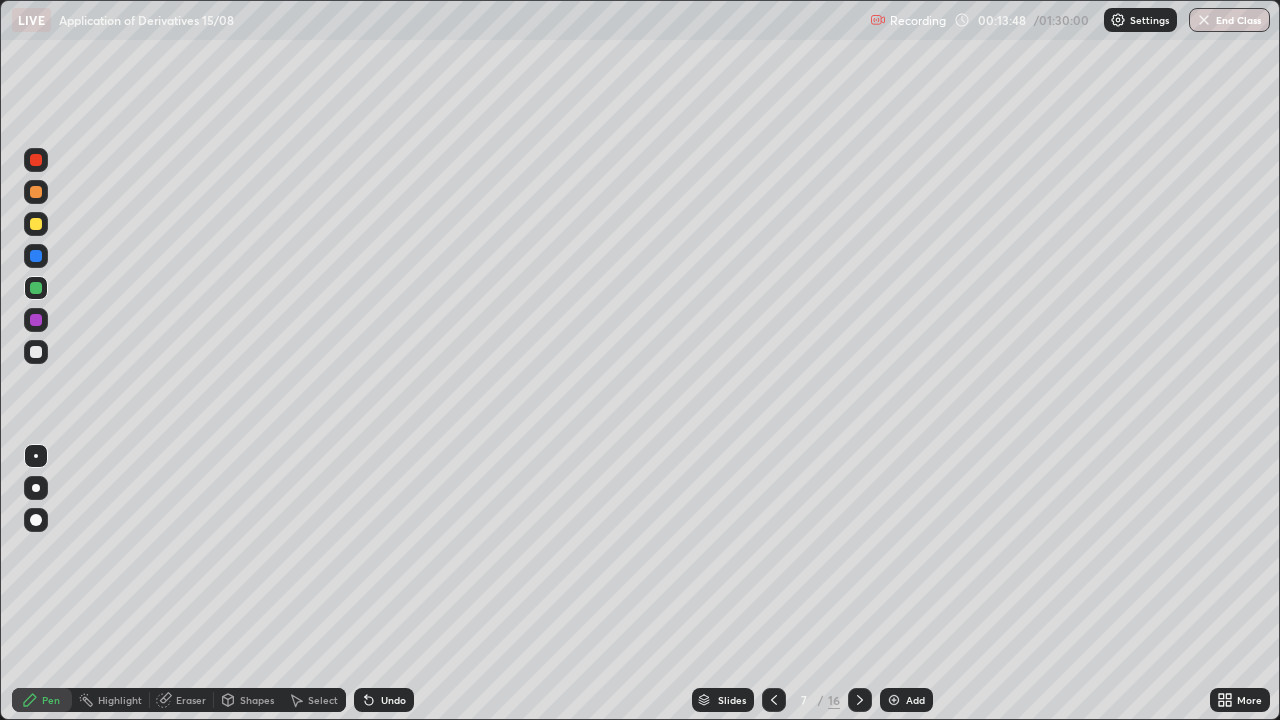 click on "Undo" at bounding box center [393, 700] 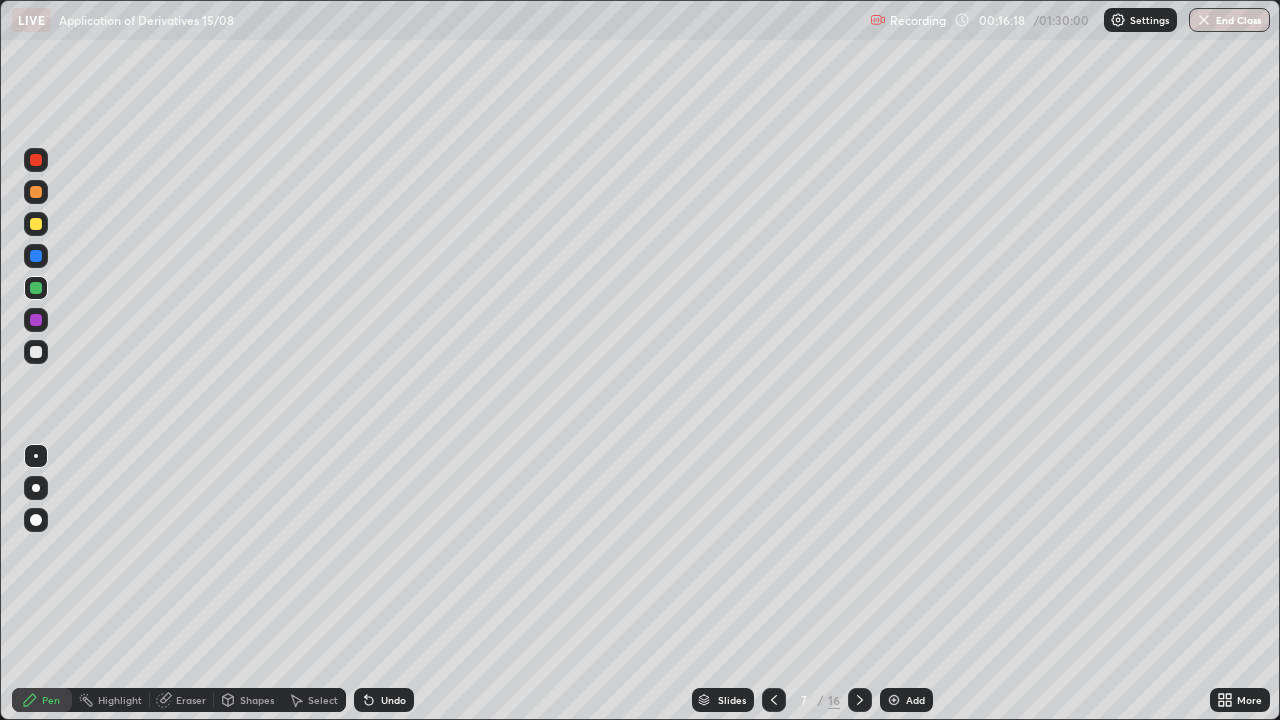 click at bounding box center (36, 320) 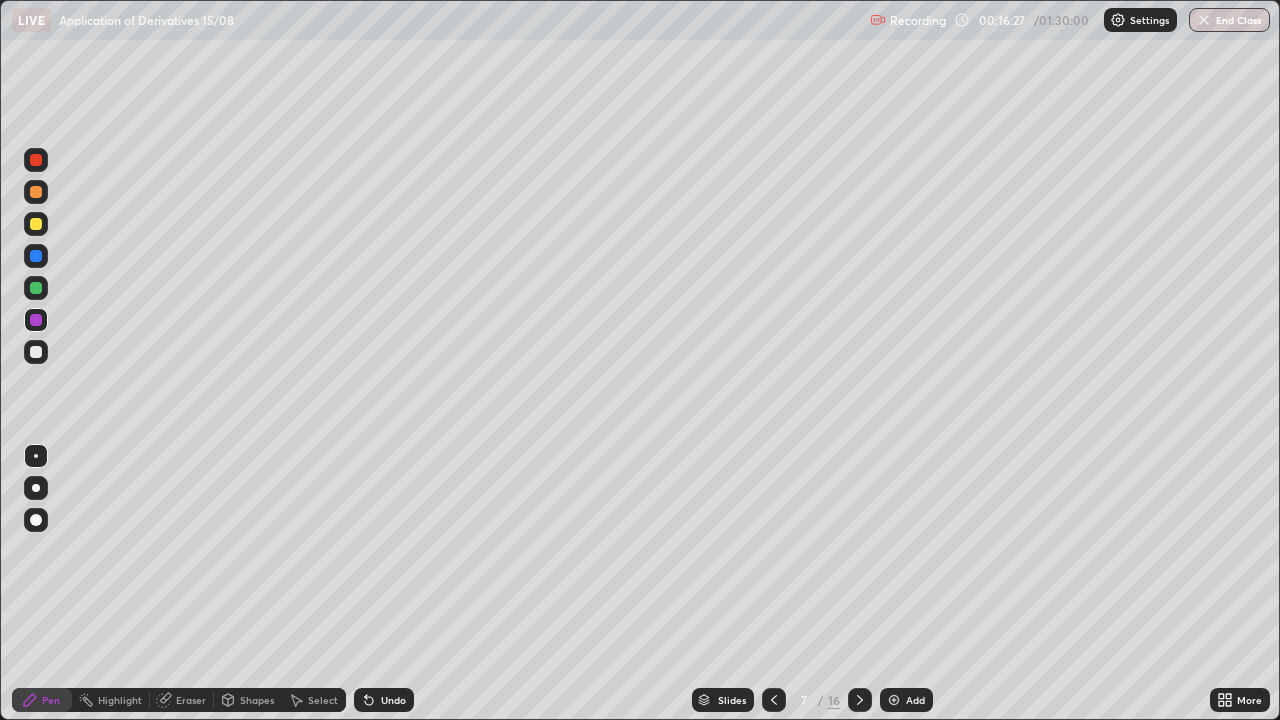 click at bounding box center (36, 224) 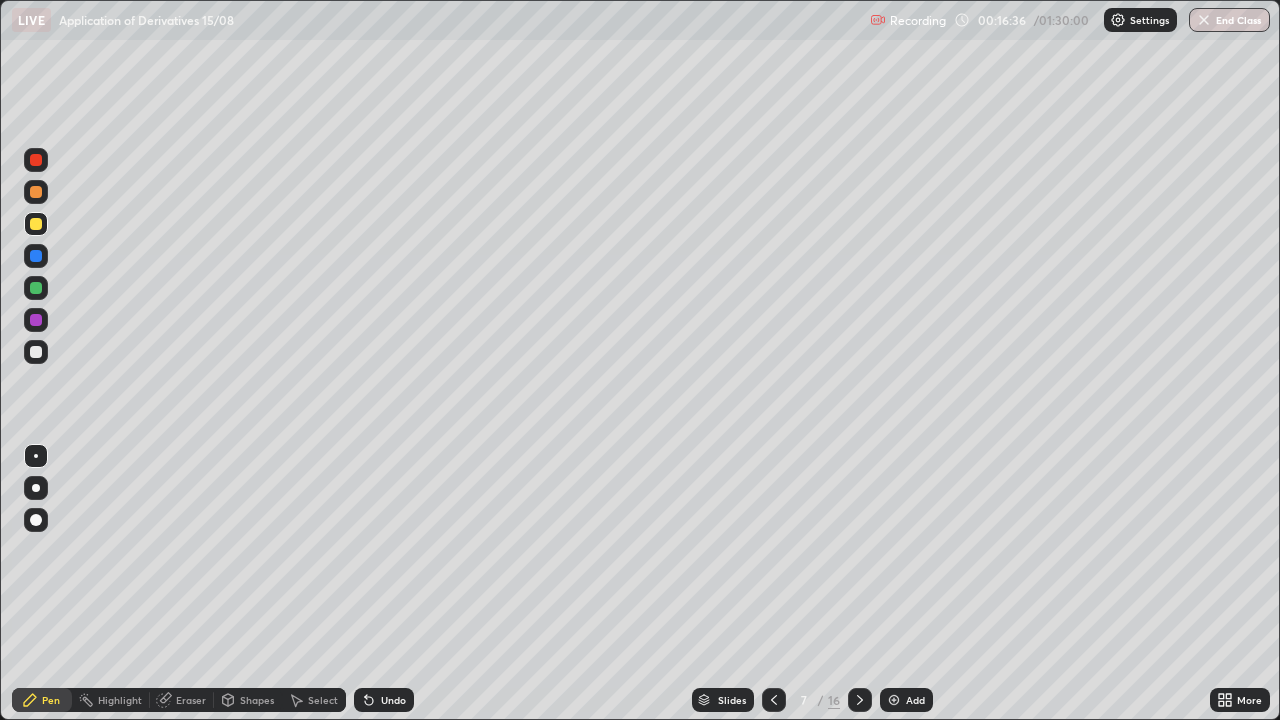 click at bounding box center [36, 256] 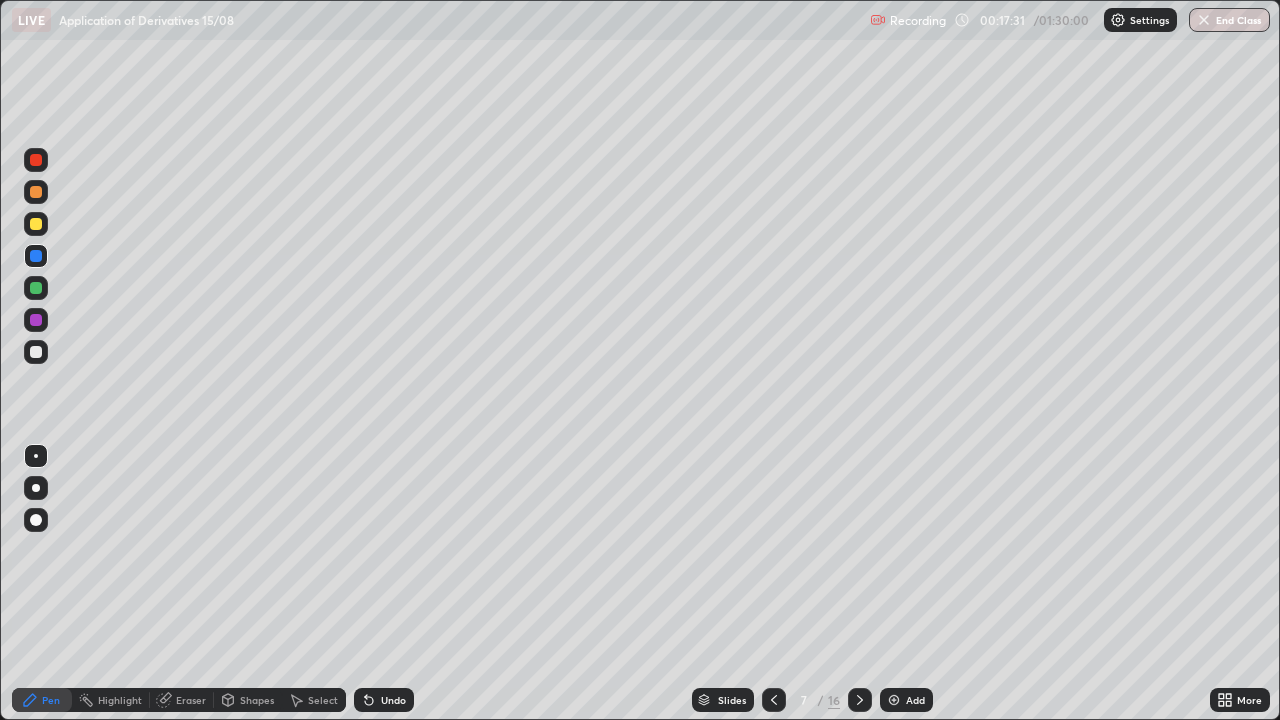 click 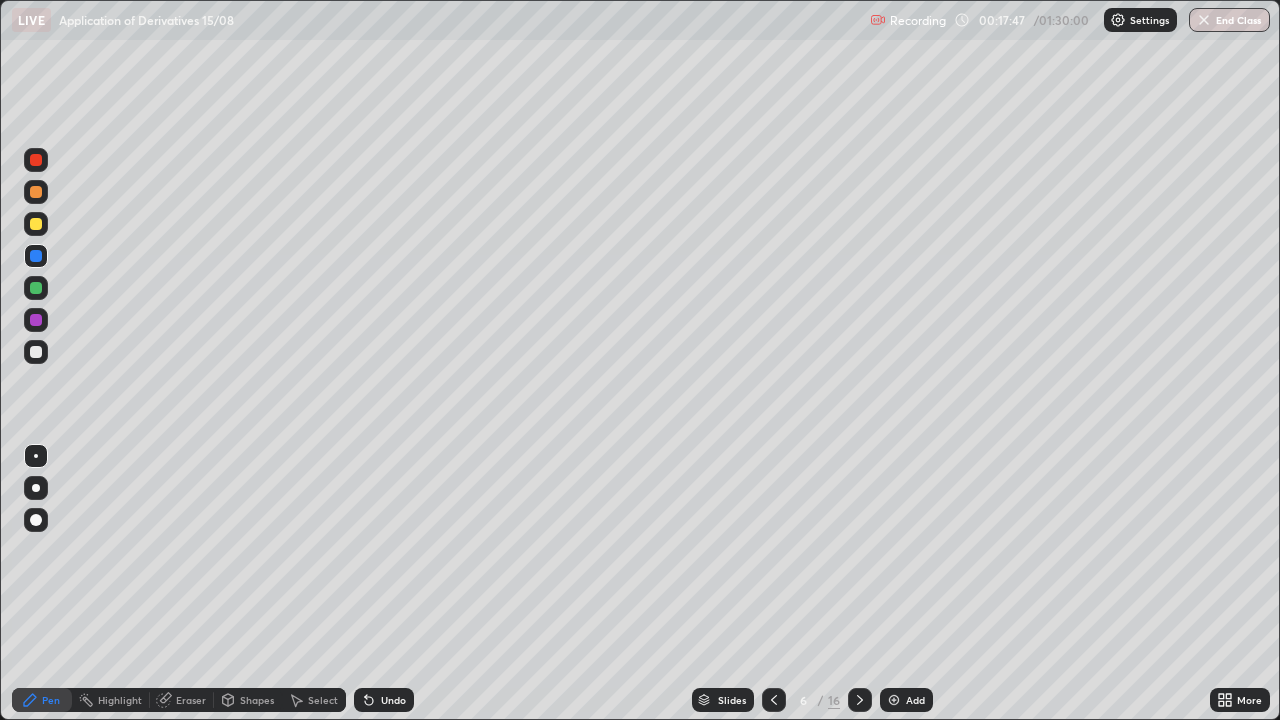click 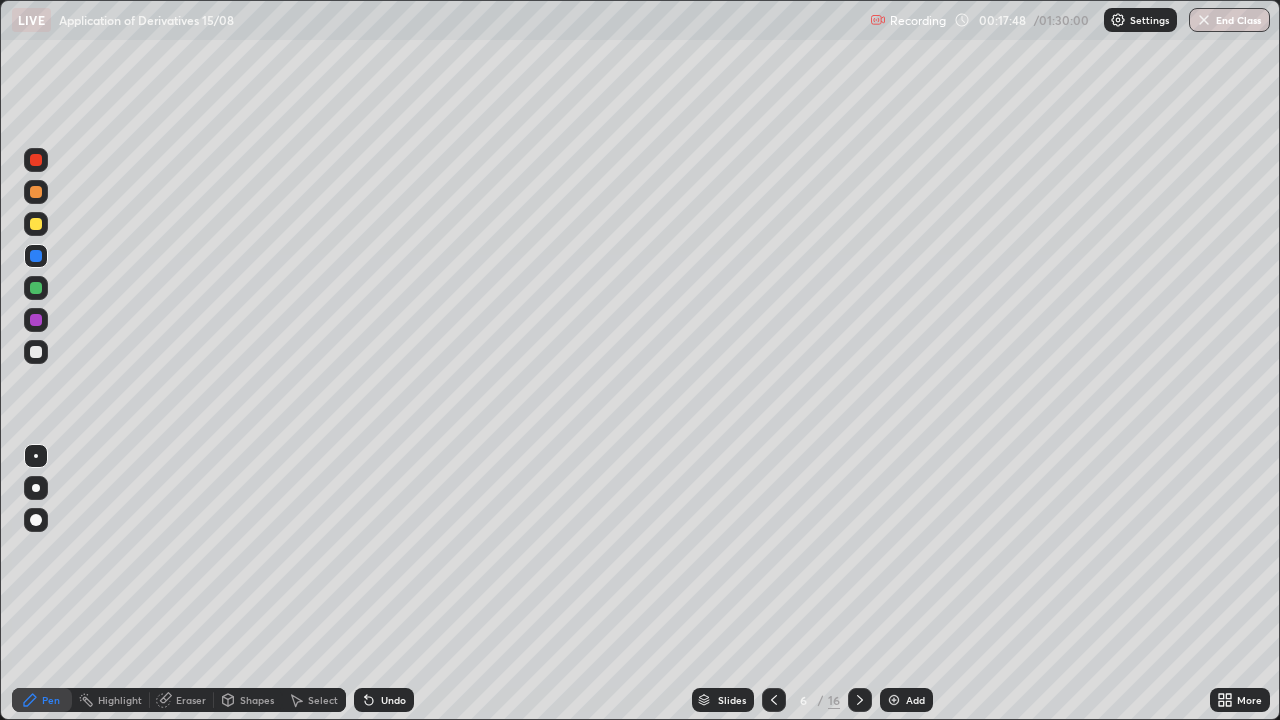 click on "Undo" at bounding box center (384, 700) 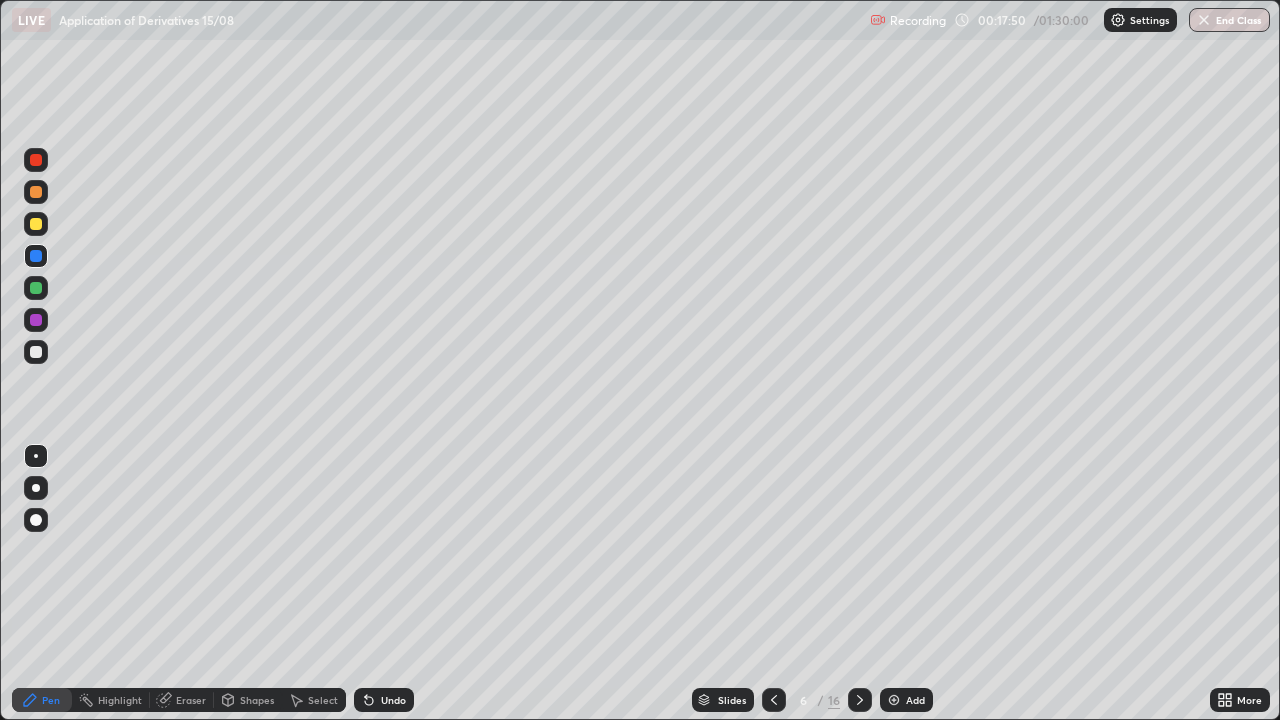 click 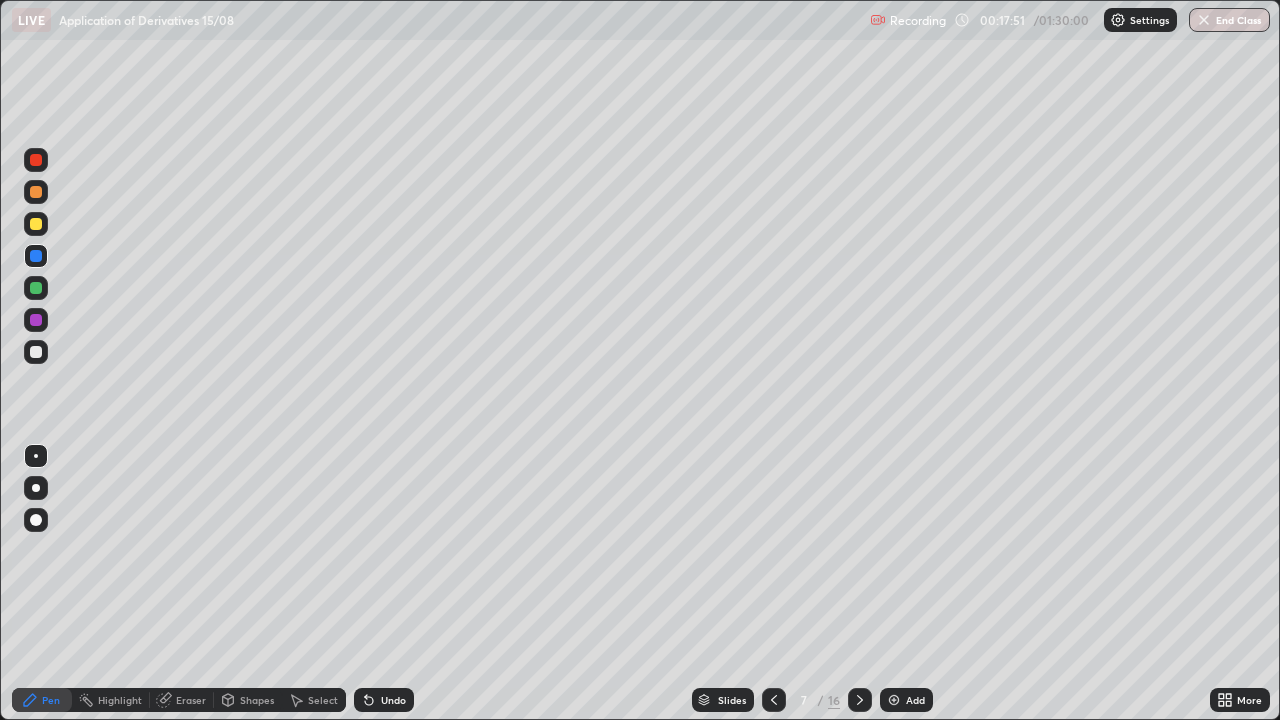 click on "Add" at bounding box center (906, 700) 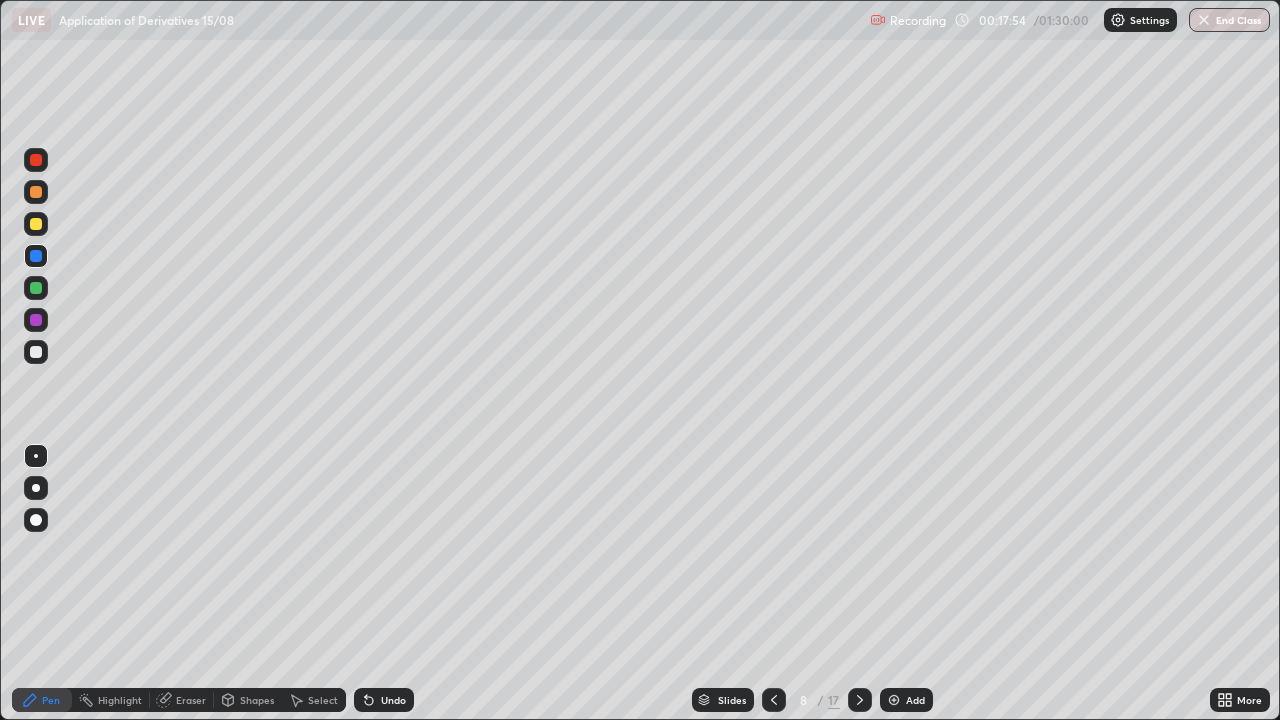 click 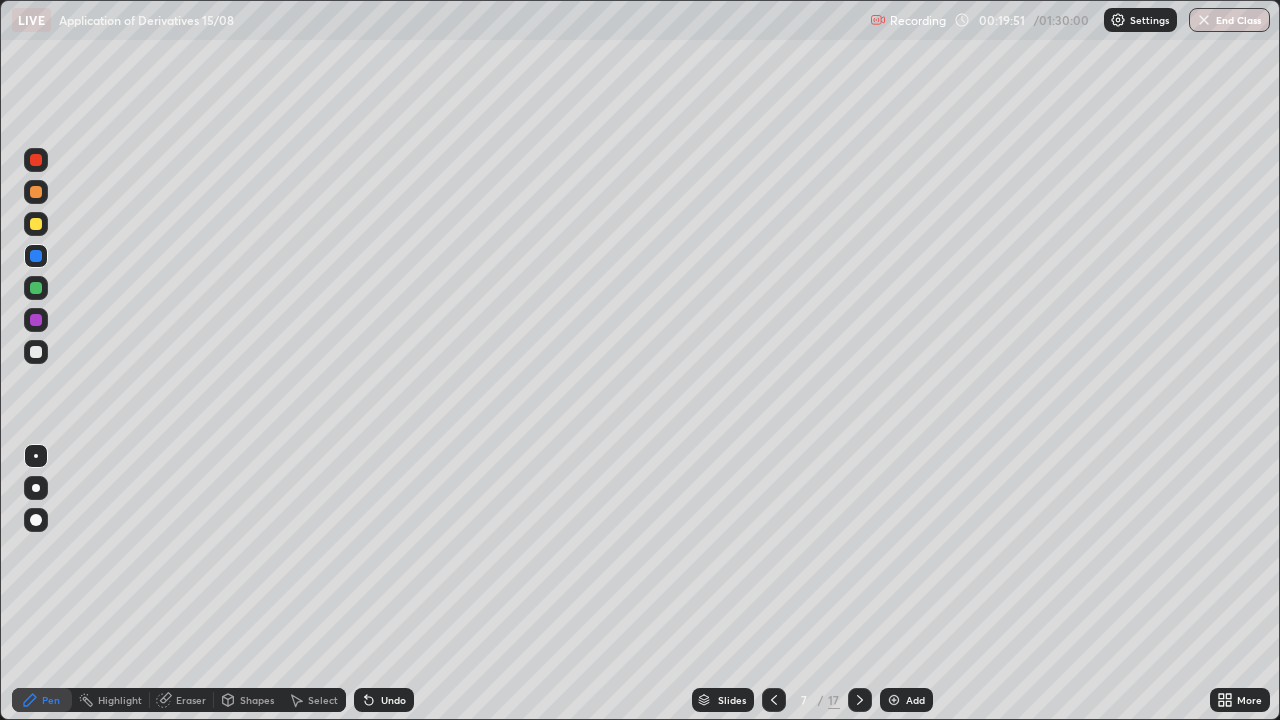 click 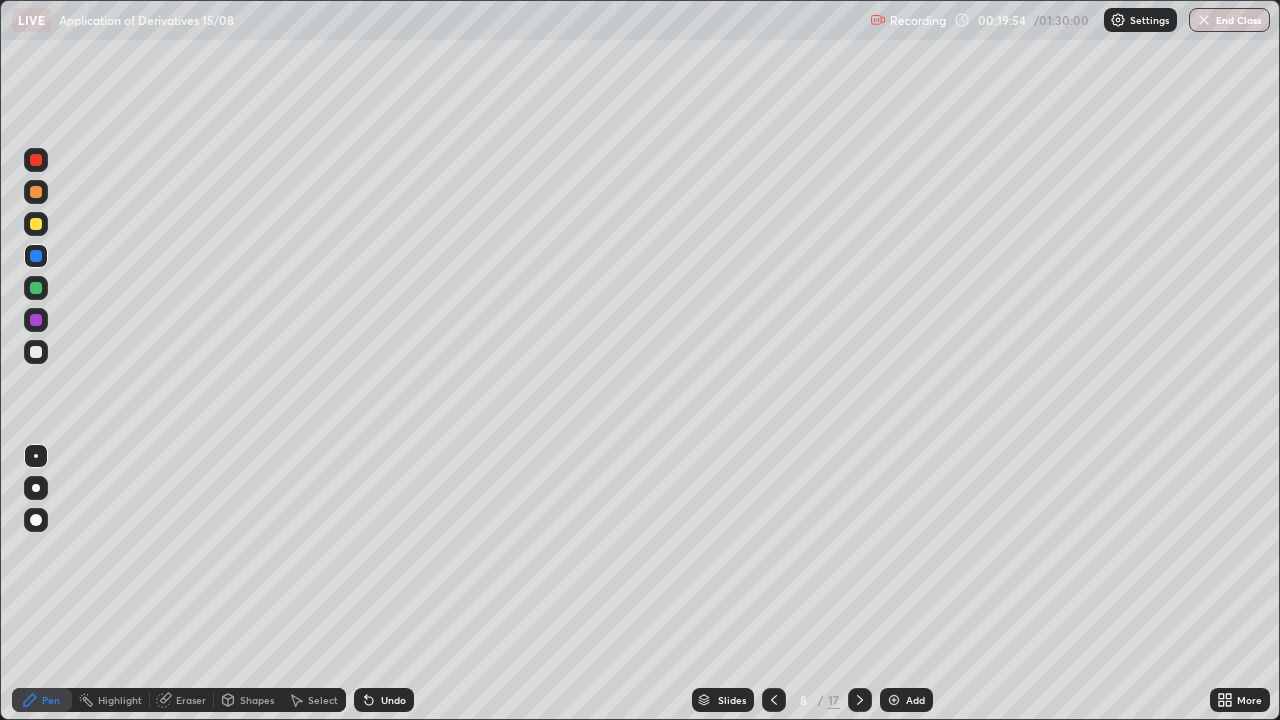 click at bounding box center (36, 288) 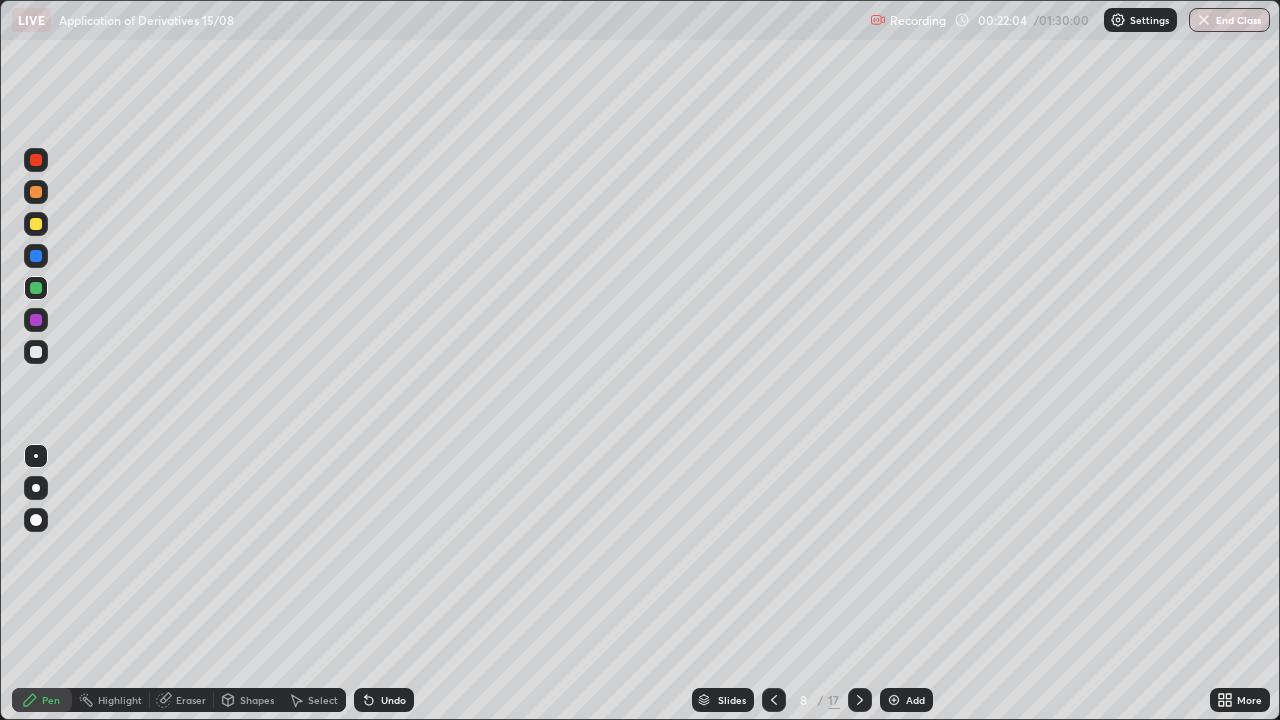 click 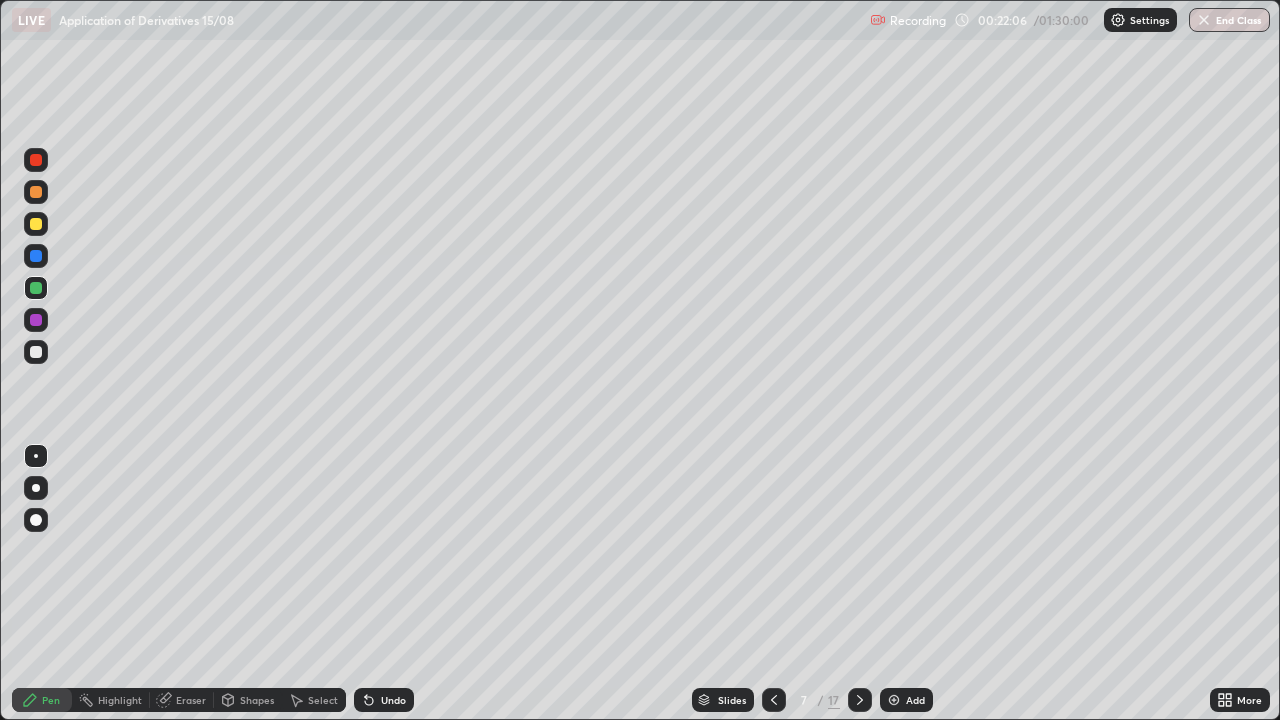 click on "Select" at bounding box center [323, 700] 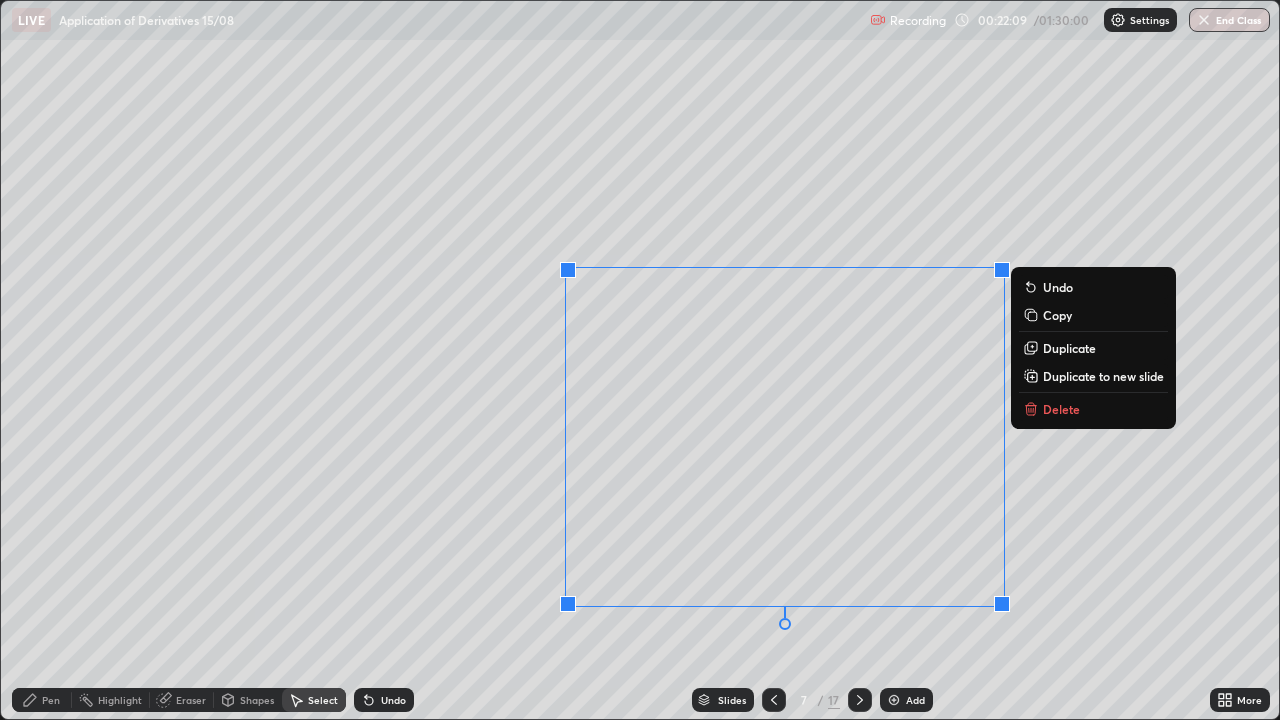 click 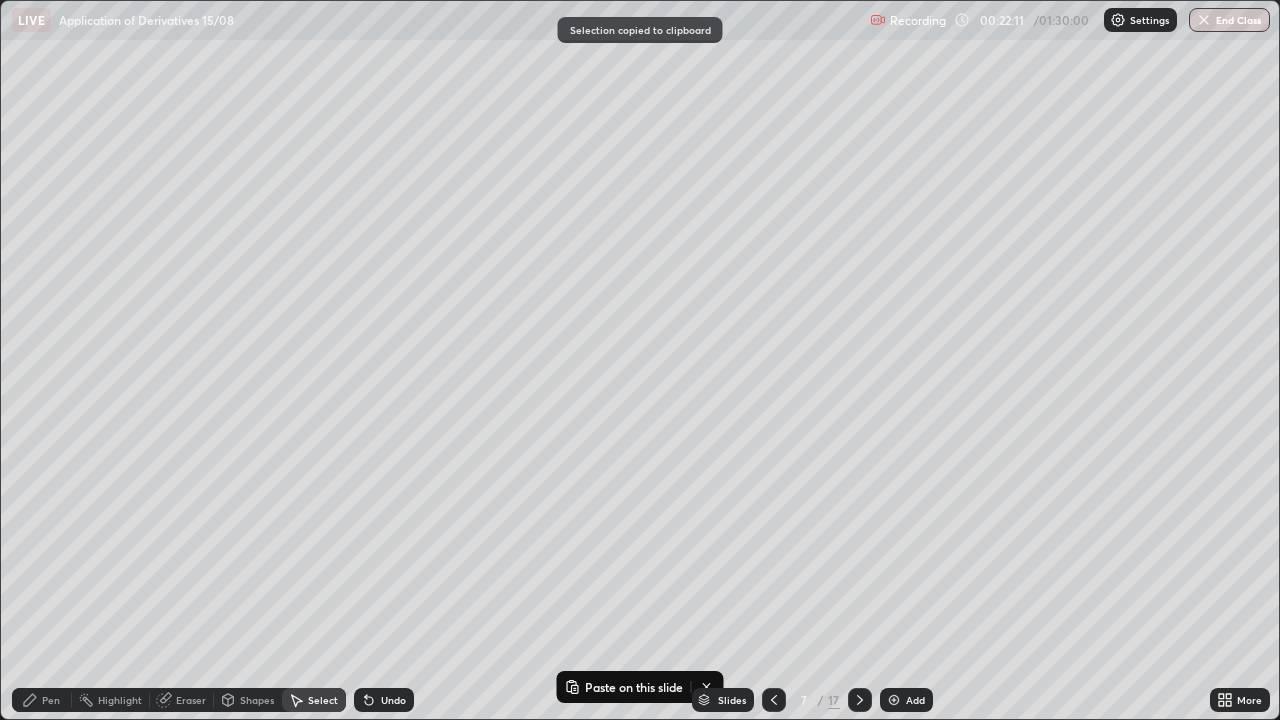 click 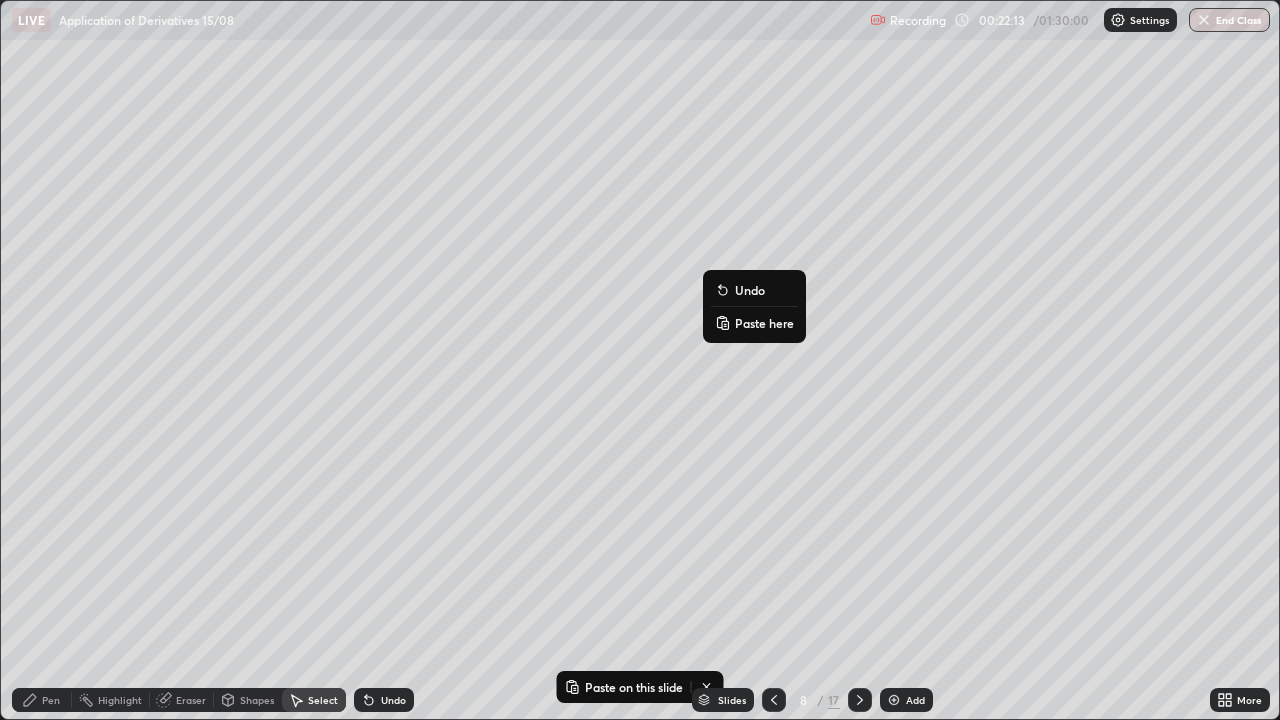 click 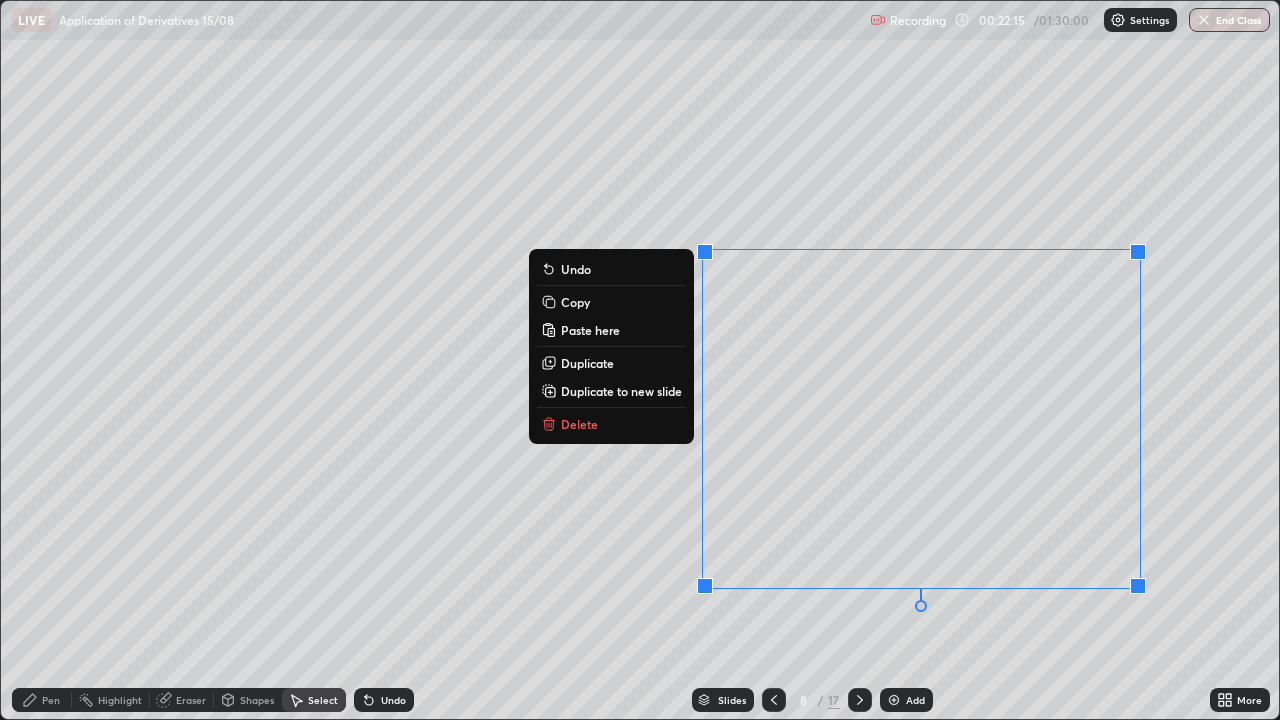 click on "Delete" at bounding box center [611, 424] 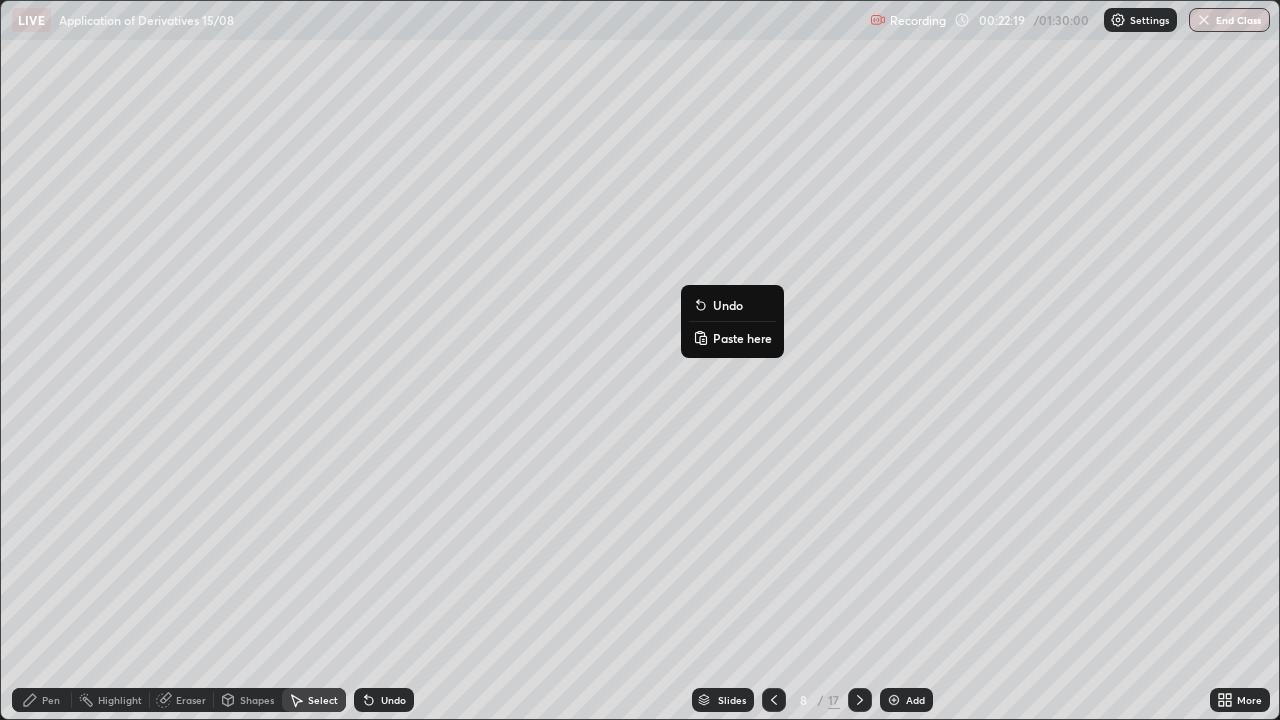 click on "Paste here" at bounding box center (742, 338) 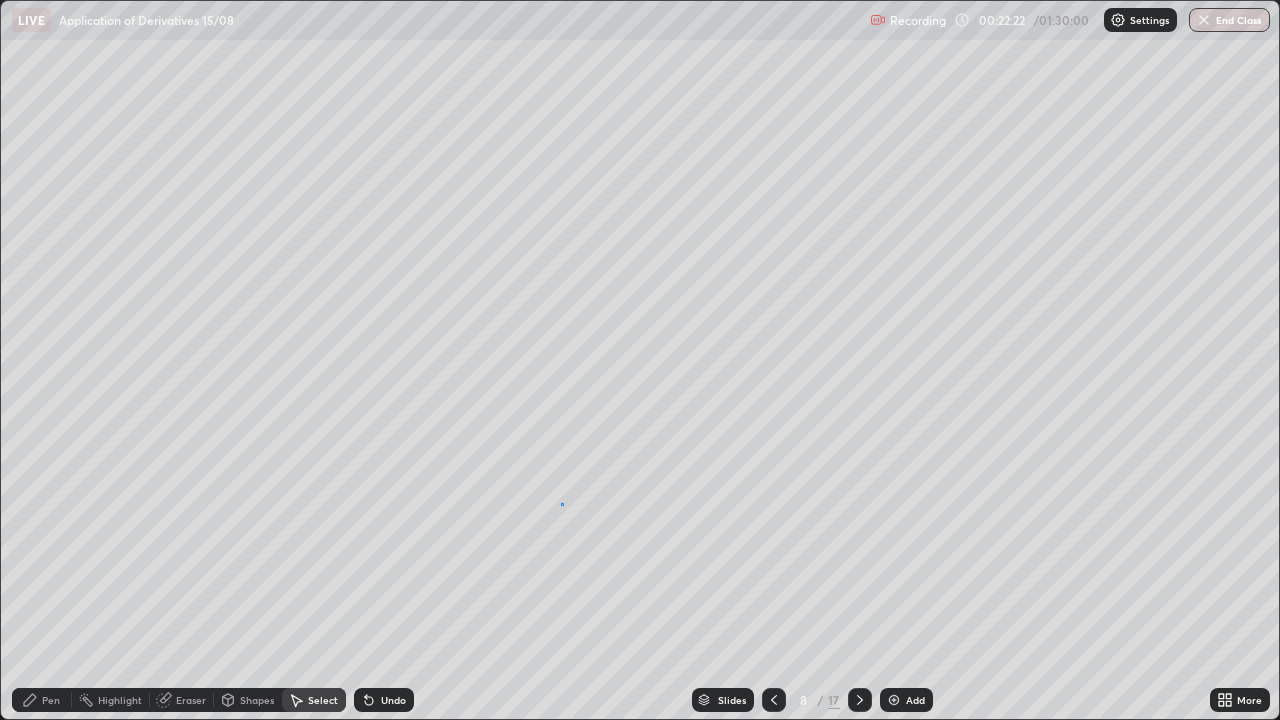 click on "0 ° Undo Copy Paste here Duplicate Duplicate to new slide Delete" at bounding box center (640, 360) 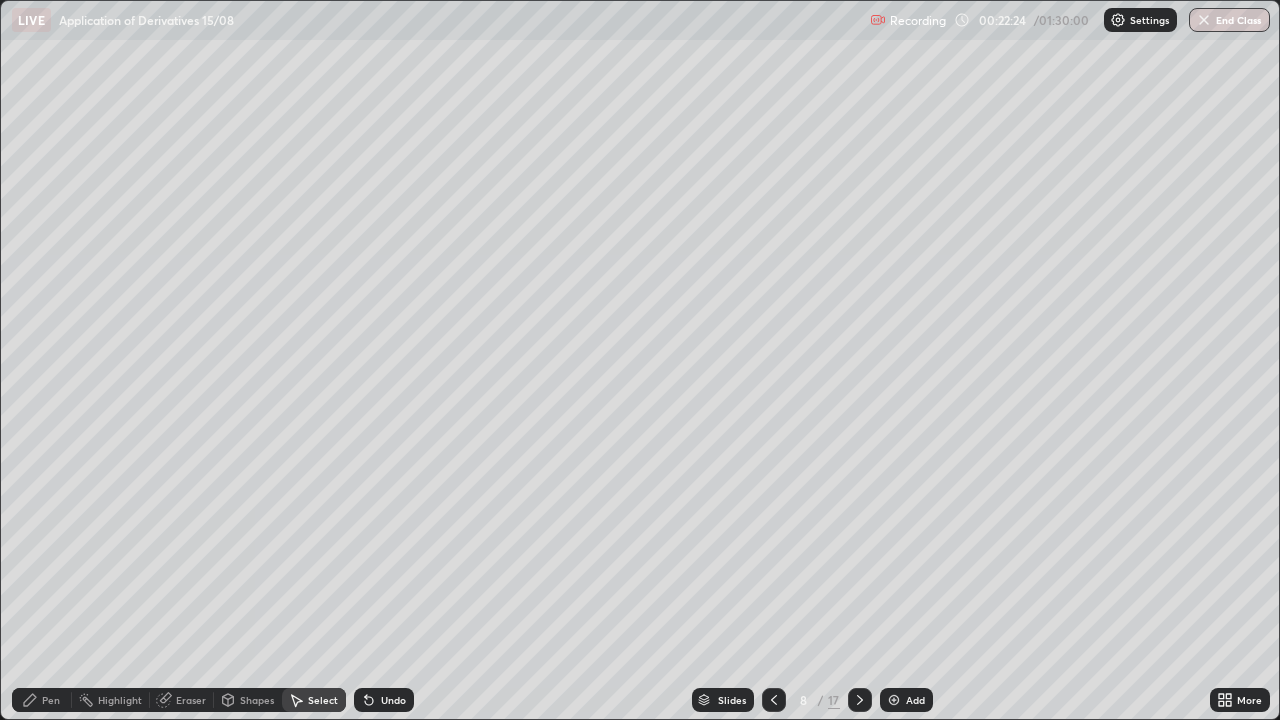 click on "Eraser" at bounding box center (191, 700) 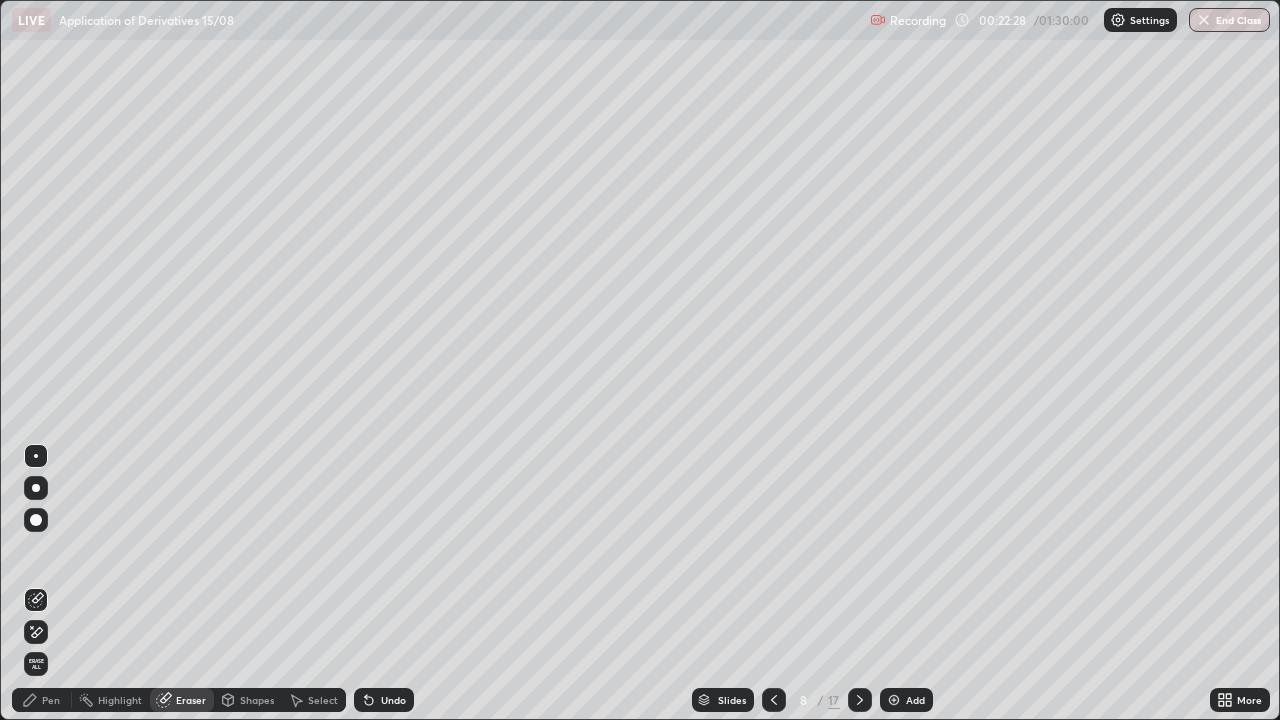 click on "Pen" at bounding box center [51, 700] 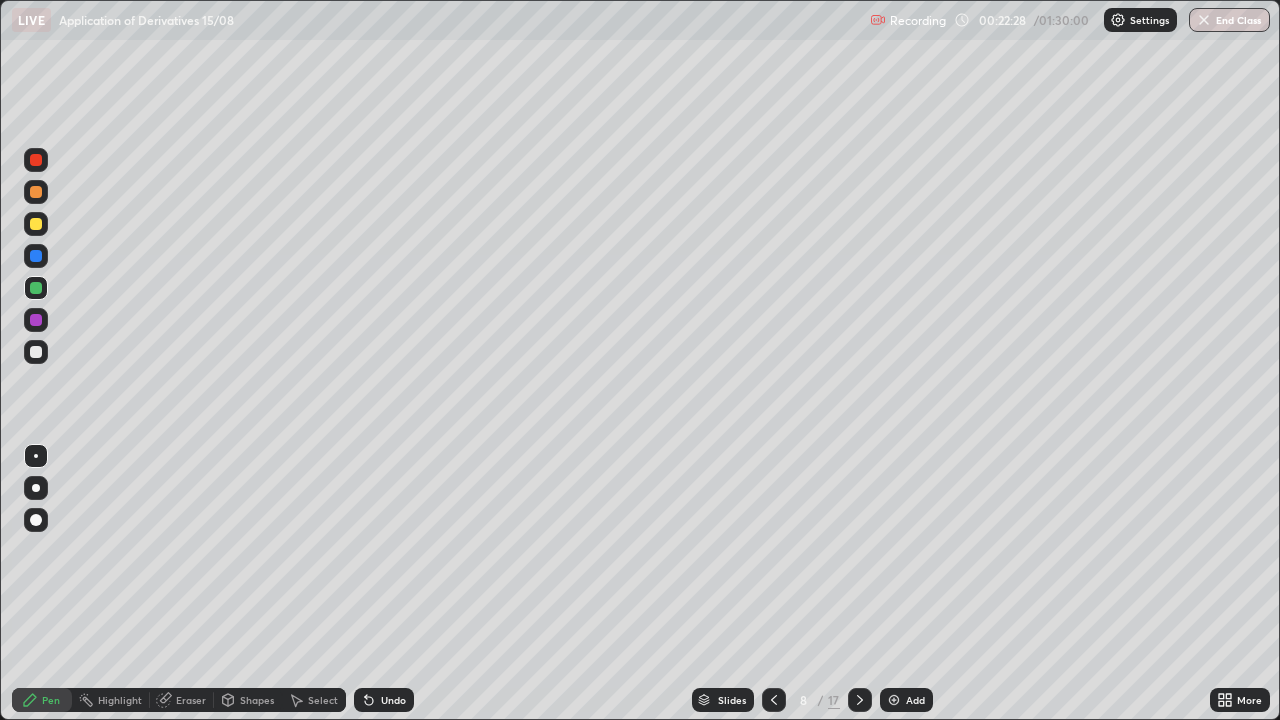 click at bounding box center (36, 320) 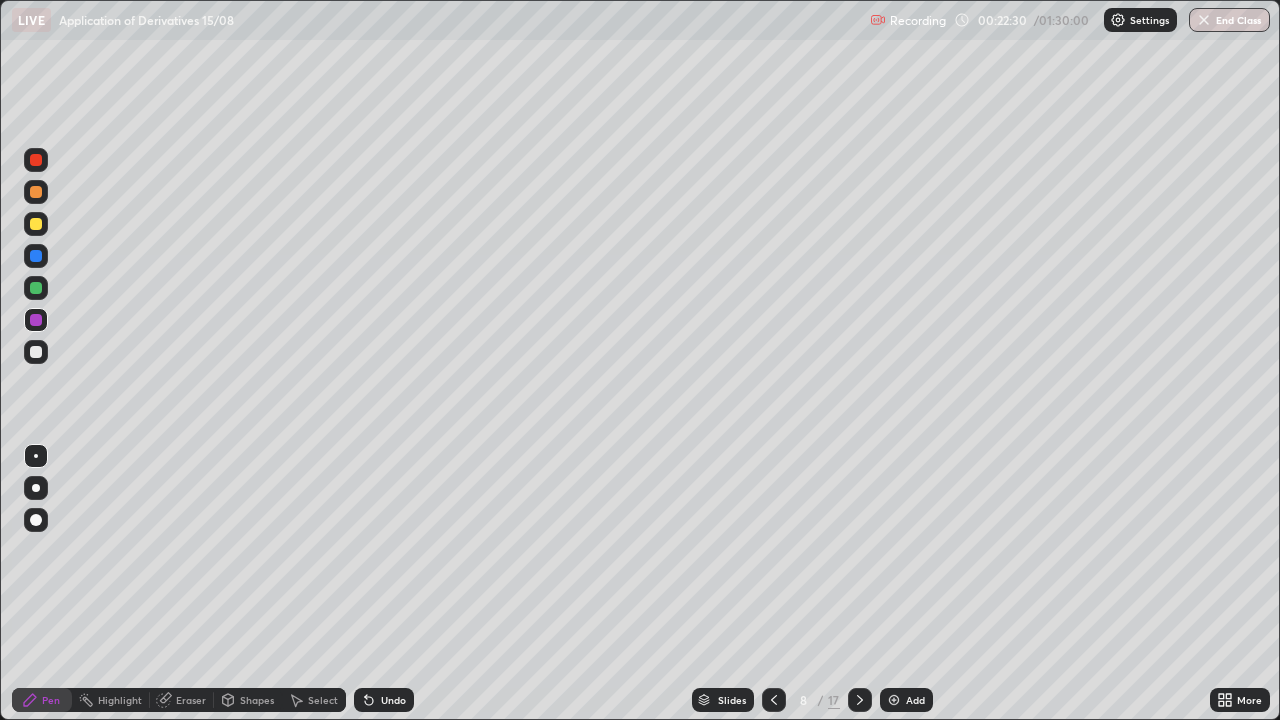 click at bounding box center [36, 160] 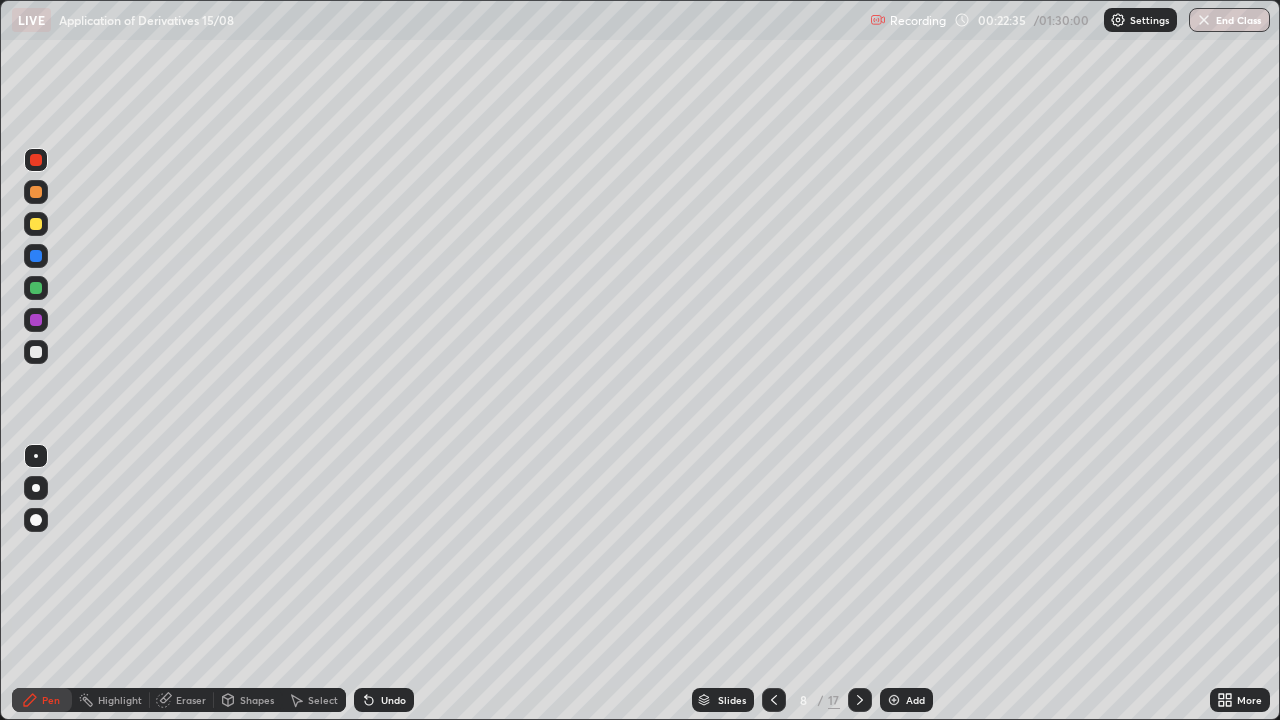 click on "Undo" at bounding box center [393, 700] 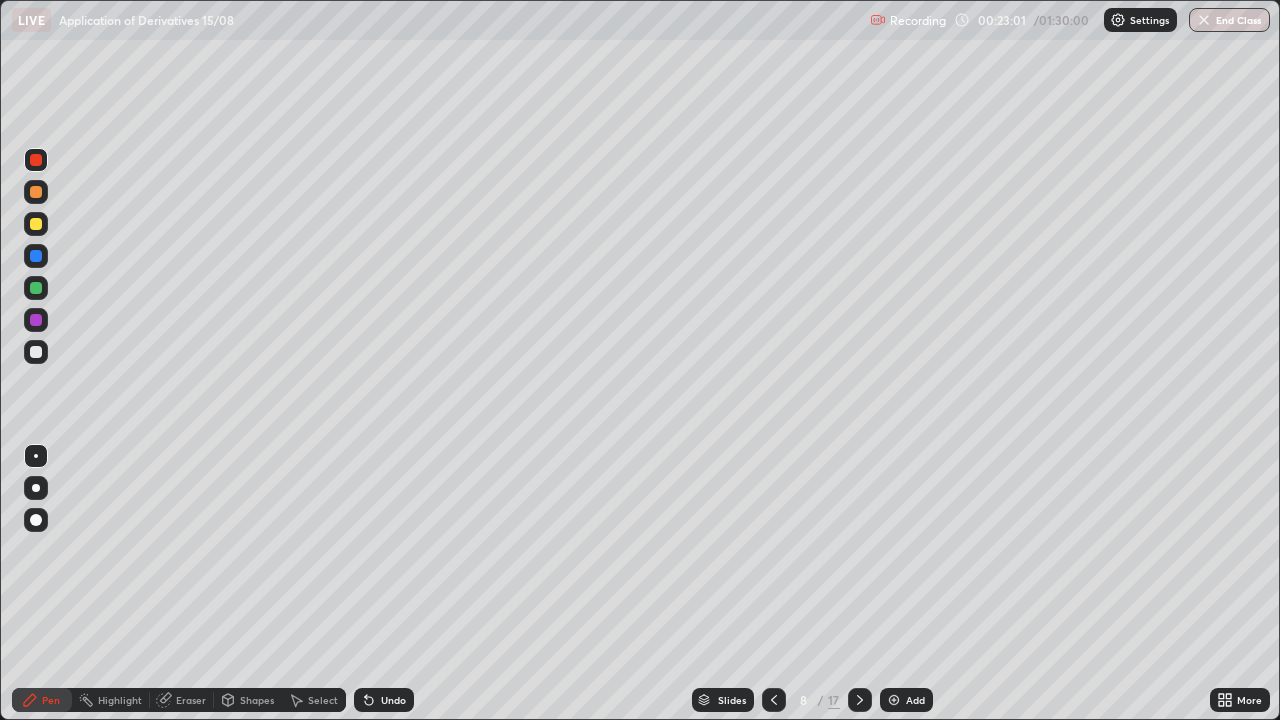 click 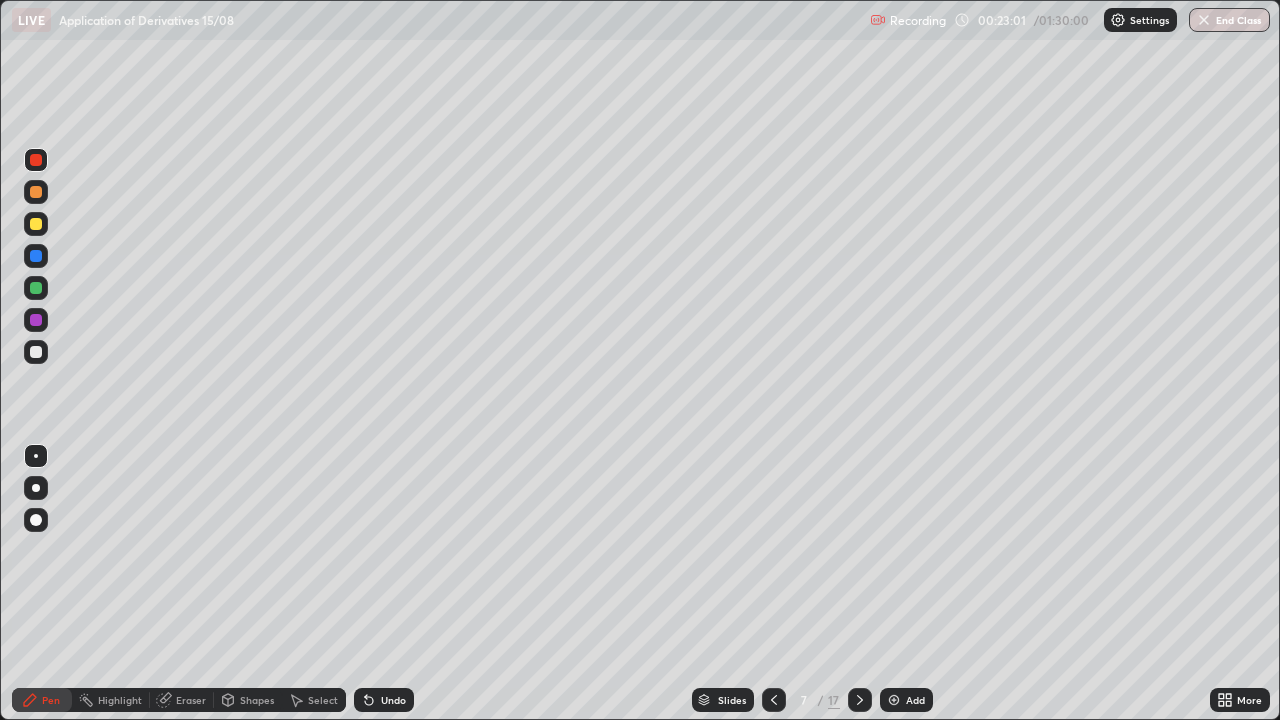 click 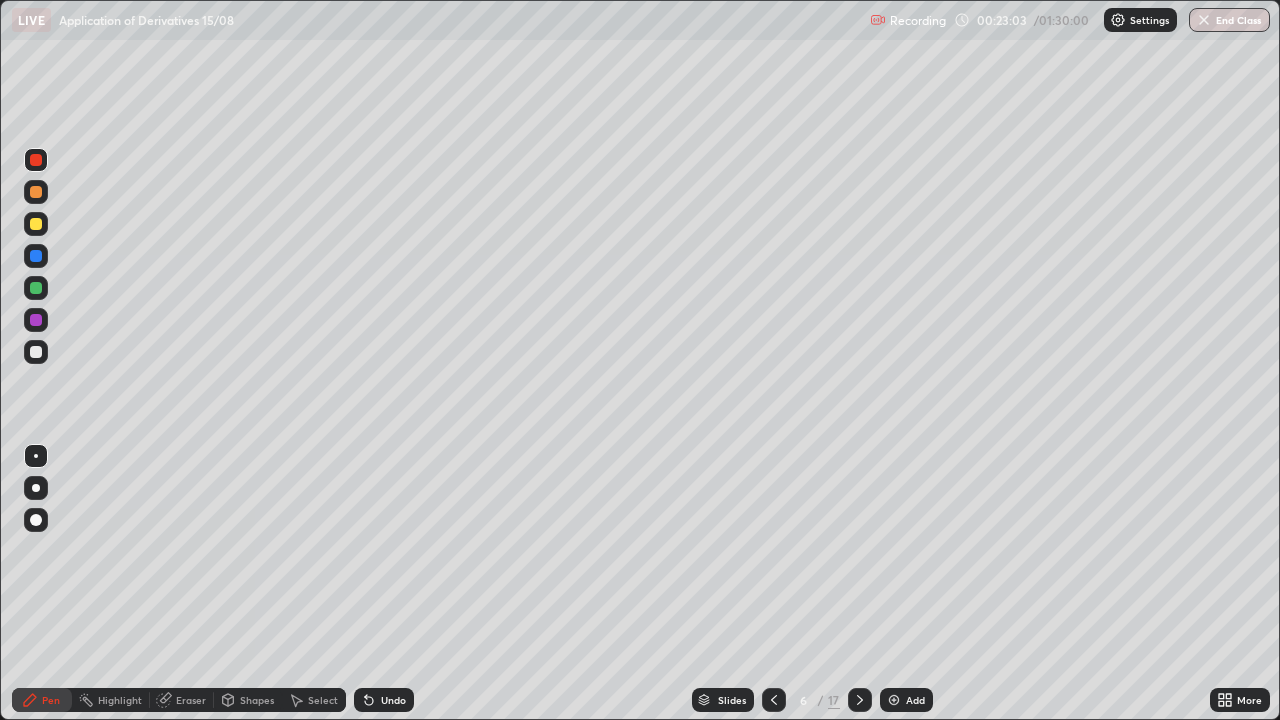 click 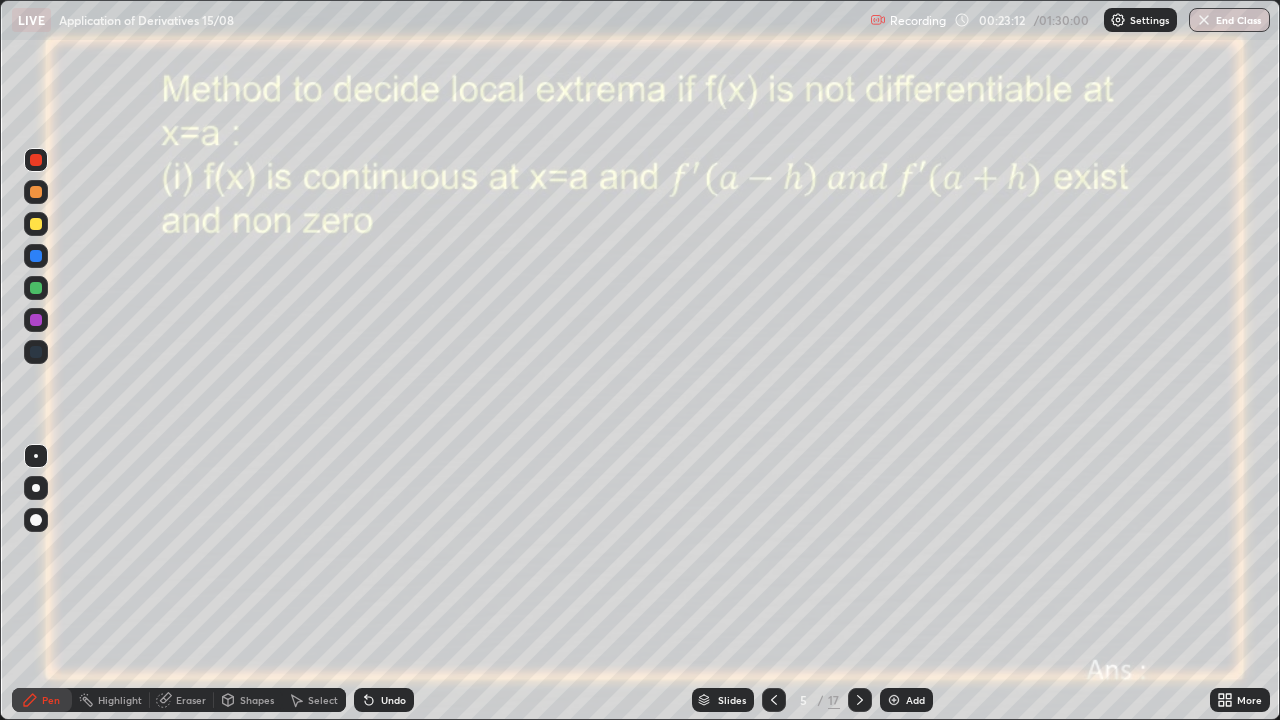 click 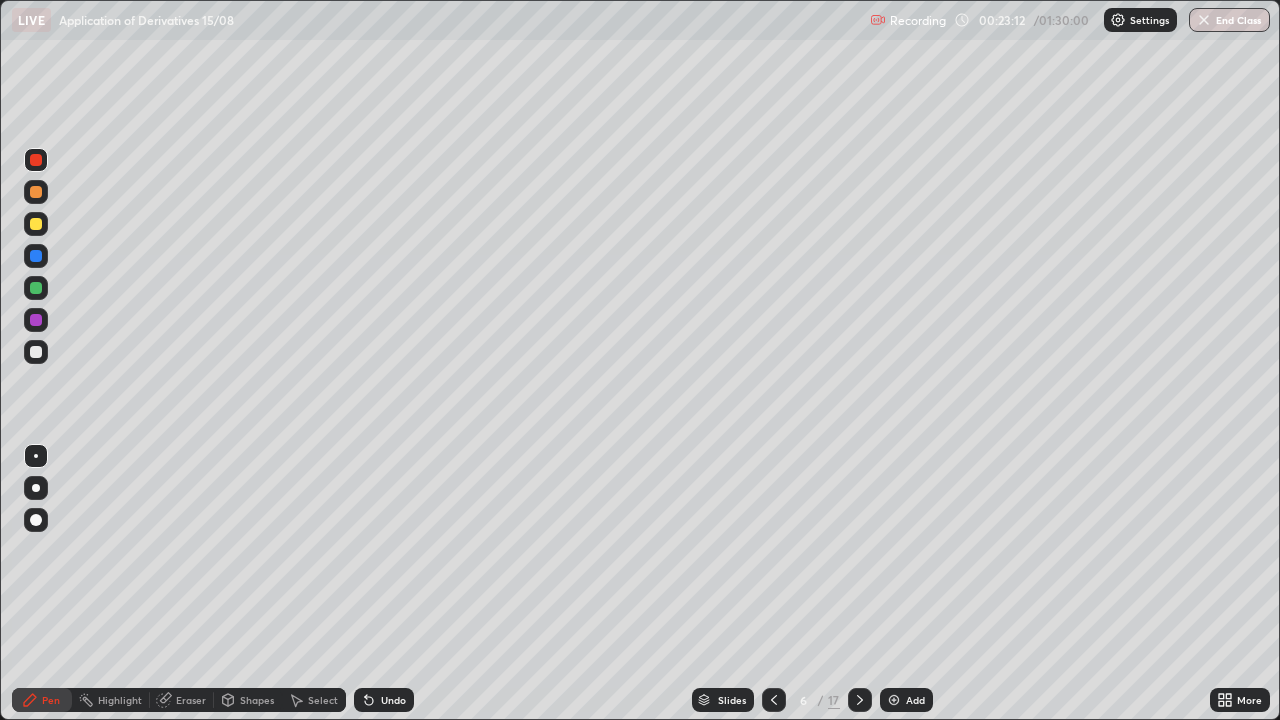 click 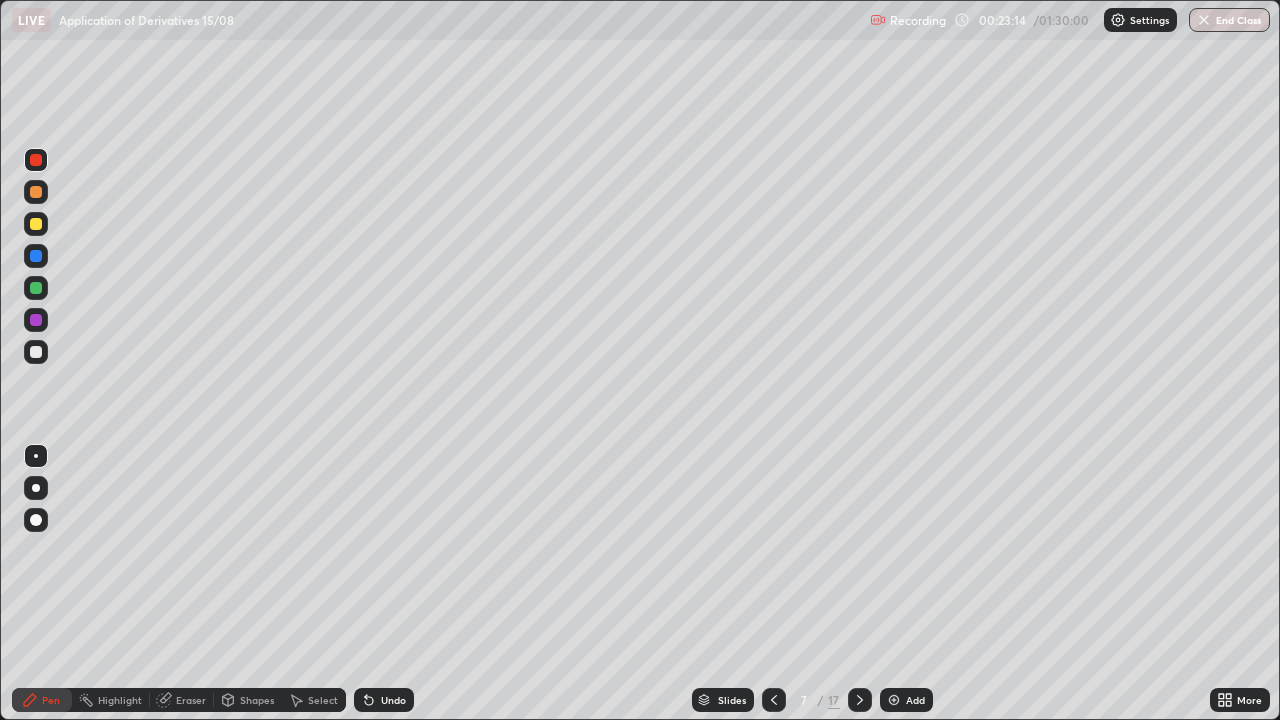 click 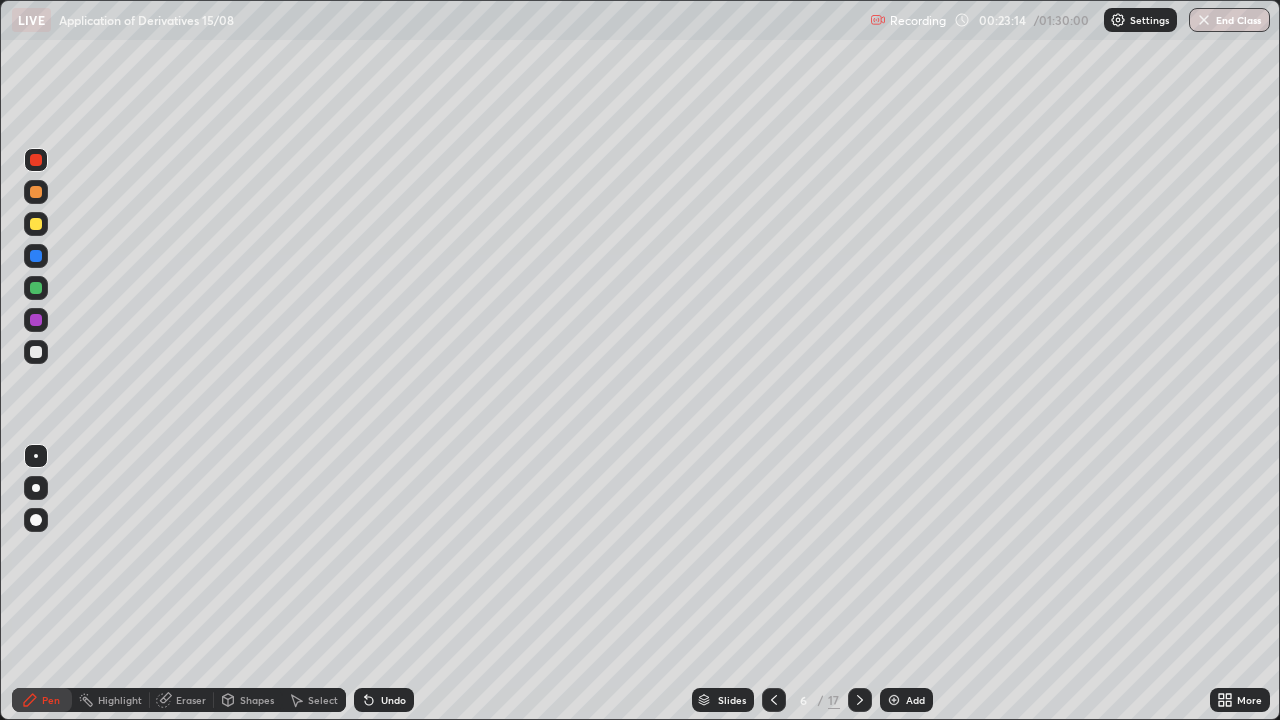 click 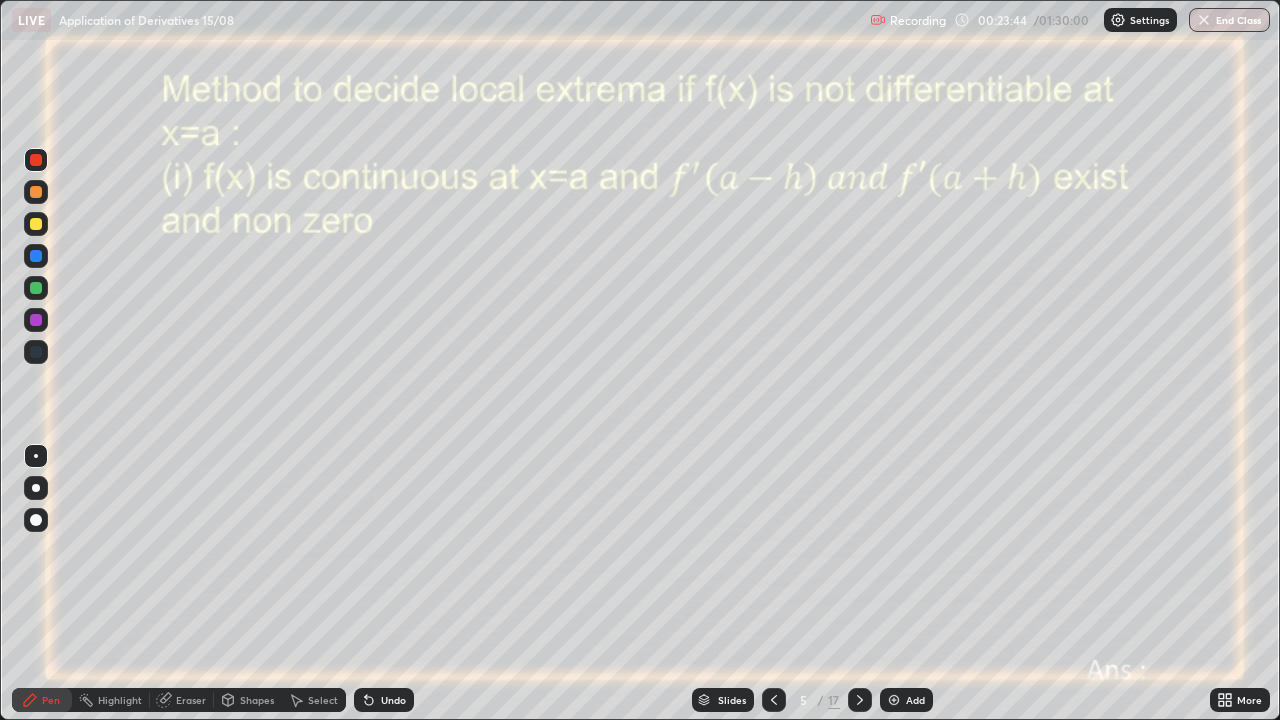 click 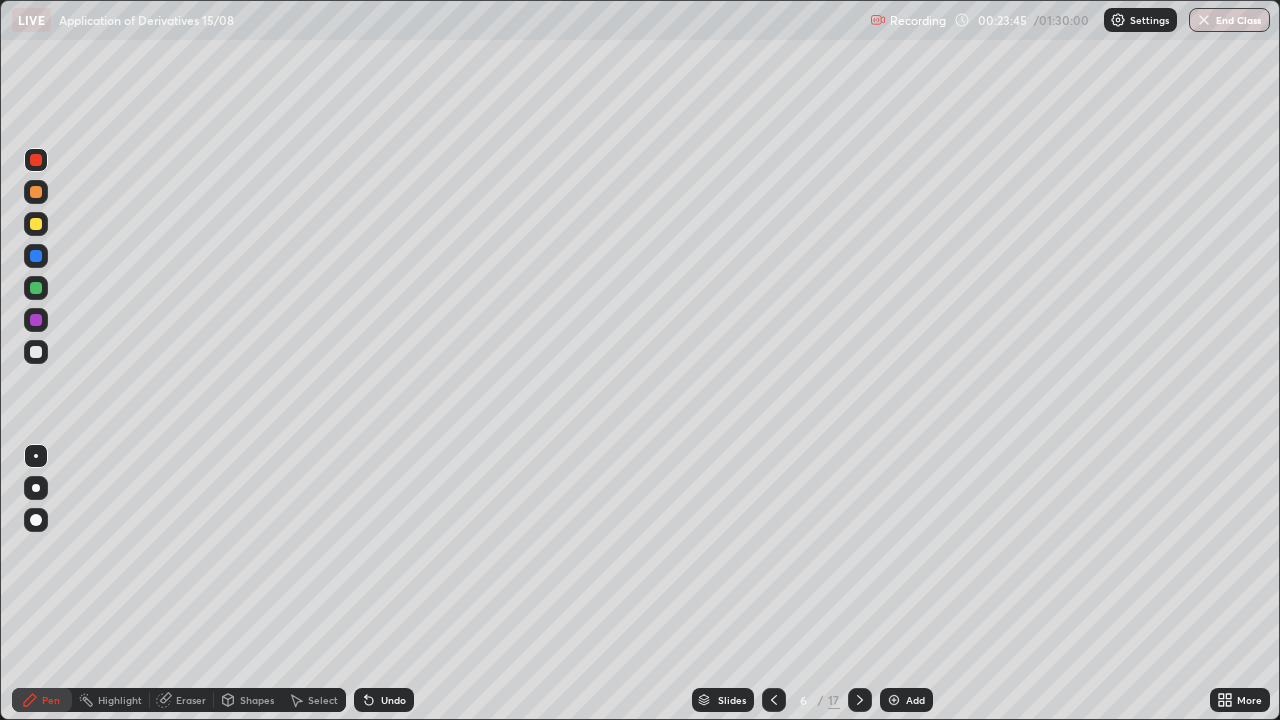 click 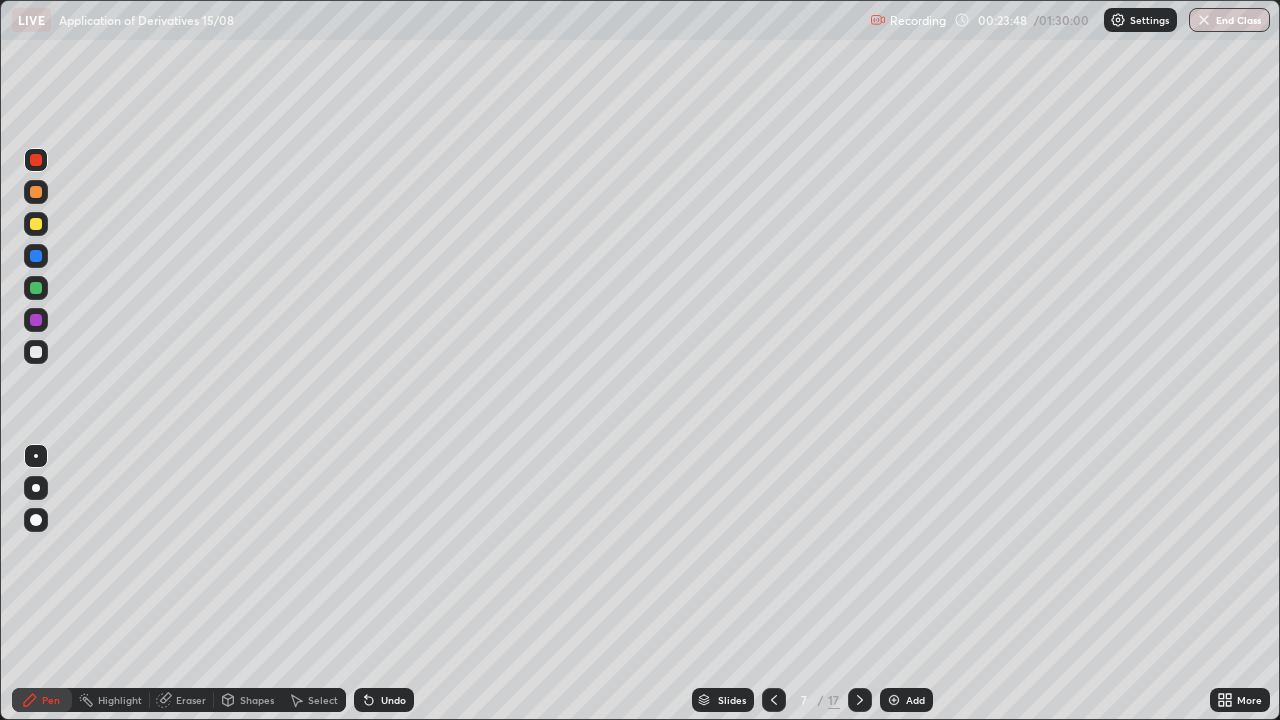 click 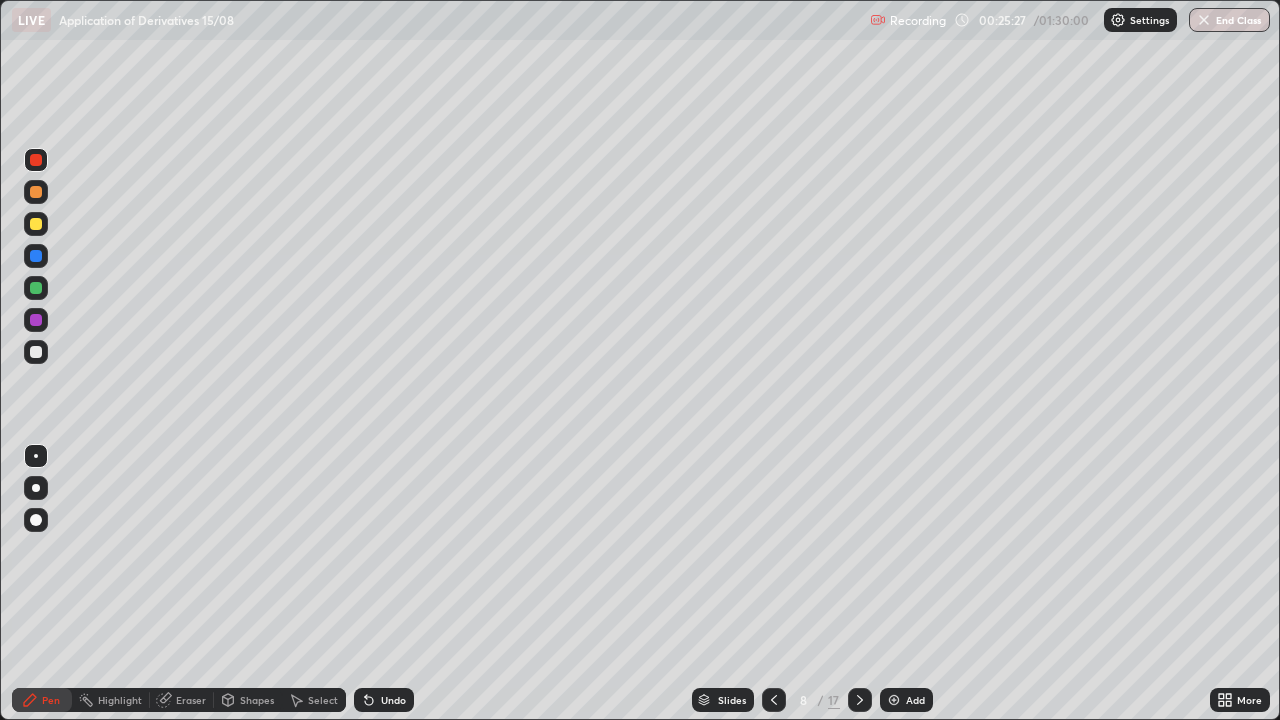 click 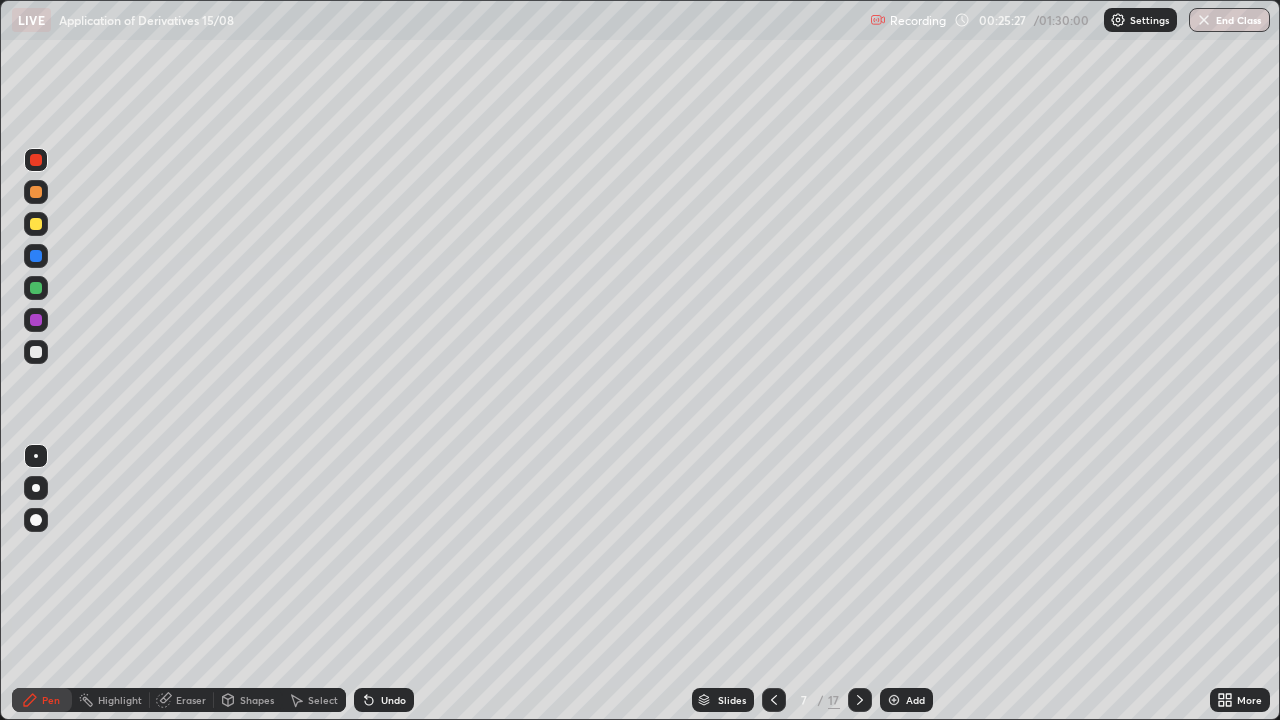 click 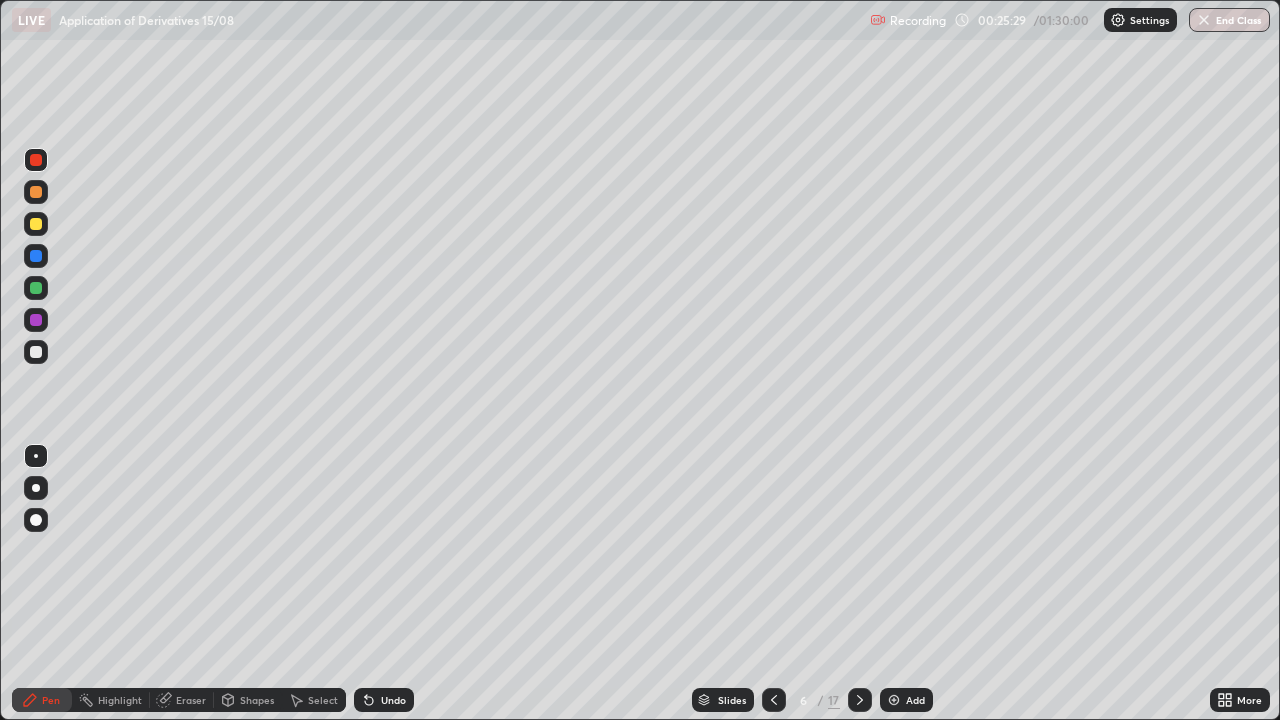 click at bounding box center (774, 700) 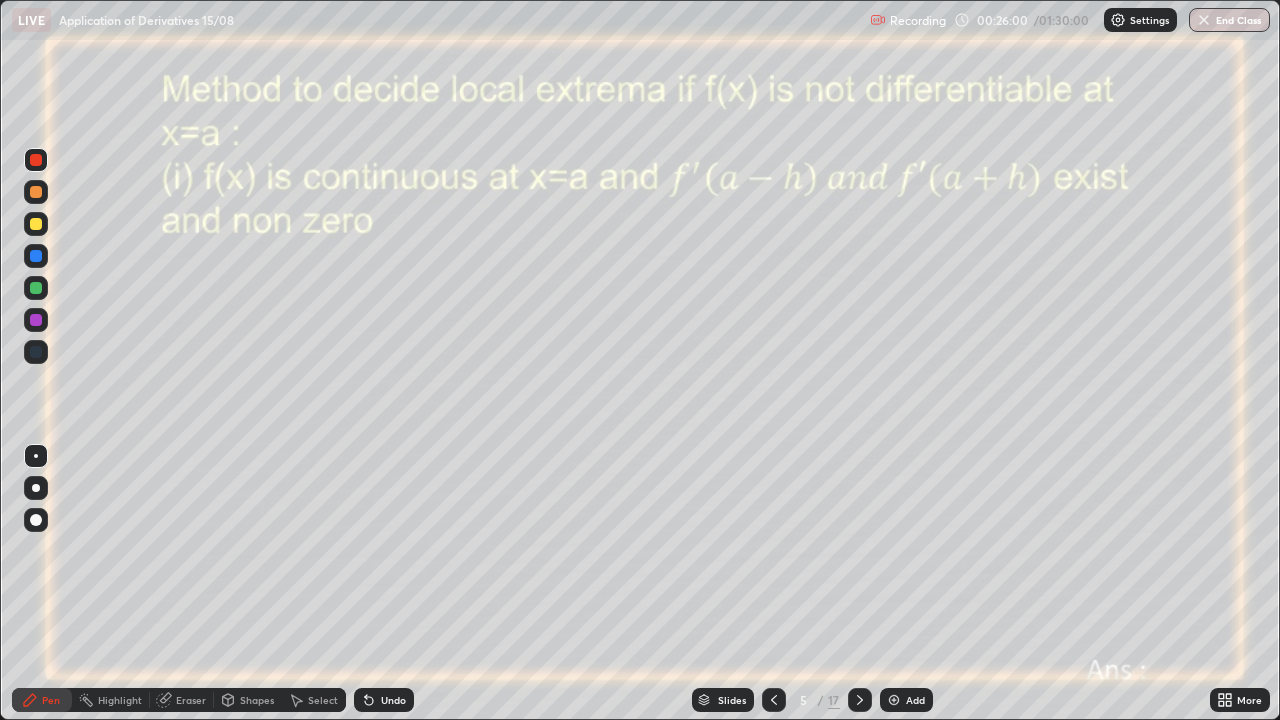 click at bounding box center [860, 700] 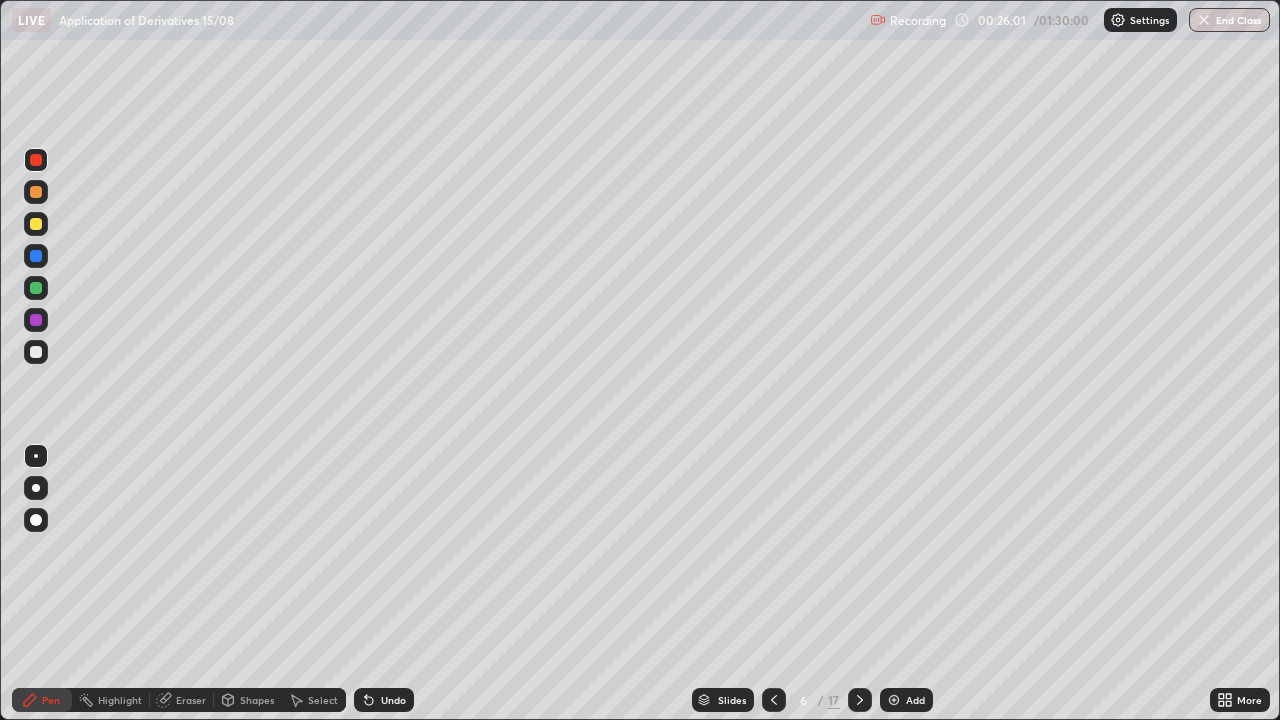 click 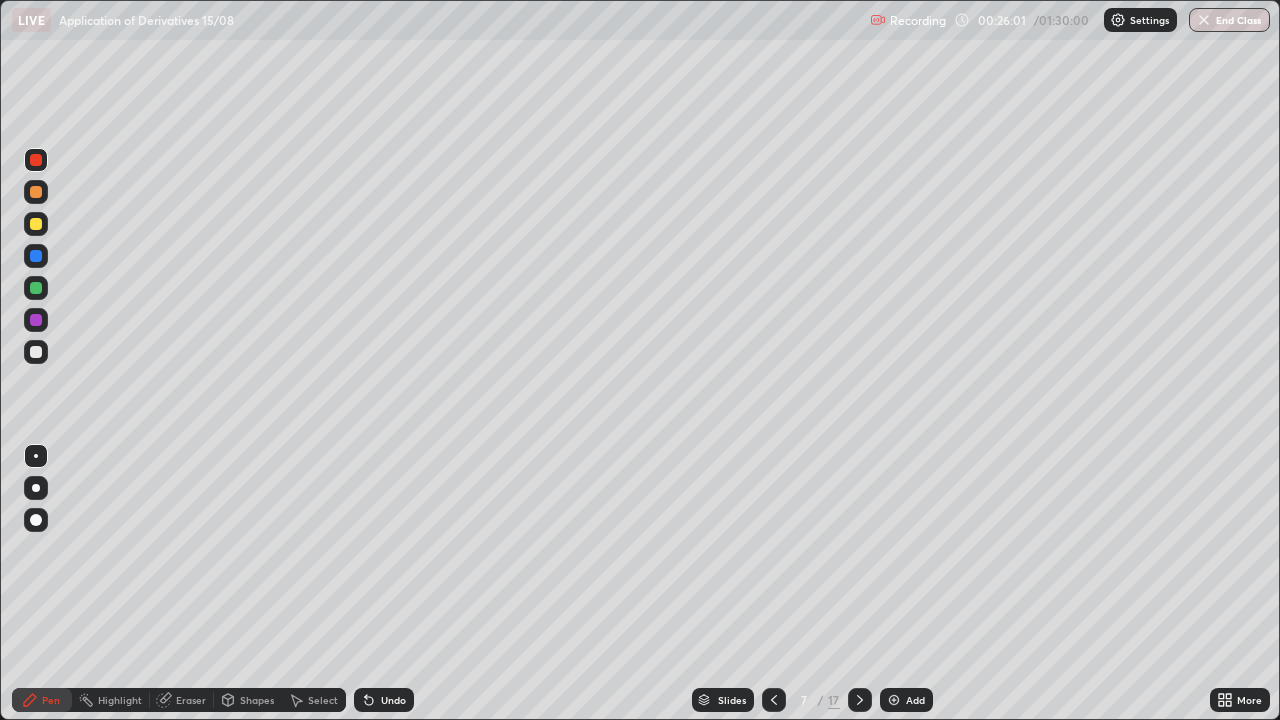click at bounding box center (860, 700) 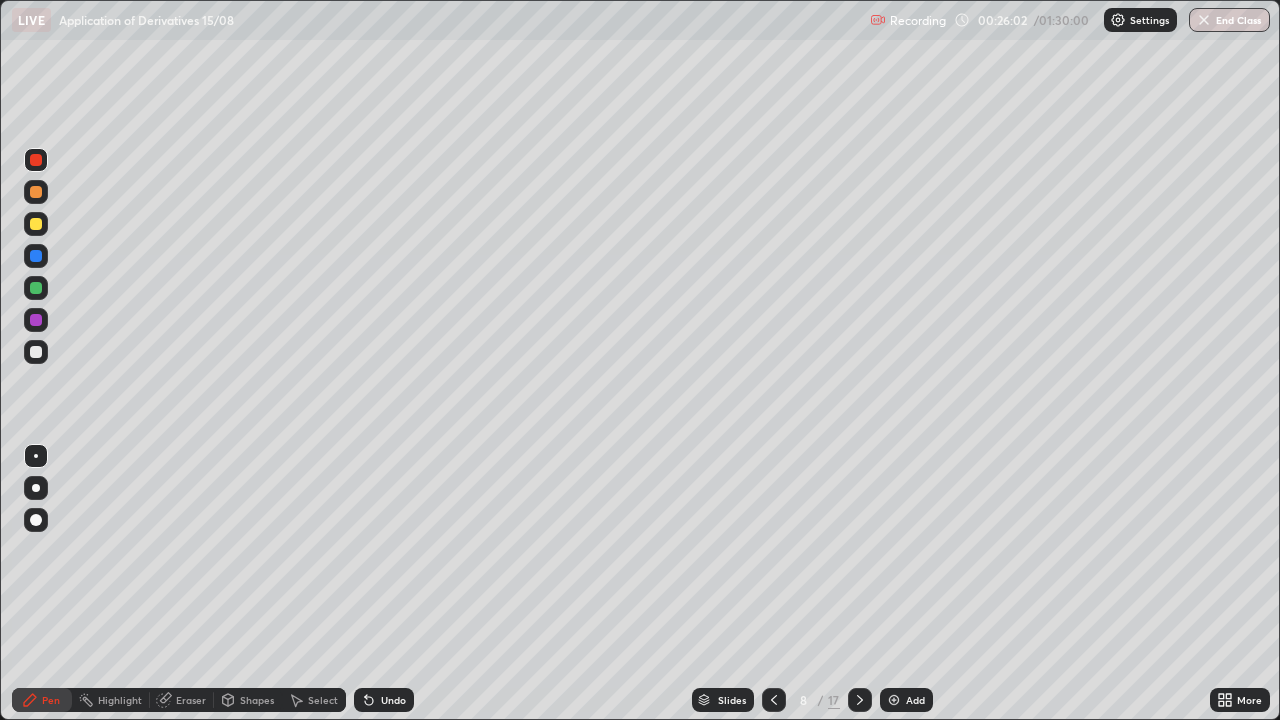 click 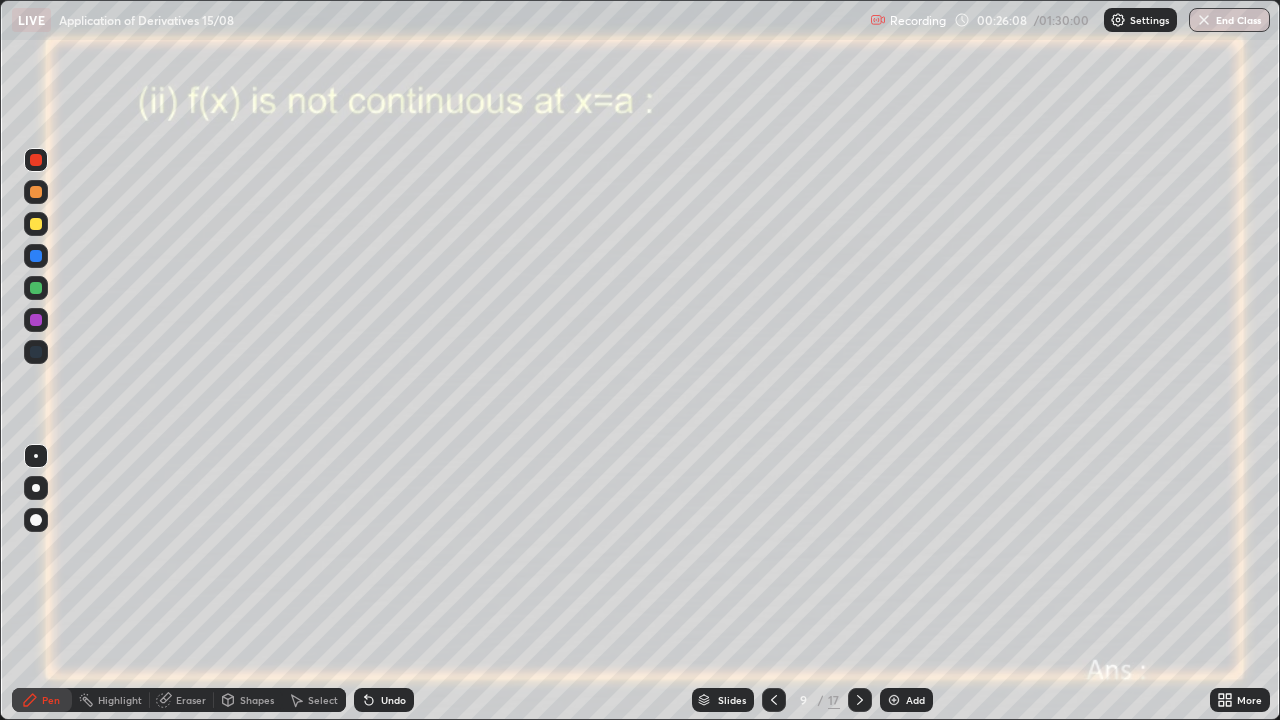 click at bounding box center (36, 224) 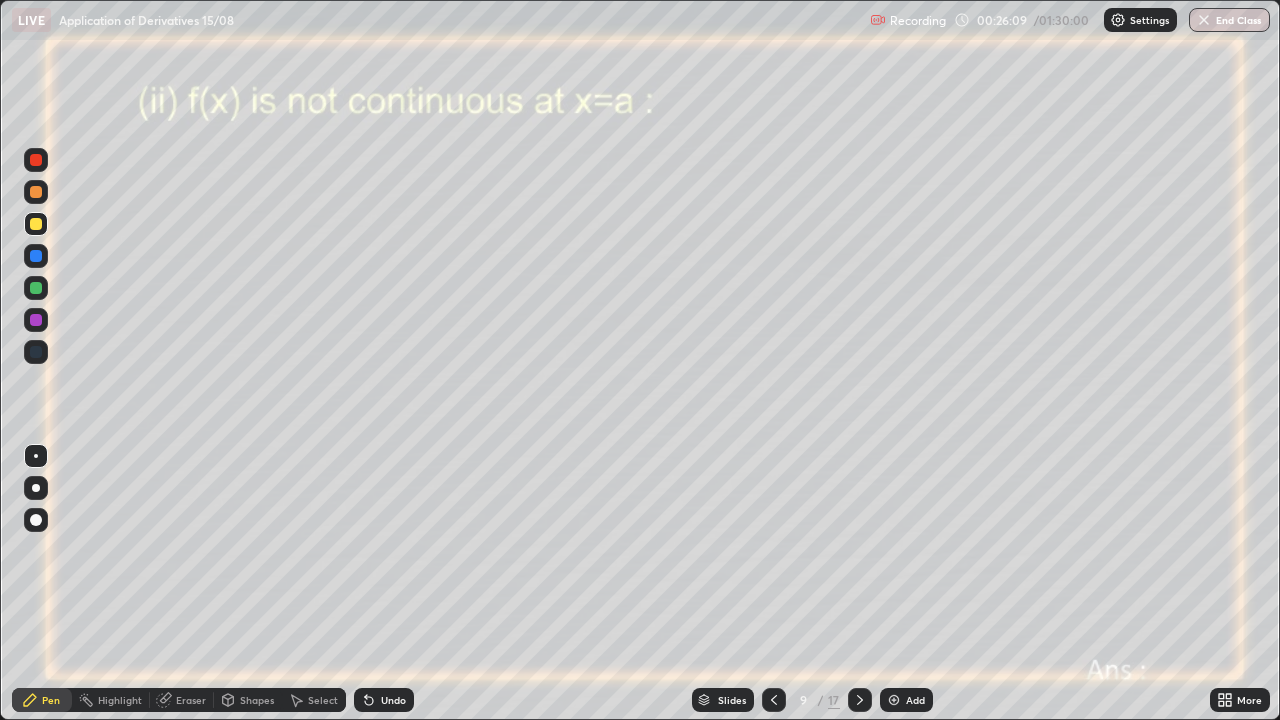 click at bounding box center (36, 256) 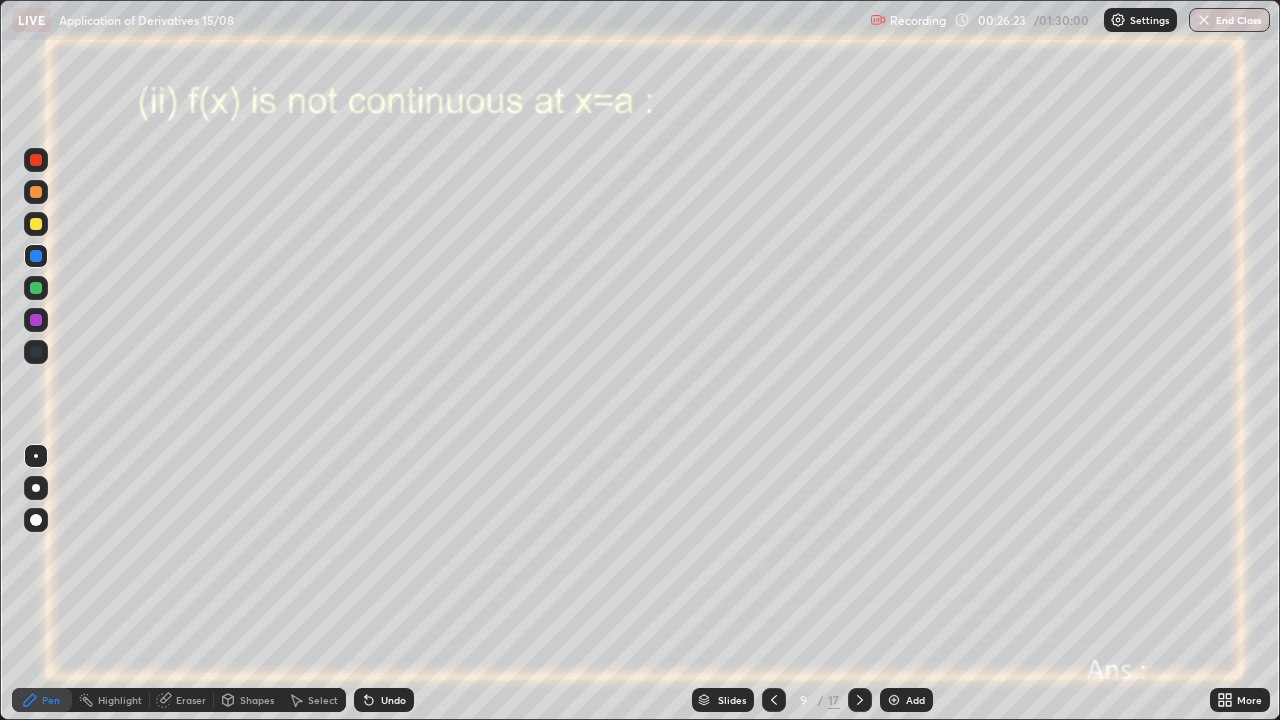 click on "Eraser" at bounding box center [191, 700] 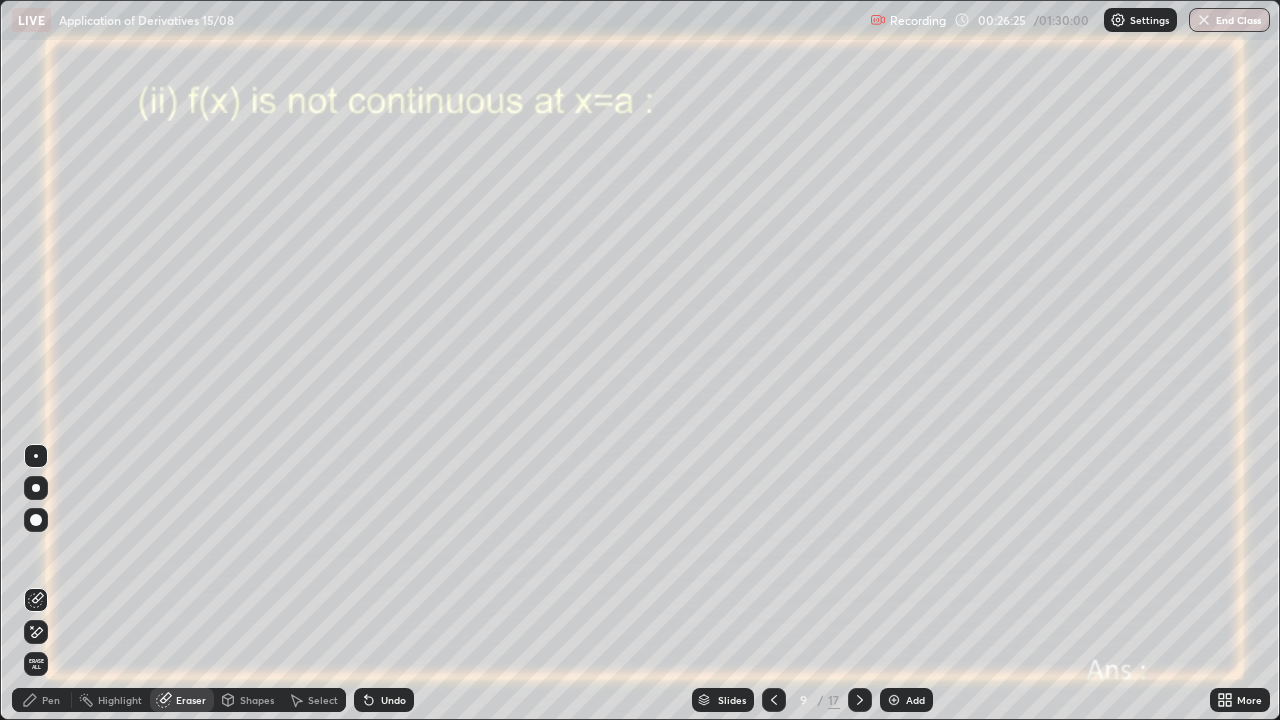 click on "Pen" at bounding box center [51, 700] 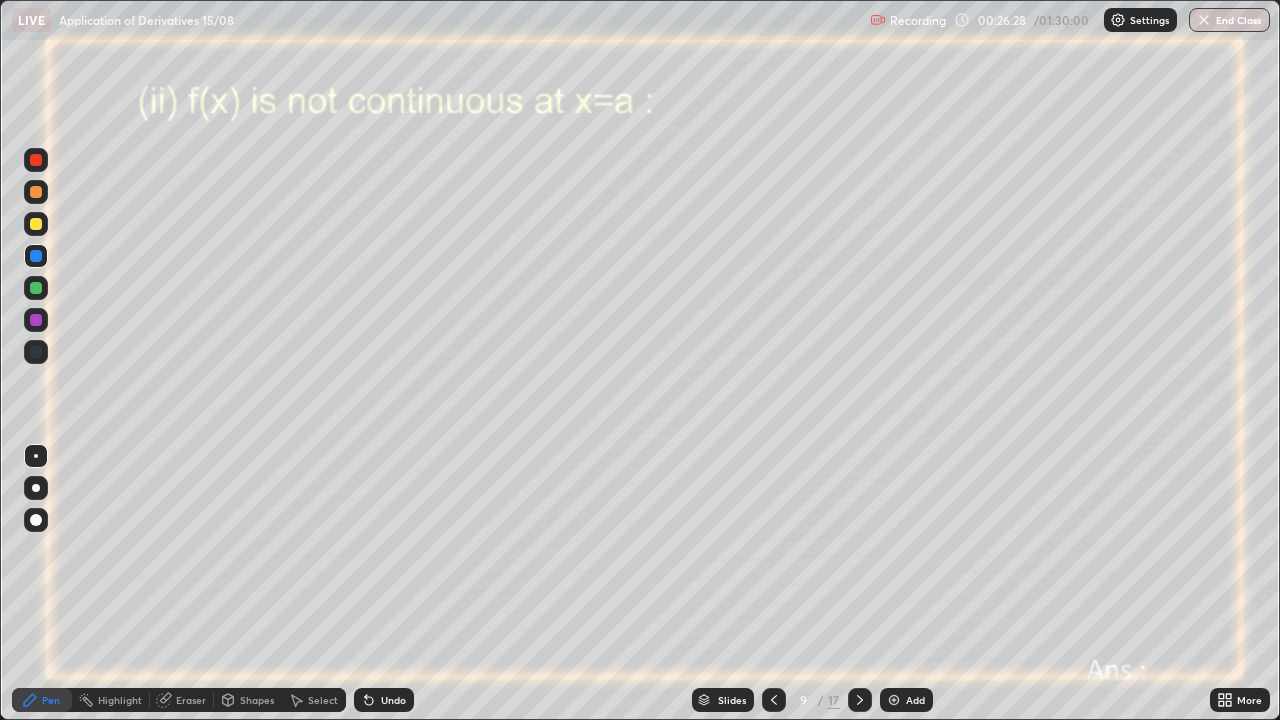 click at bounding box center [36, 320] 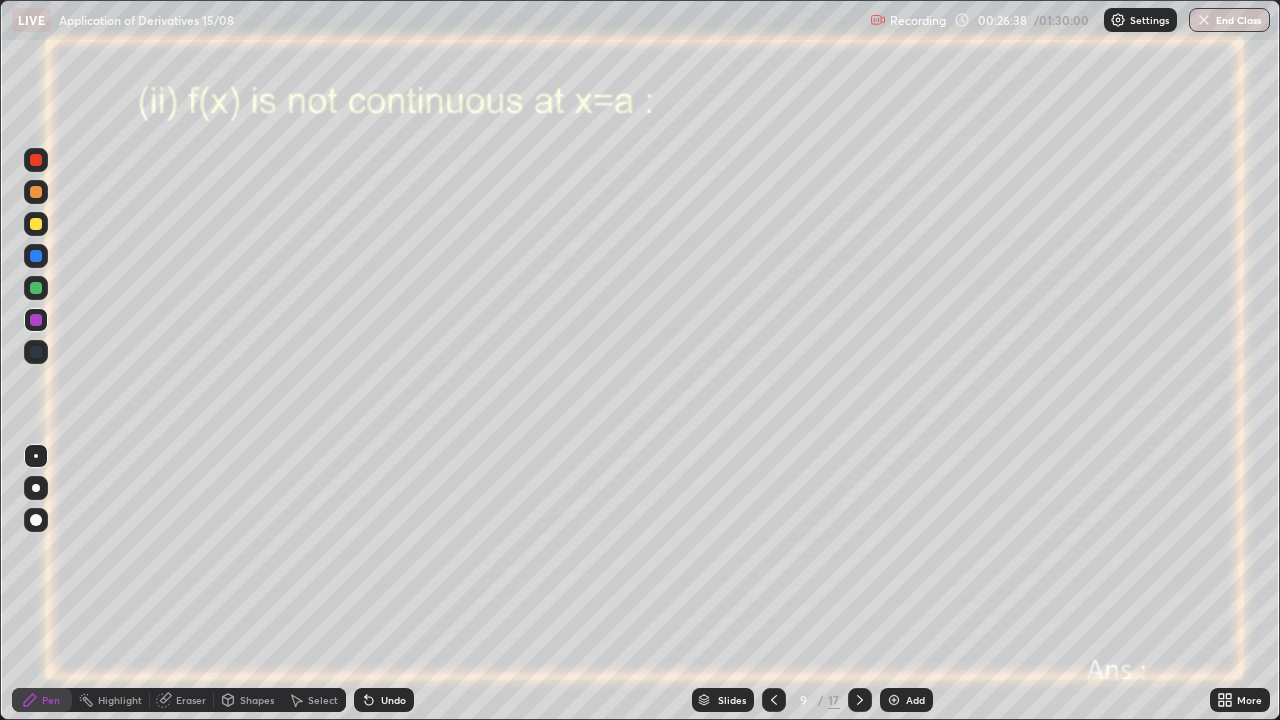 click at bounding box center (36, 288) 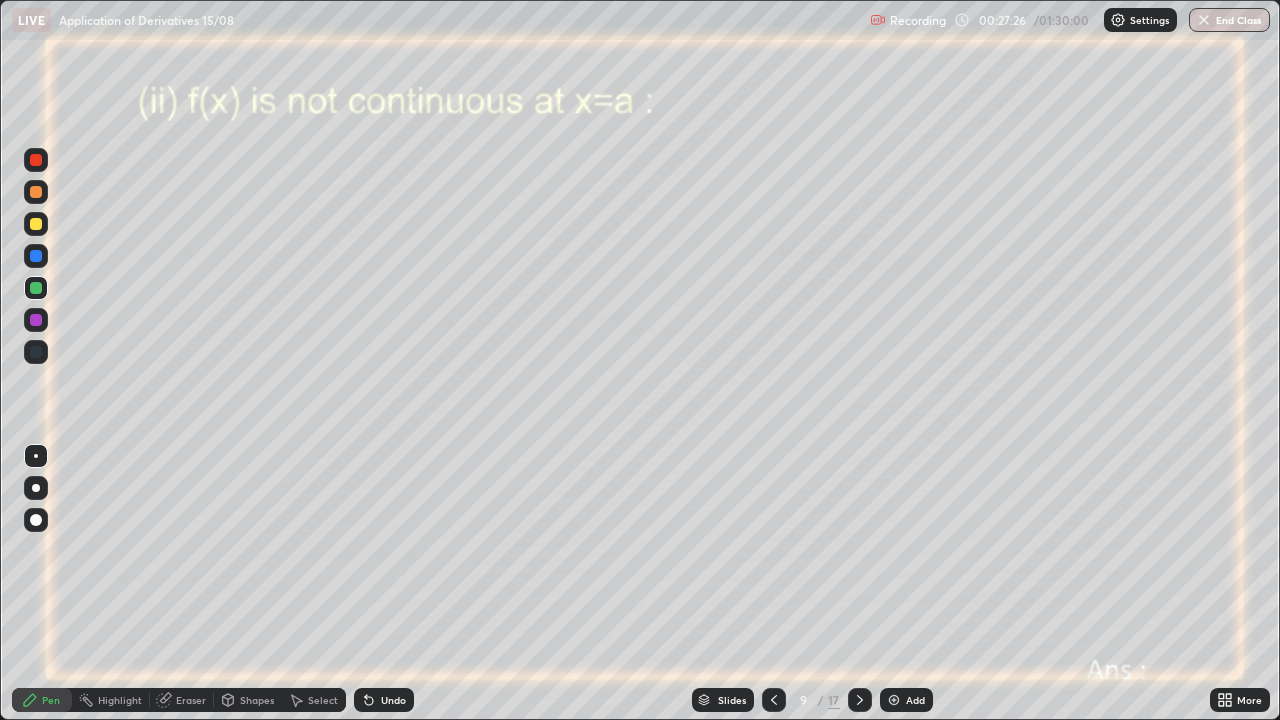 click at bounding box center (36, 320) 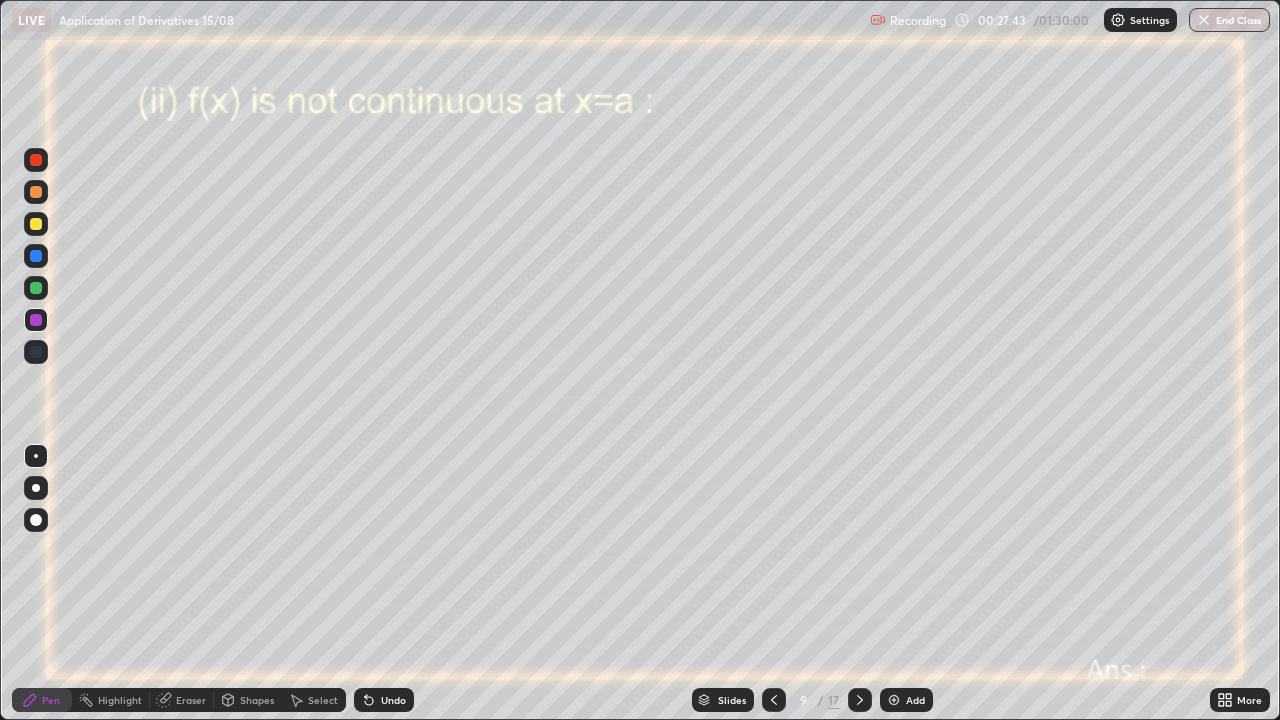 click on "Eraser" at bounding box center [191, 700] 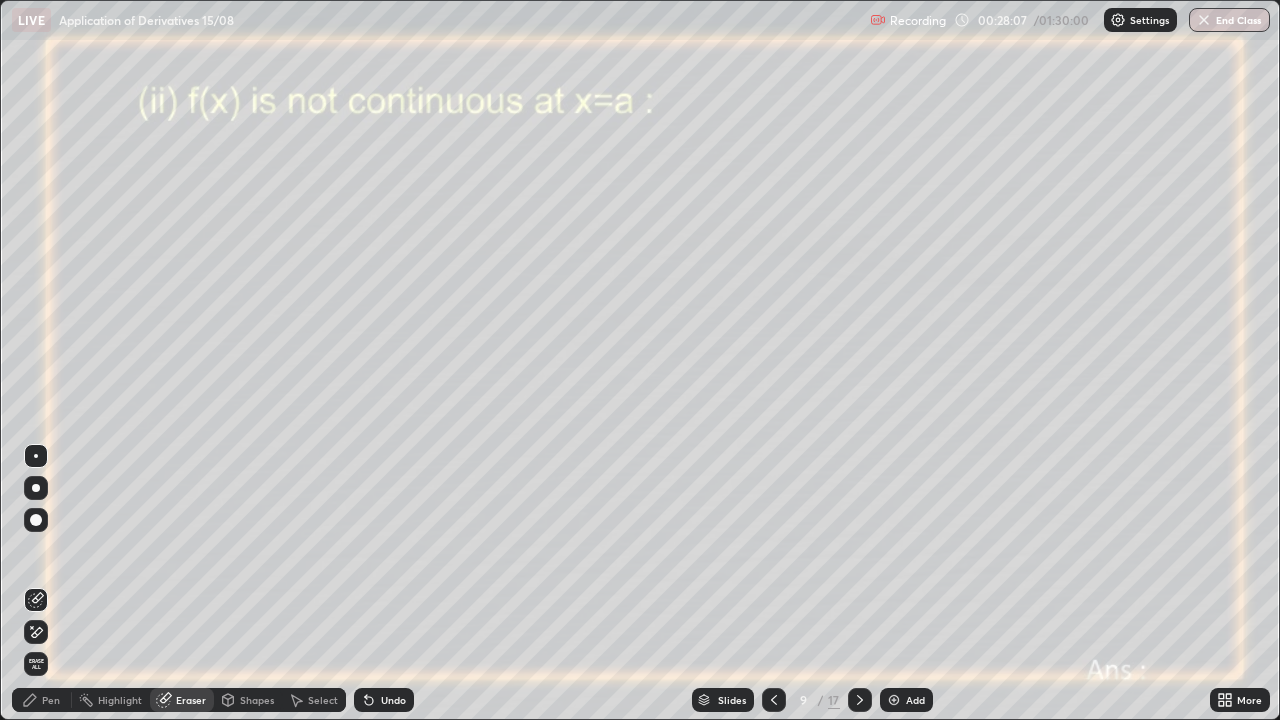 click on "Pen" at bounding box center (51, 700) 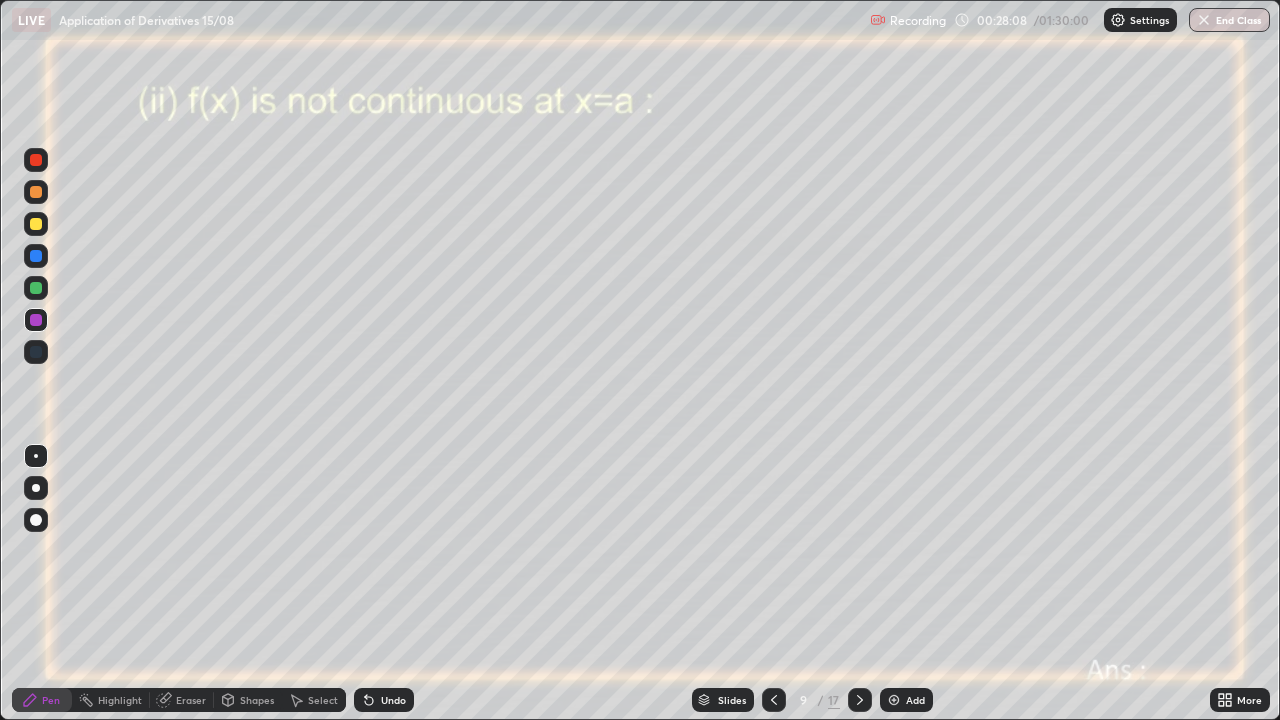 click at bounding box center (36, 288) 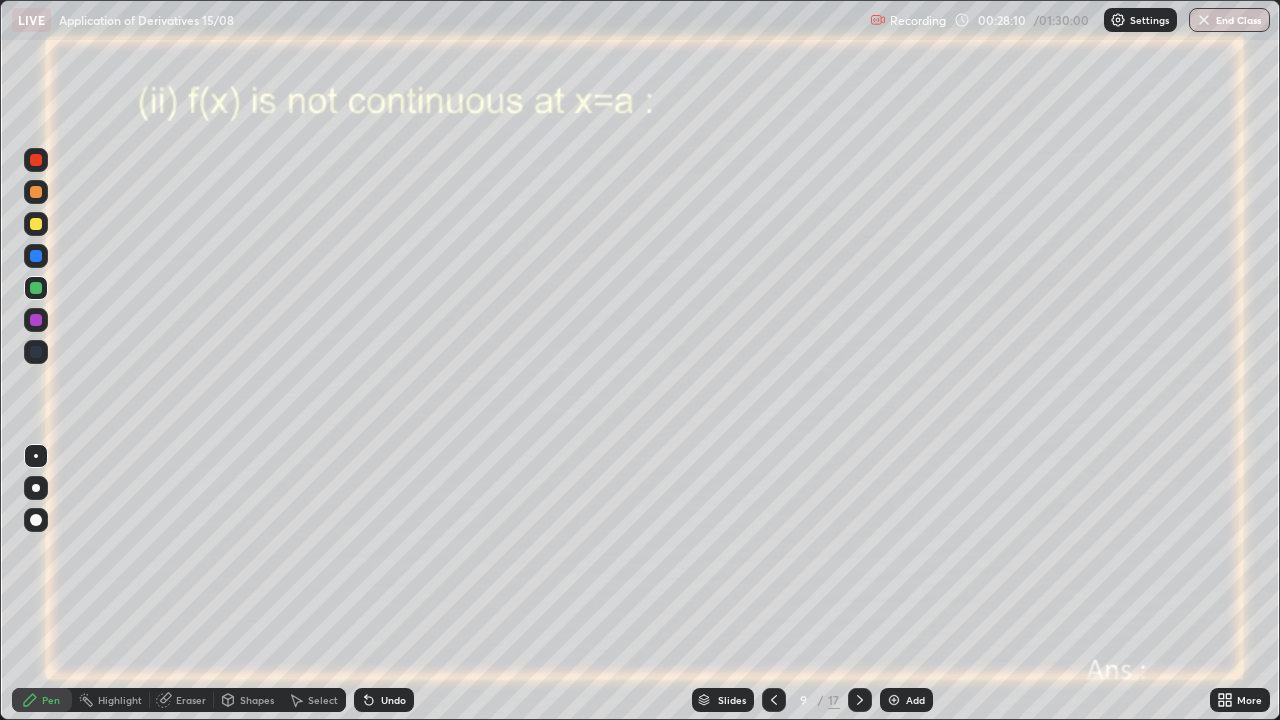 click at bounding box center [36, 224] 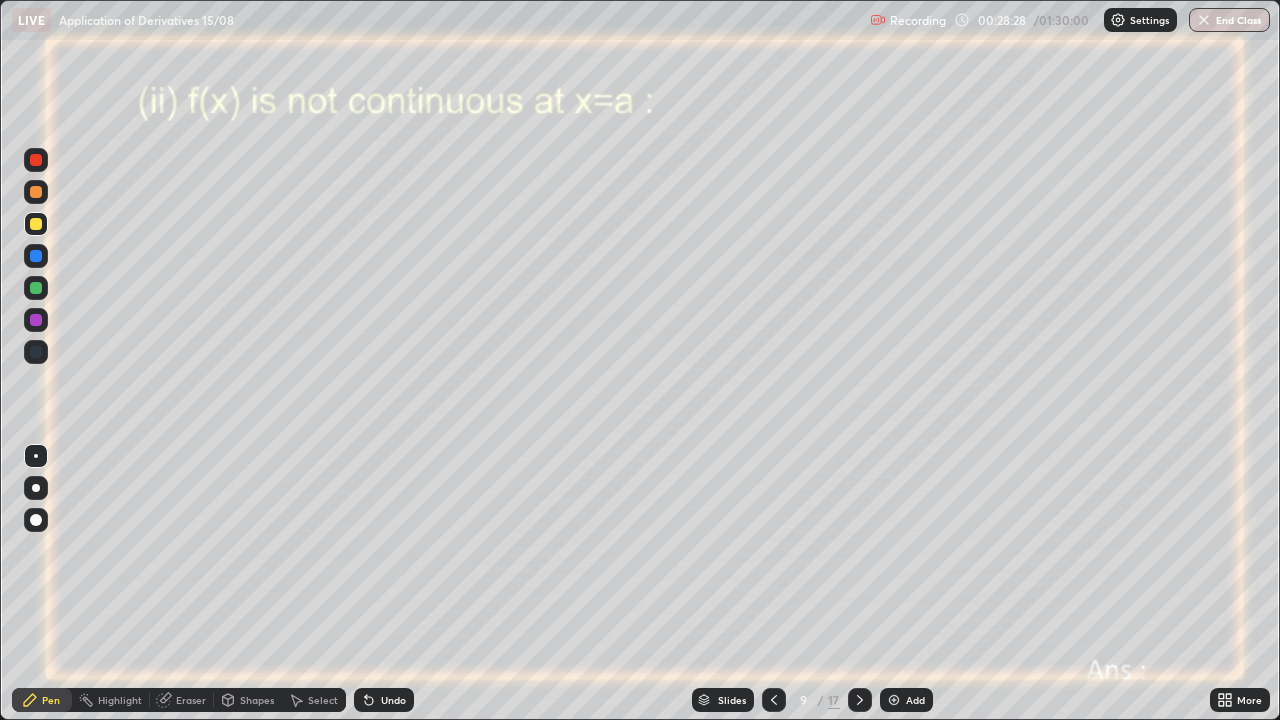 click at bounding box center (894, 700) 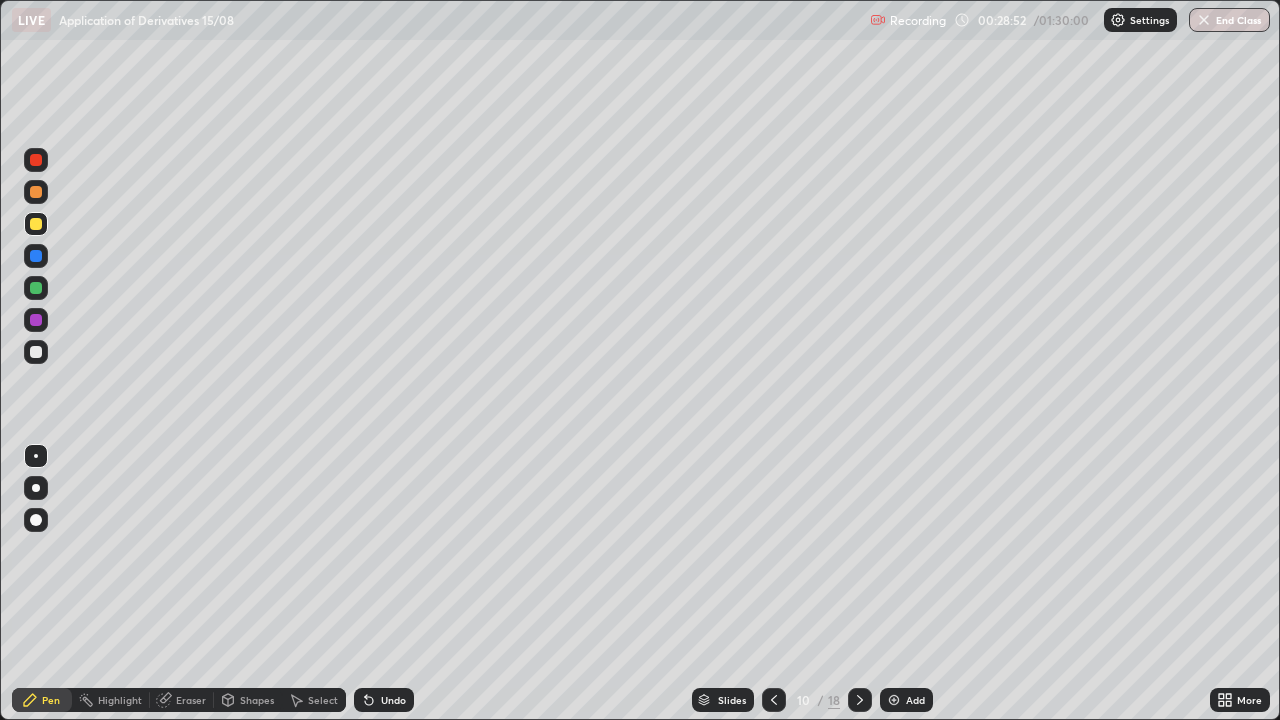 click on "Undo" at bounding box center (384, 700) 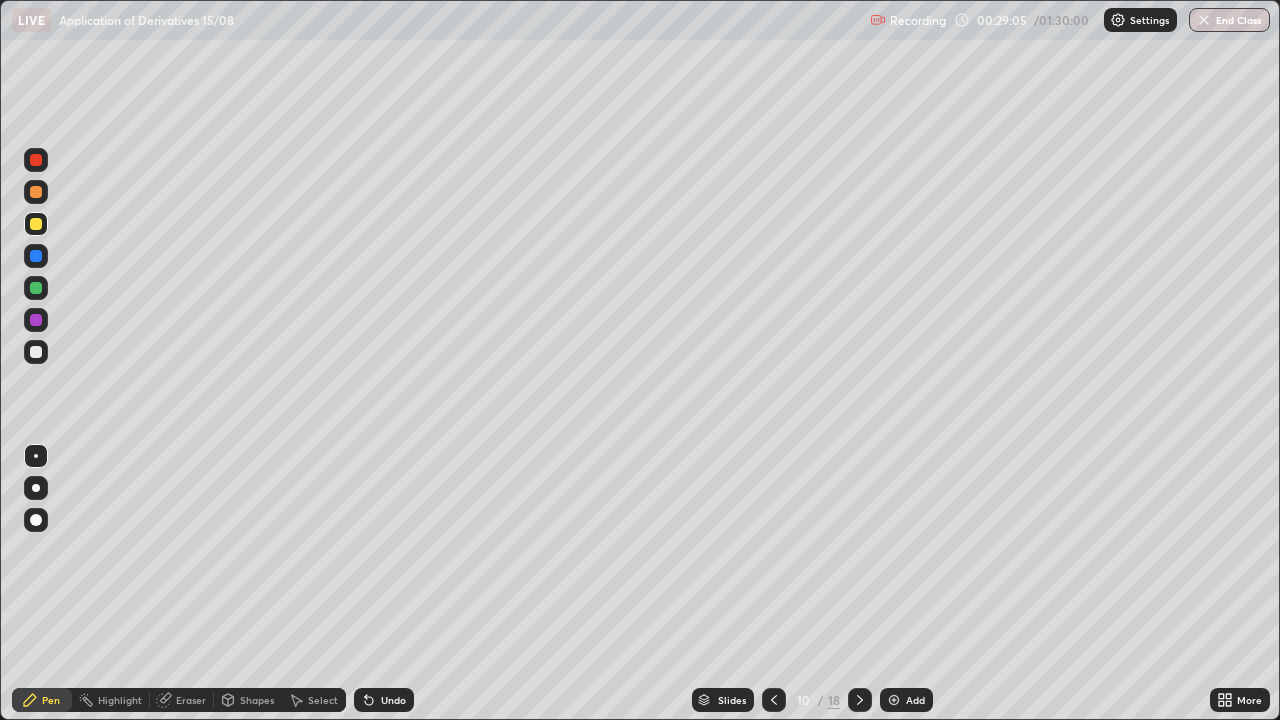 click at bounding box center [36, 352] 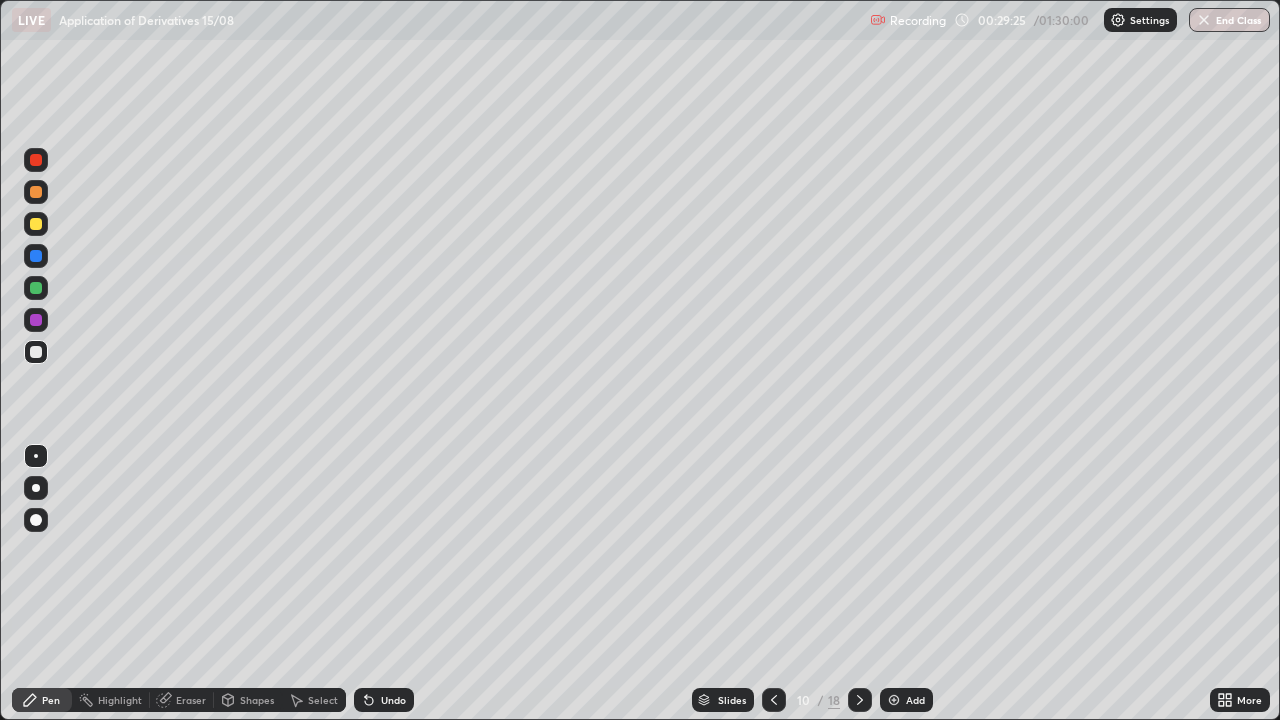 click 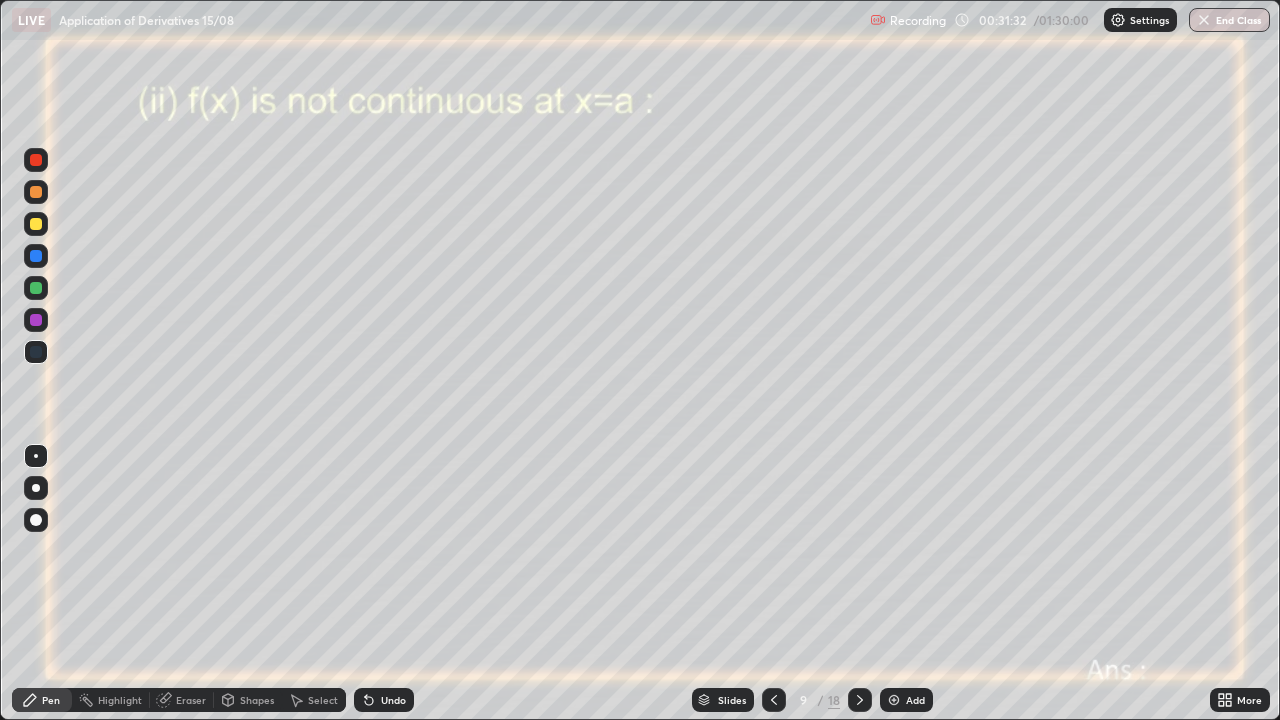 click at bounding box center [36, 288] 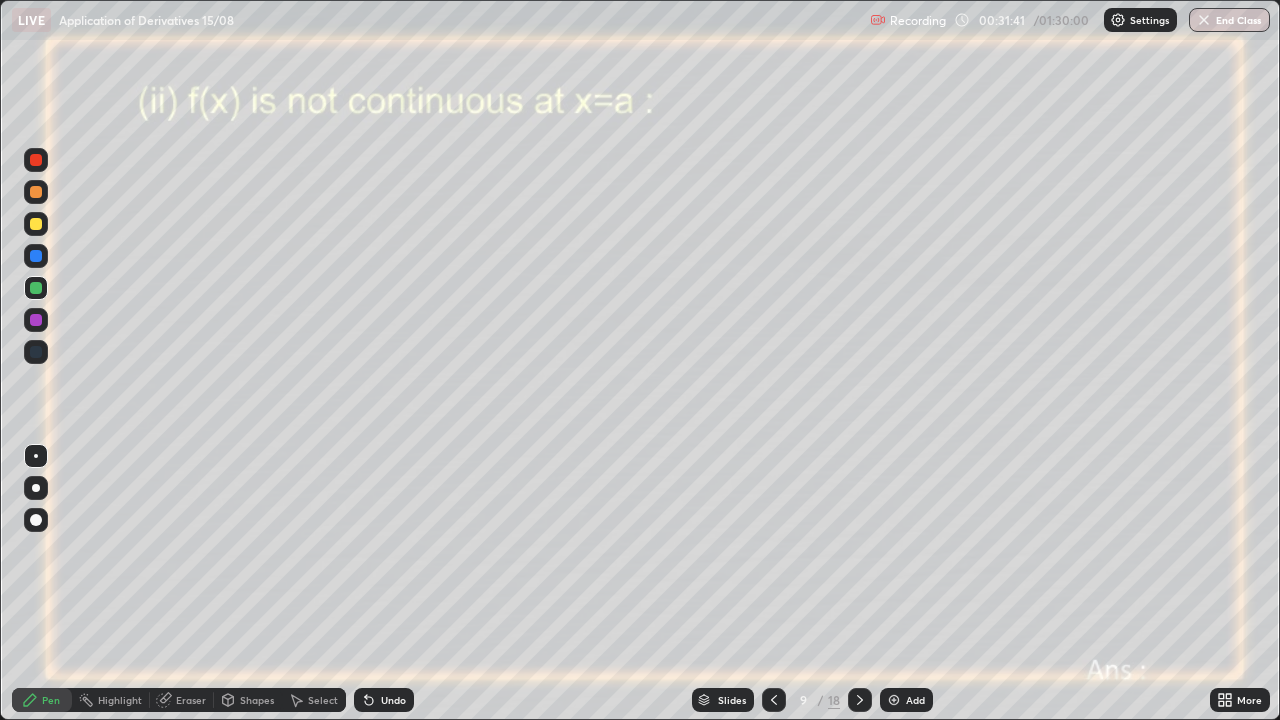 click on "Select" at bounding box center (314, 700) 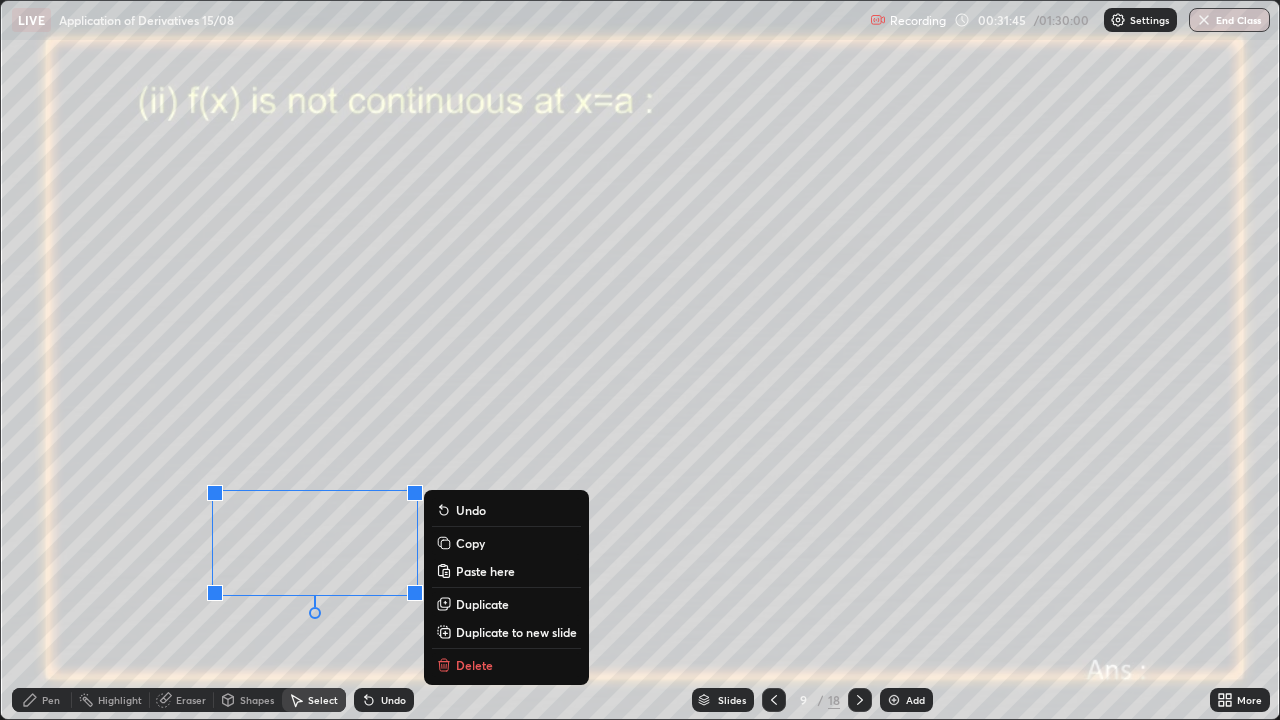 click on "Copy" at bounding box center [506, 543] 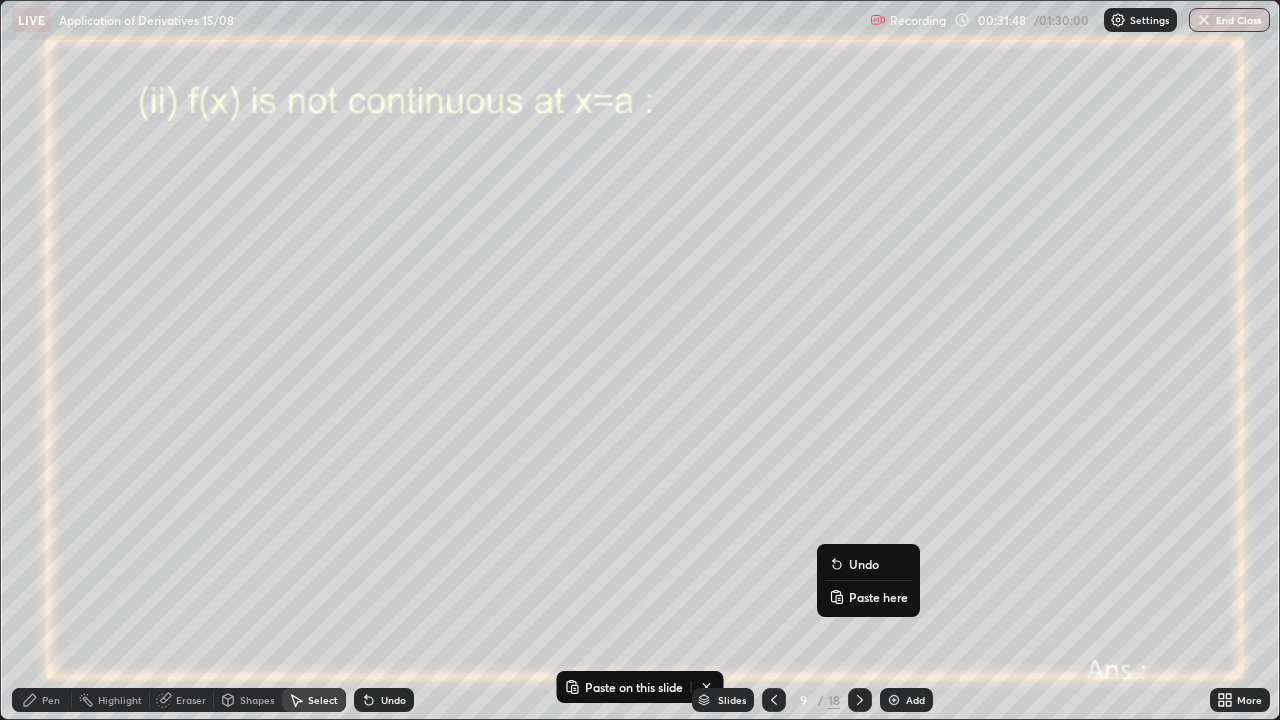 click on "Paste here" at bounding box center (878, 597) 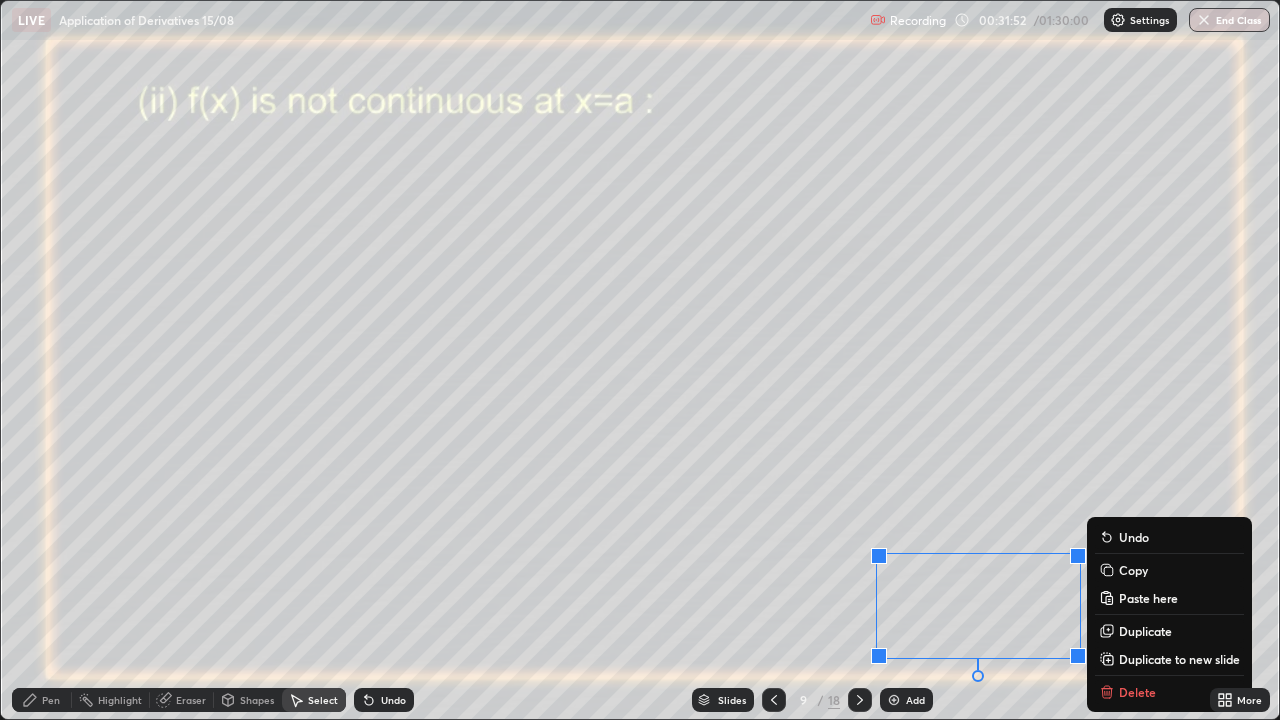 click on "0 ° Undo Copy Paste here Duplicate Duplicate to new slide Delete" at bounding box center (640, 360) 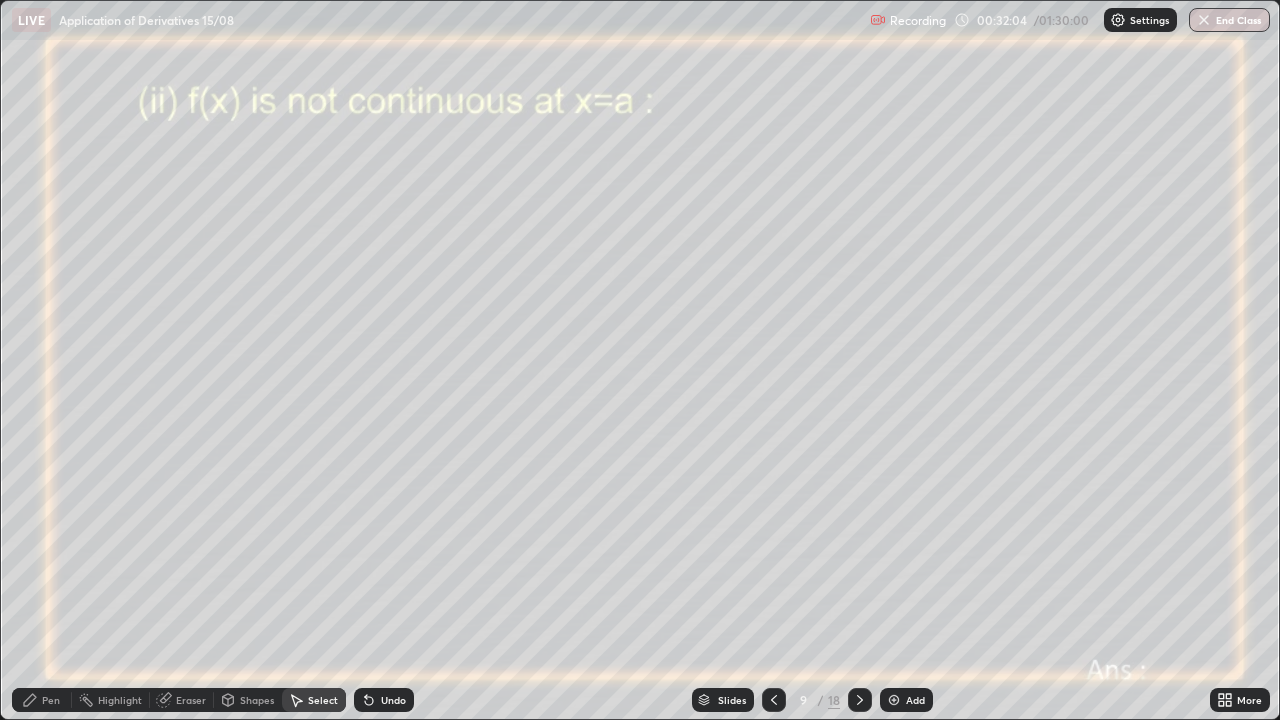 click 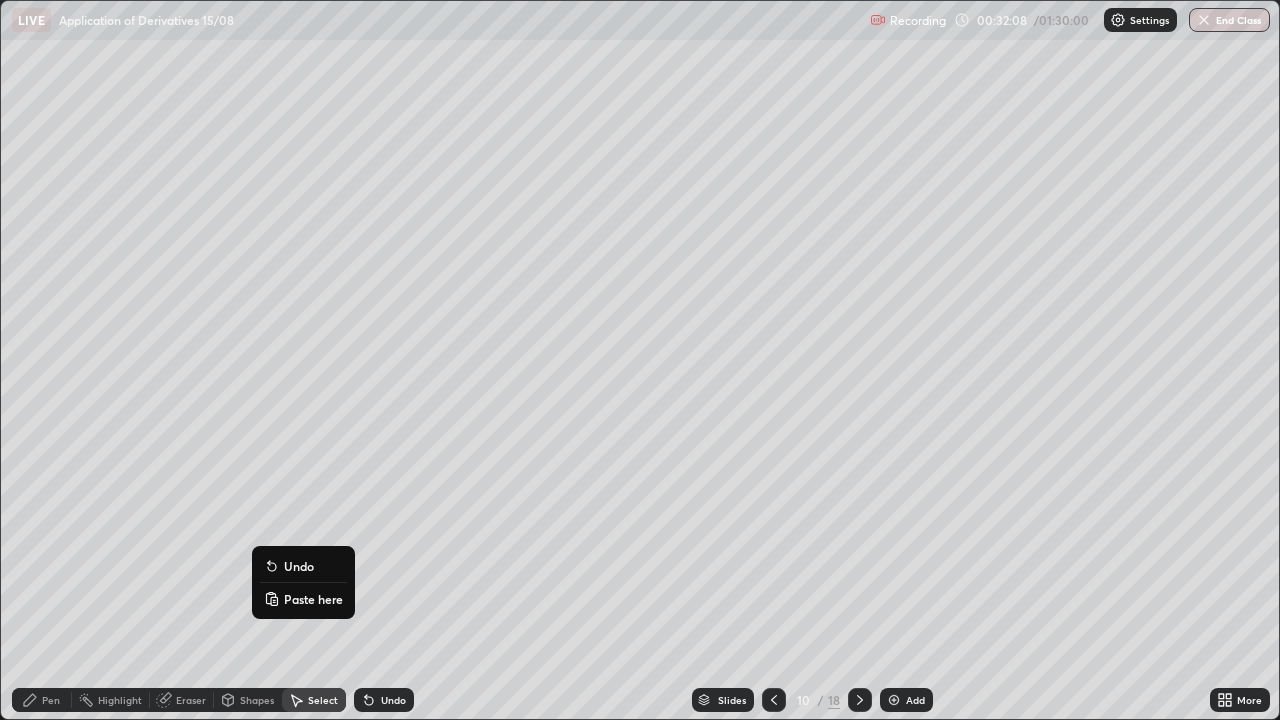click on "Paste here" at bounding box center (313, 599) 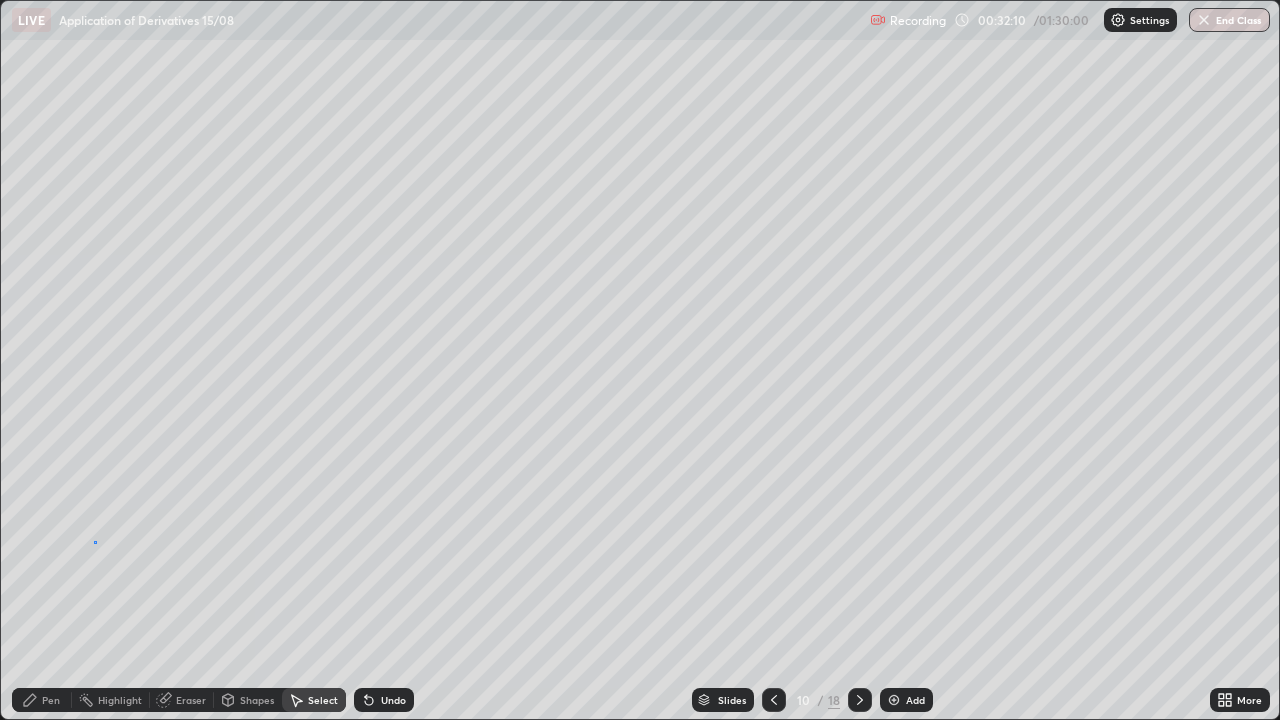 click on "0 ° Undo Copy Paste here Duplicate Duplicate to new slide Delete" at bounding box center [640, 360] 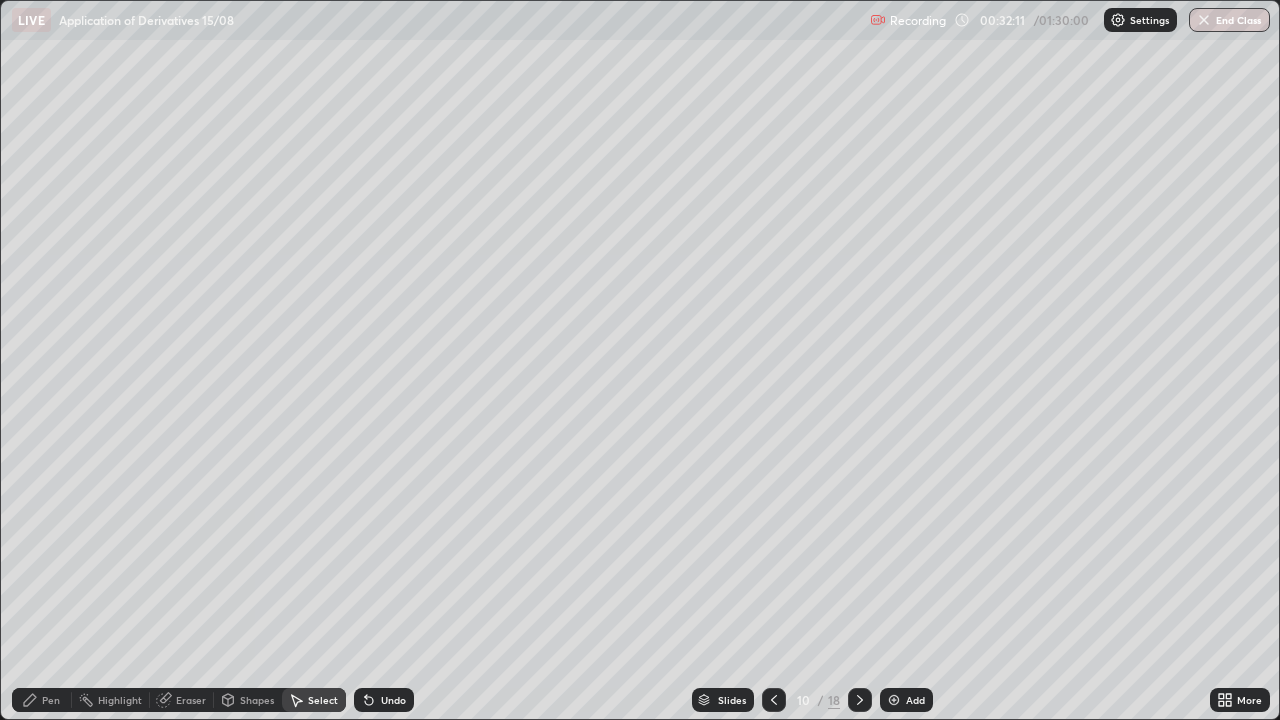 click on "Pen" at bounding box center (51, 700) 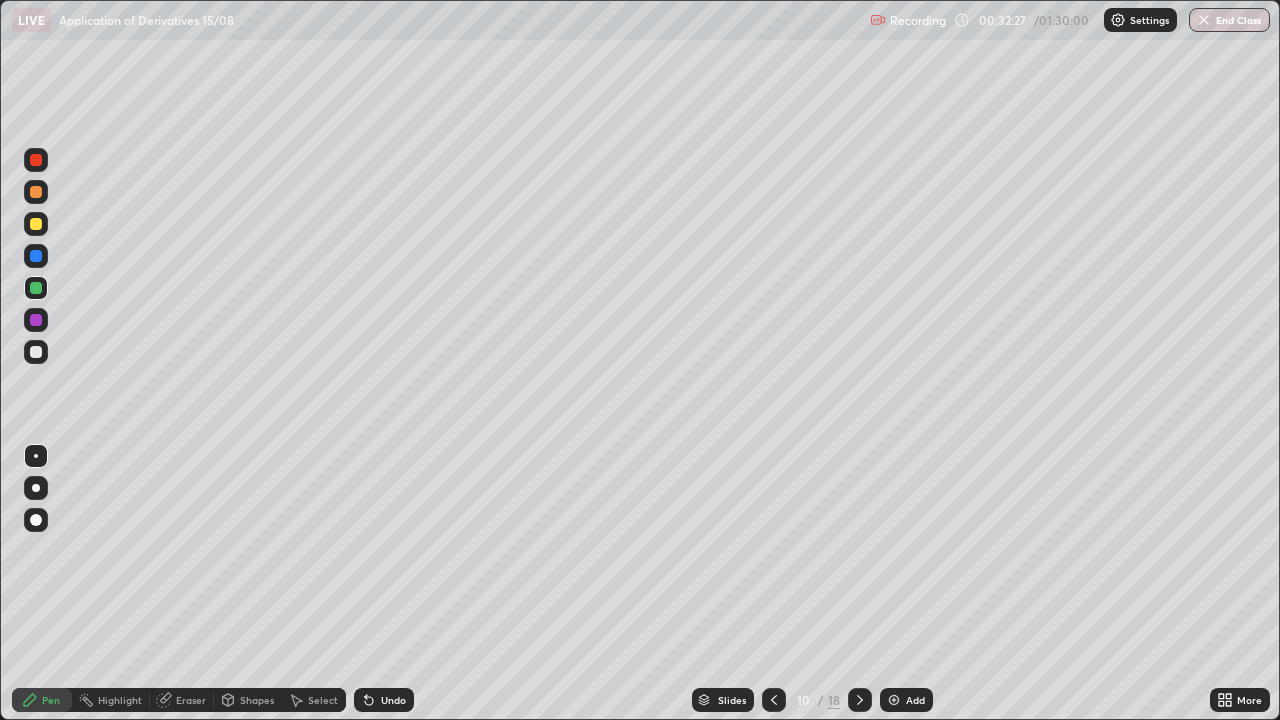click 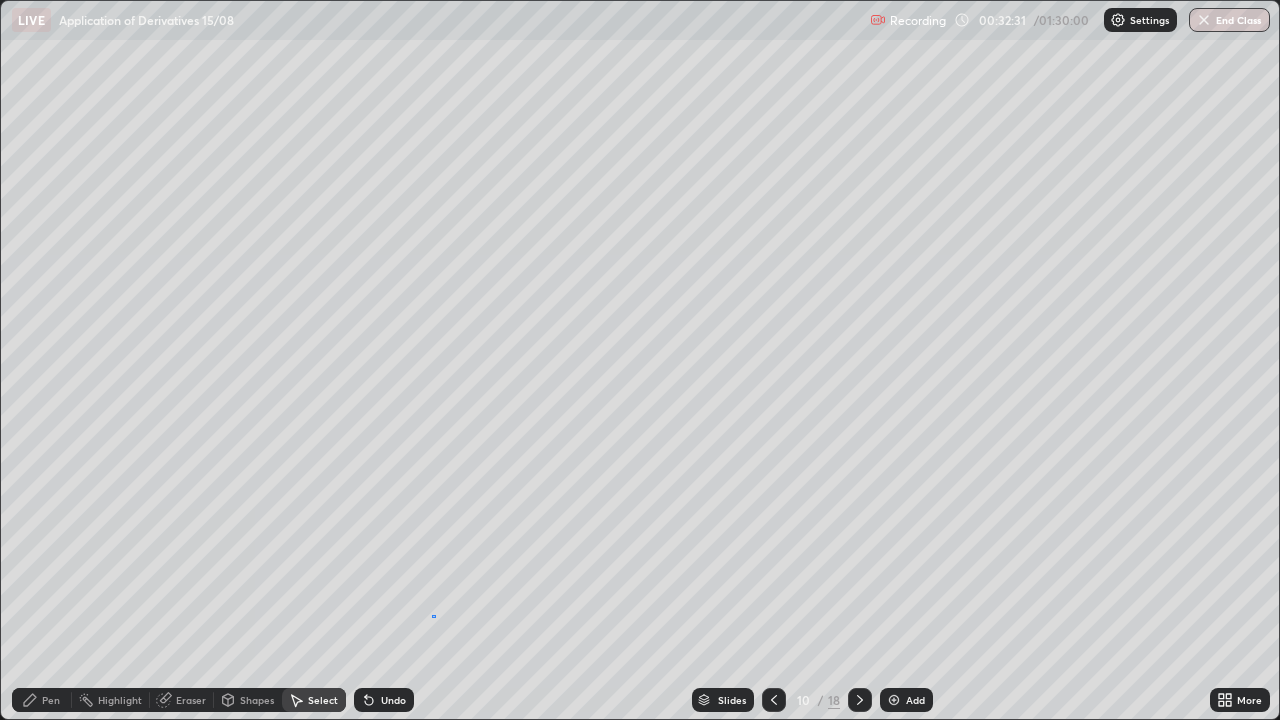 click on "0 ° Undo Copy Paste here Duplicate Duplicate to new slide Delete" at bounding box center (640, 360) 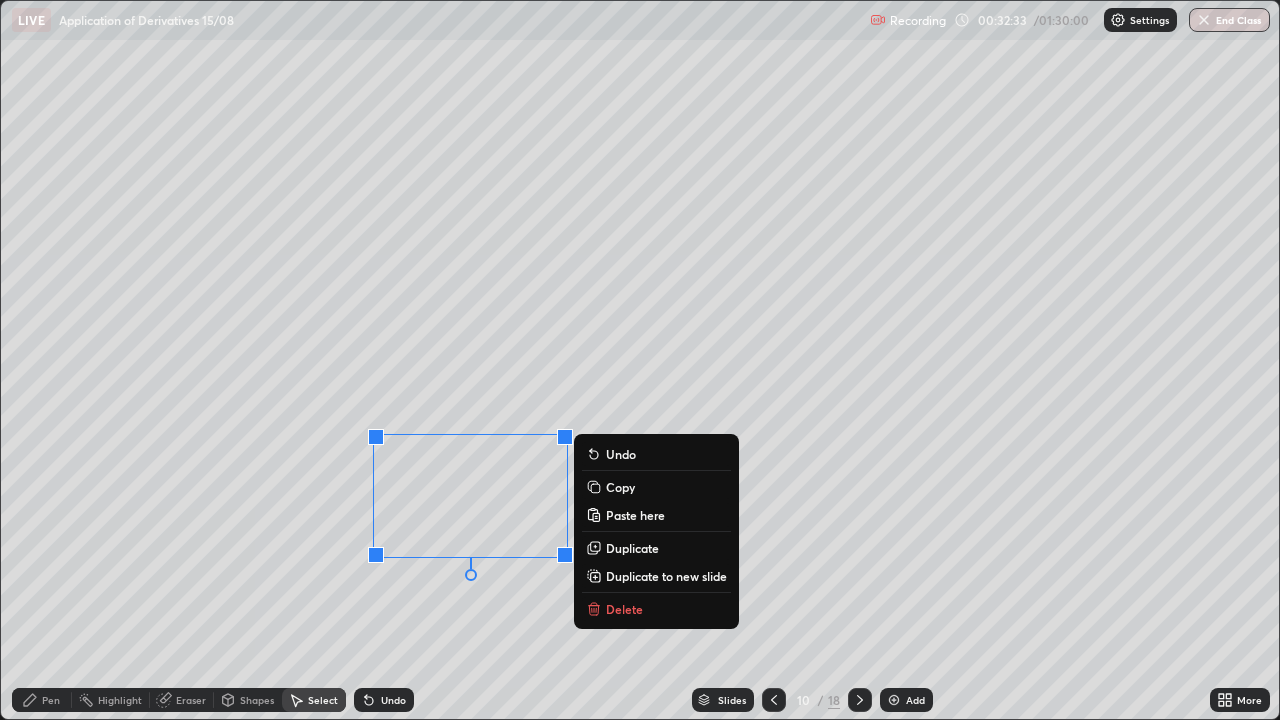 click 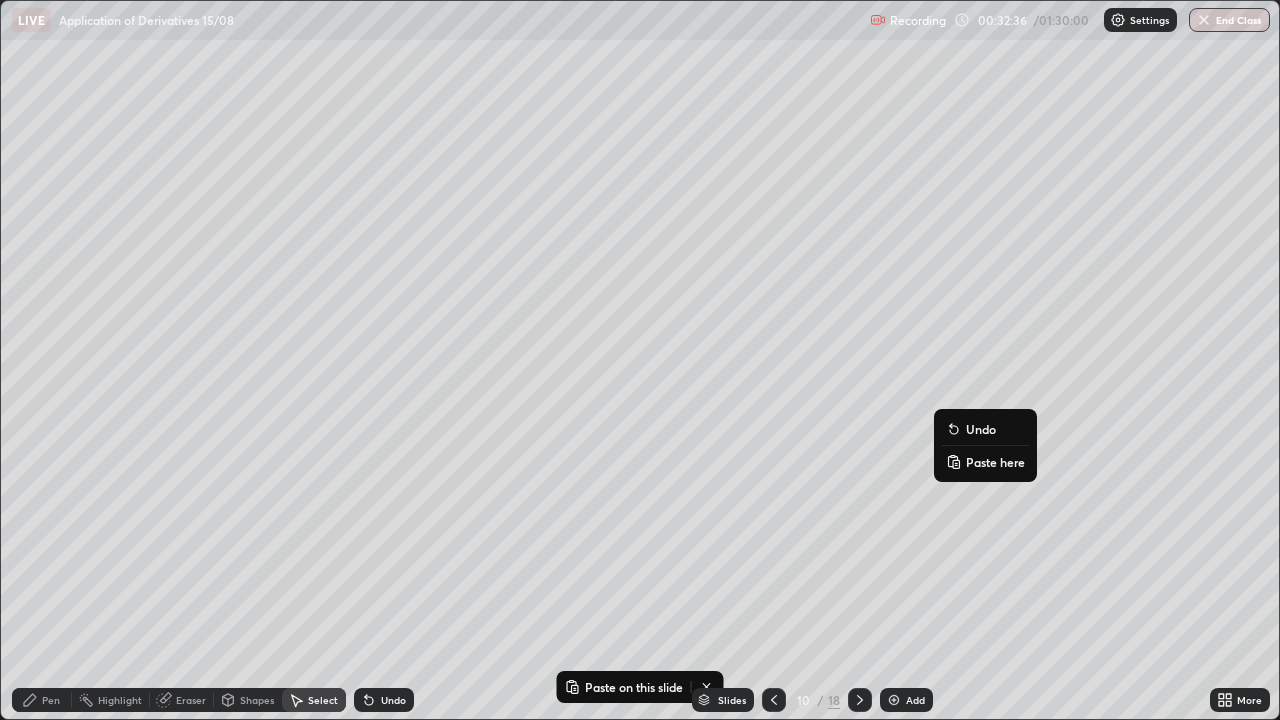 click on "Paste here" at bounding box center (995, 462) 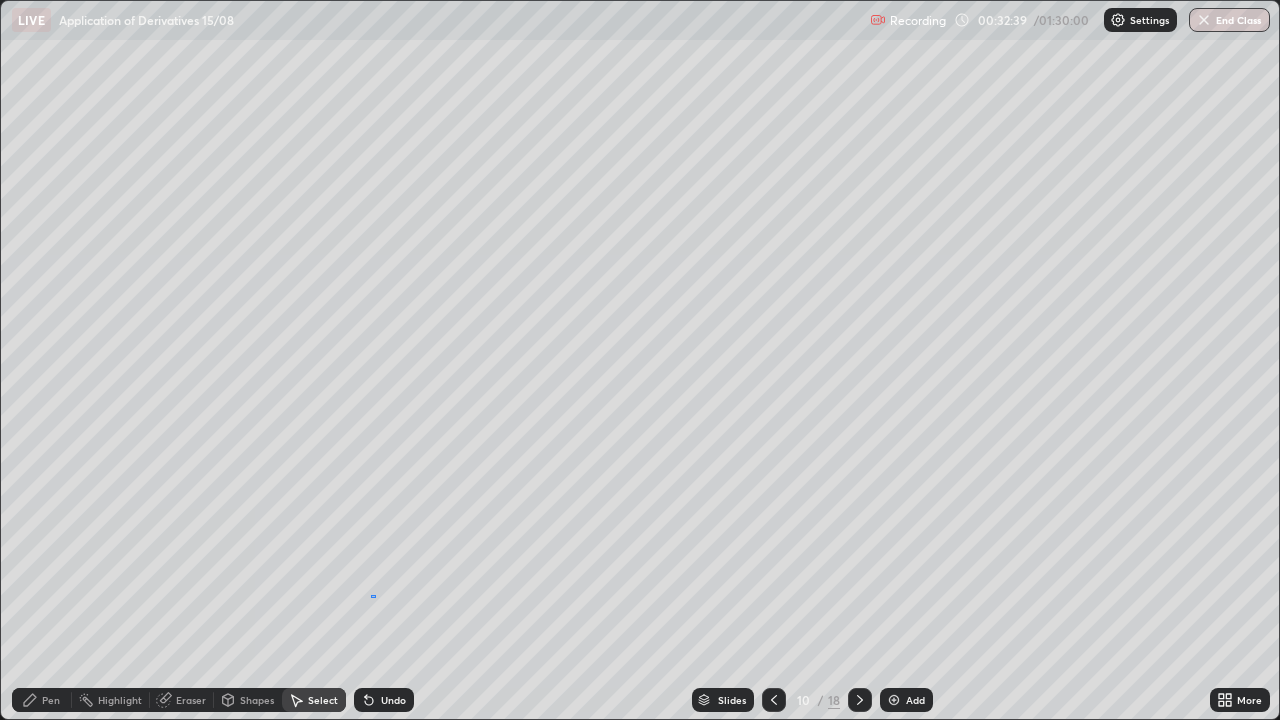 click on "0 ° Undo Copy Paste here Duplicate Duplicate to new slide Delete" at bounding box center [640, 360] 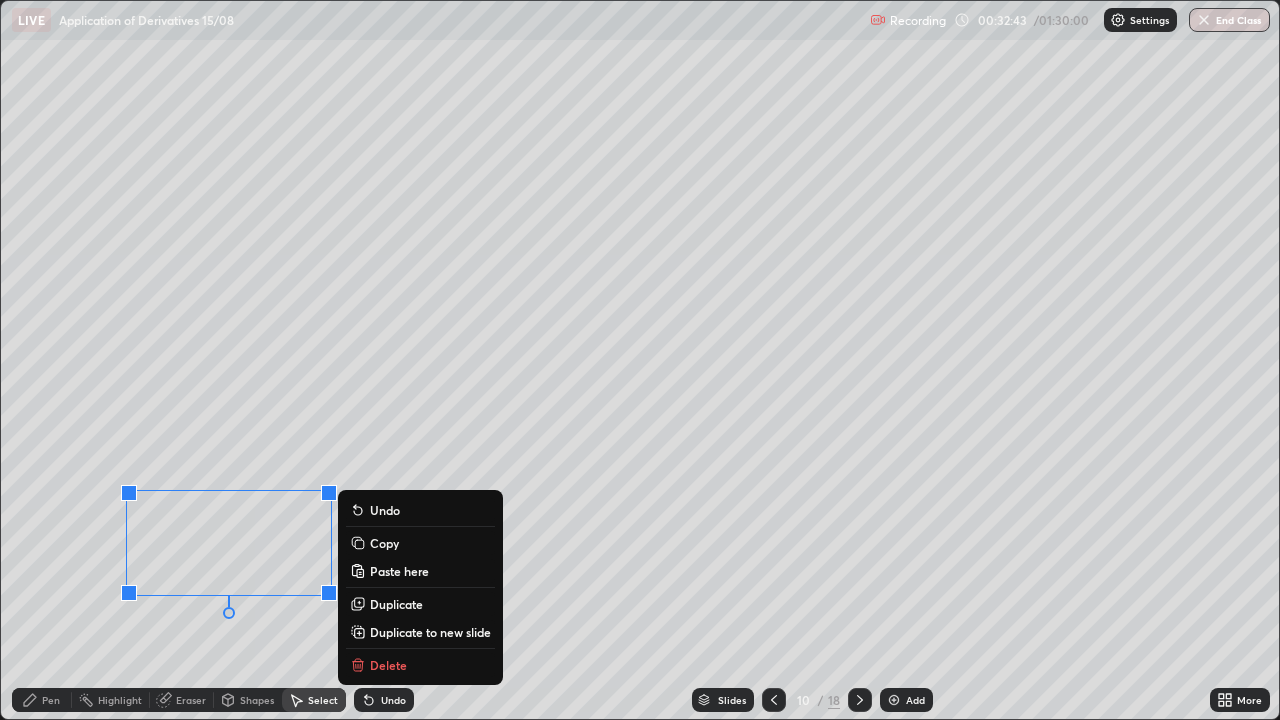 click 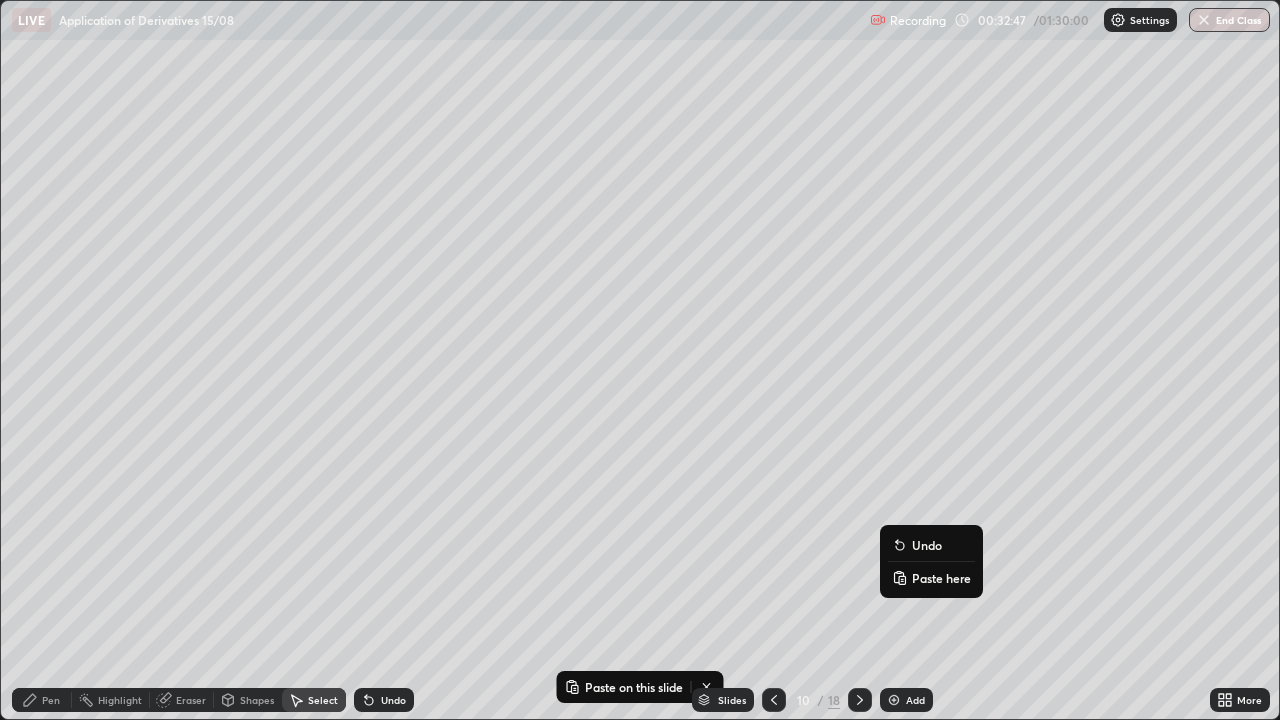 click on "Paste here" at bounding box center [941, 578] 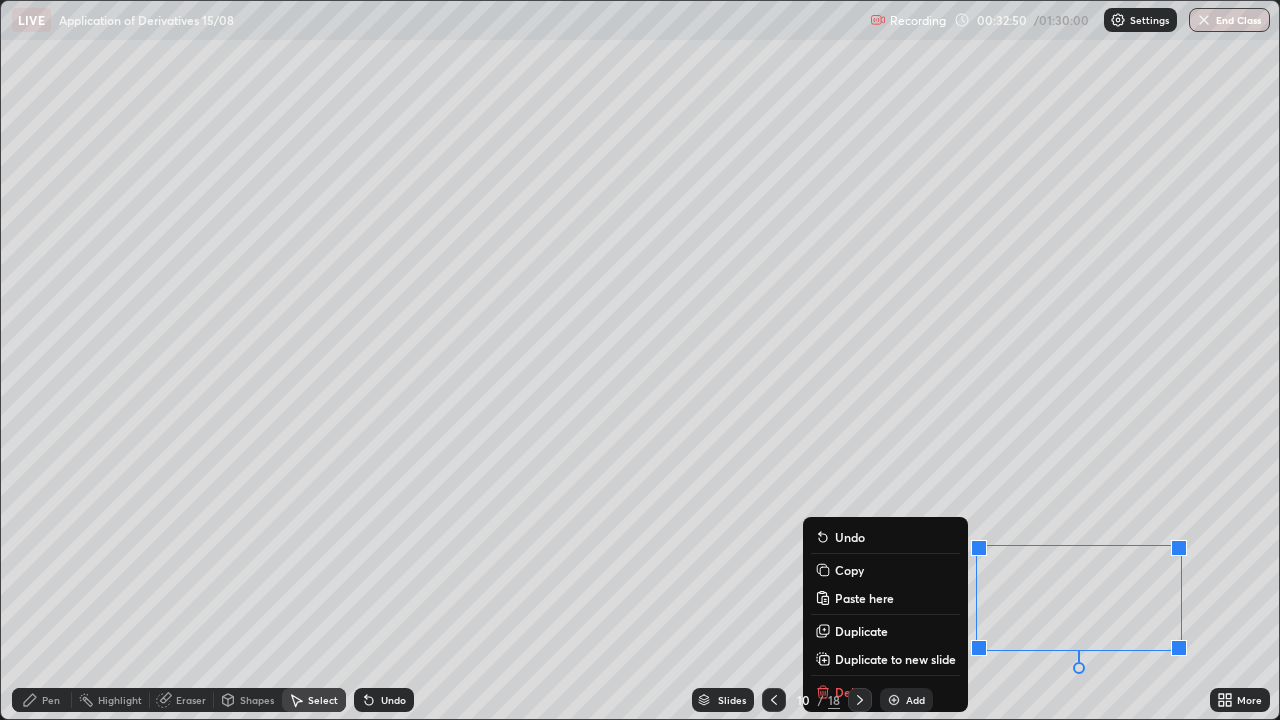 click on "Copy" at bounding box center [885, 570] 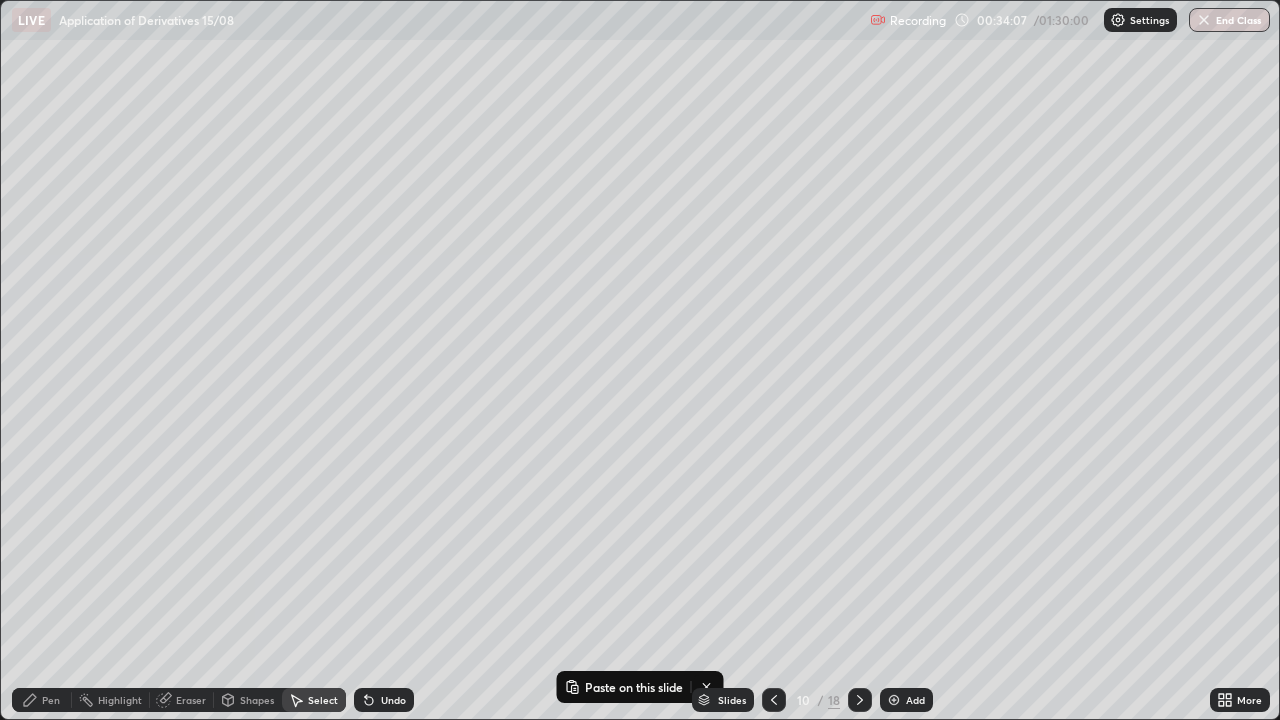 click at bounding box center (894, 700) 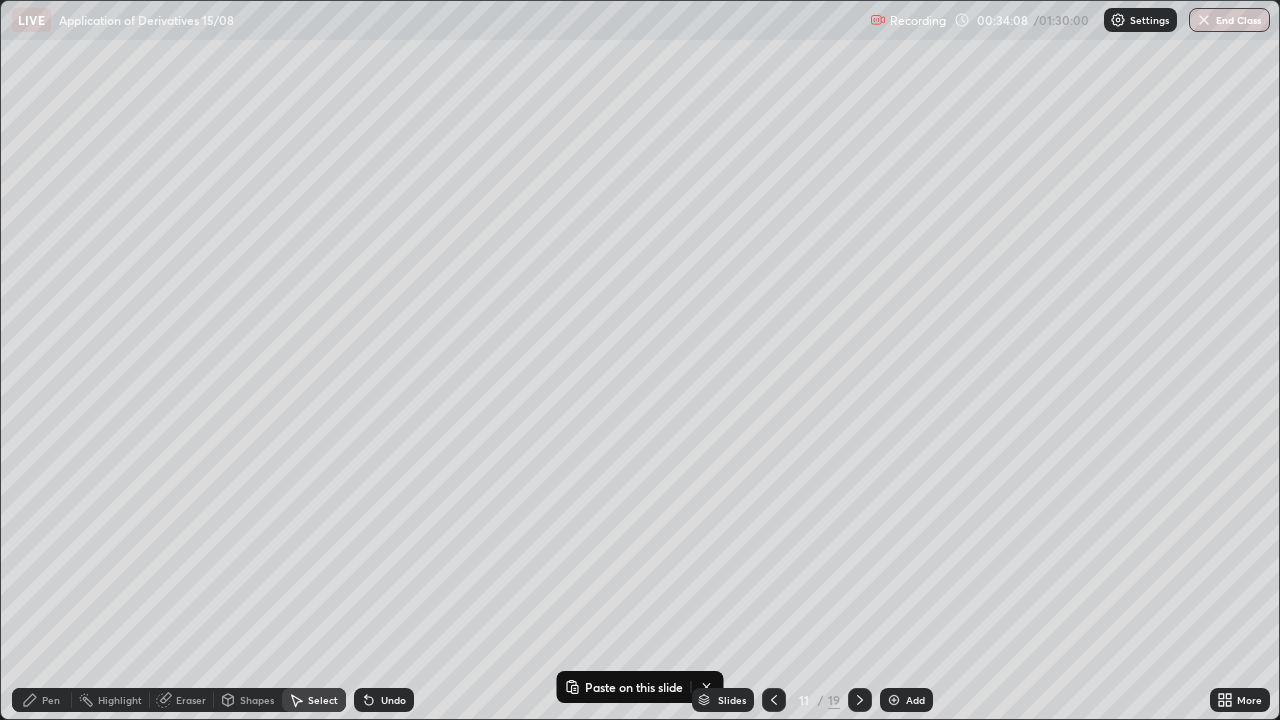 click on "Pen" at bounding box center (51, 700) 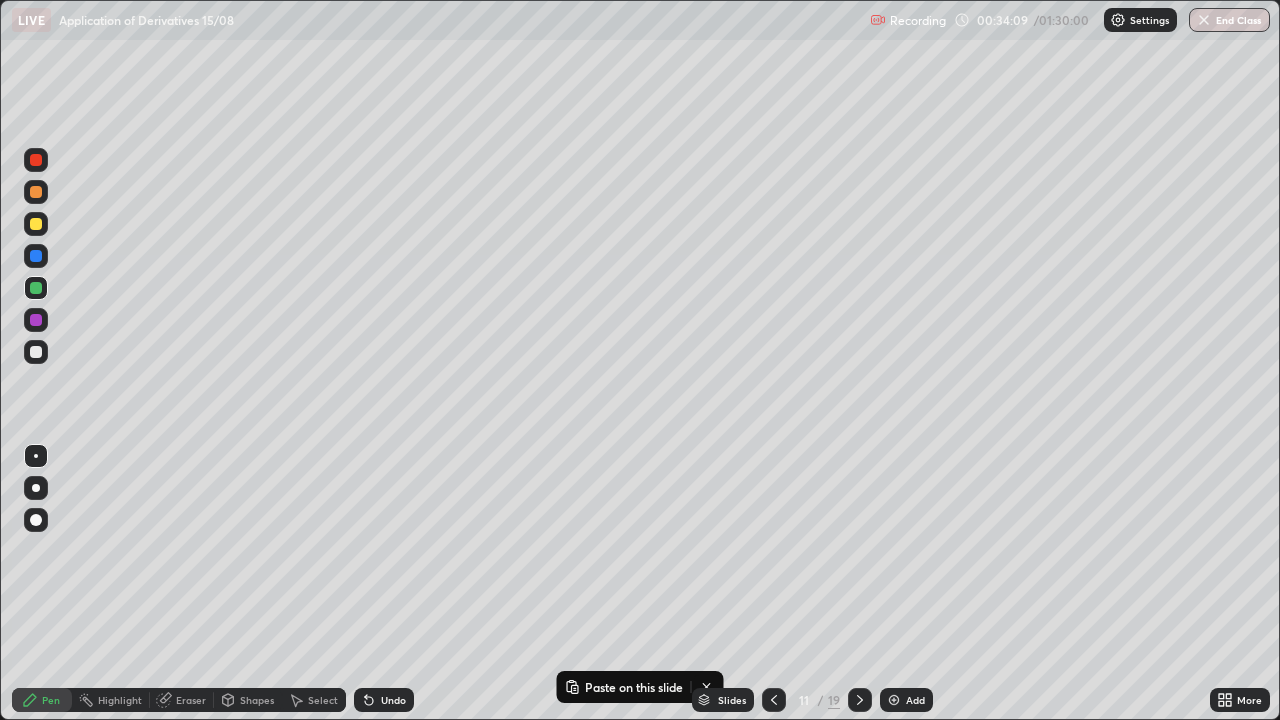 click at bounding box center (36, 352) 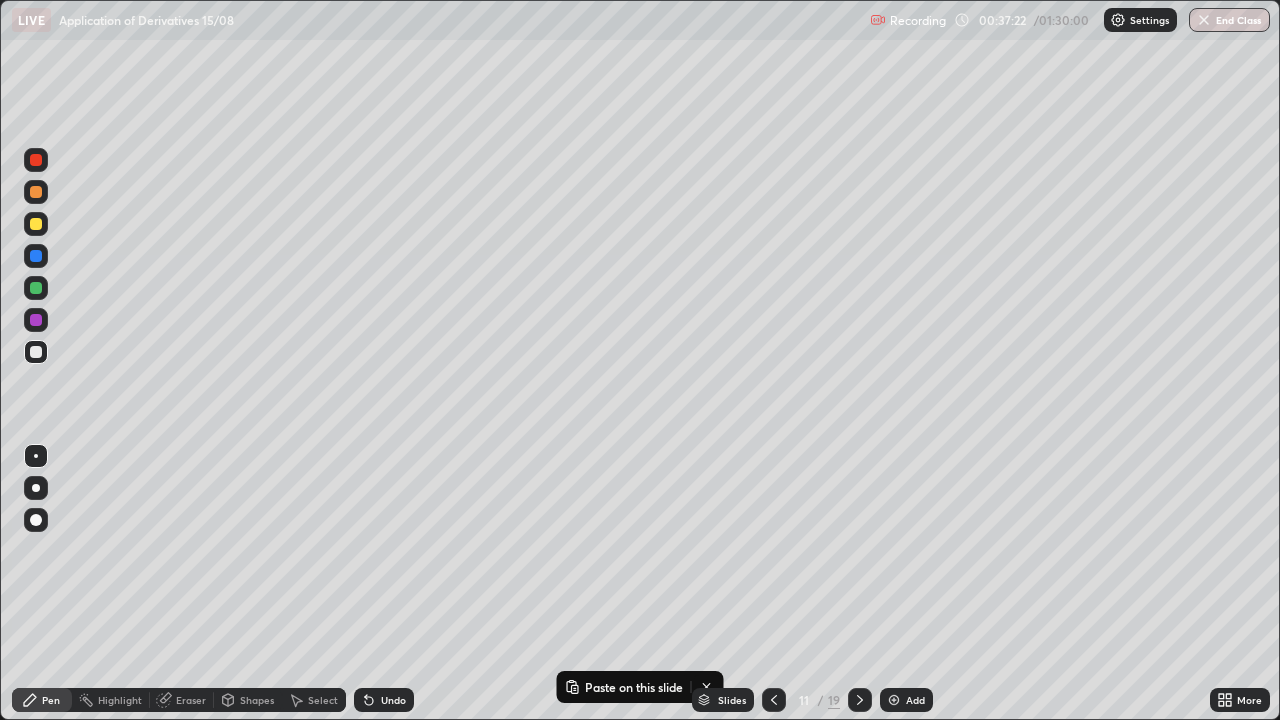 click at bounding box center (894, 700) 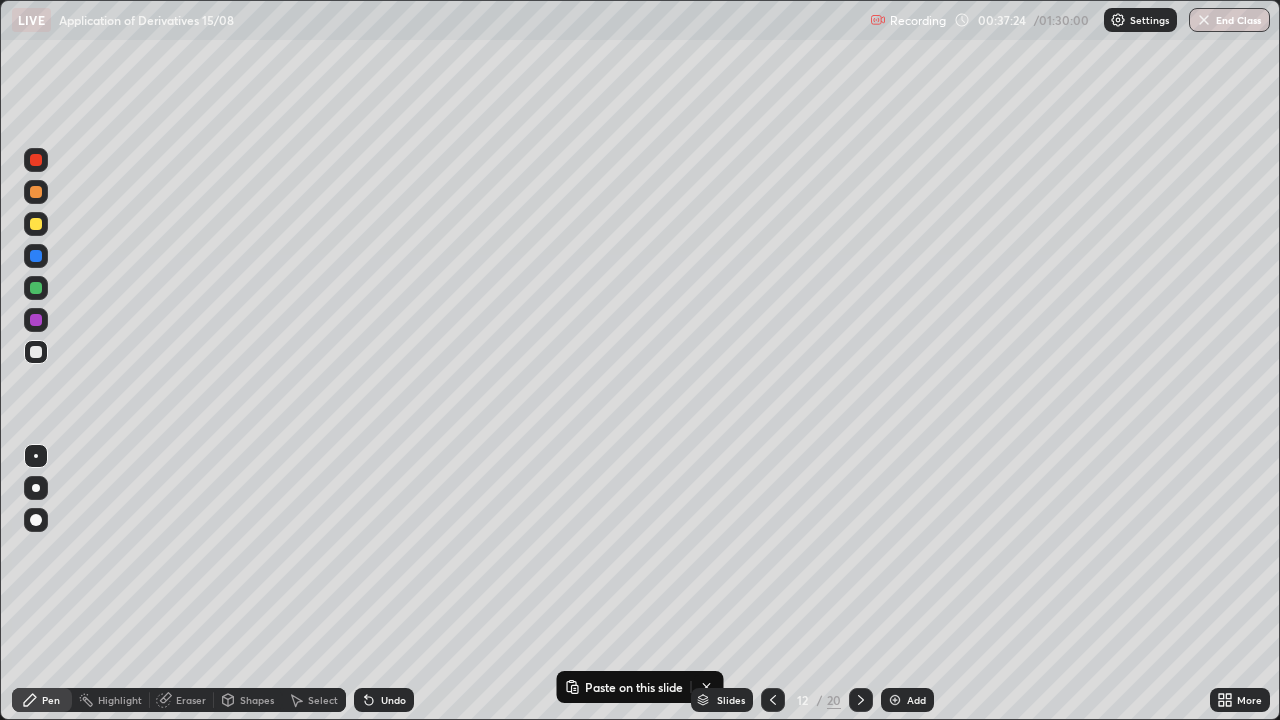 click at bounding box center (36, 320) 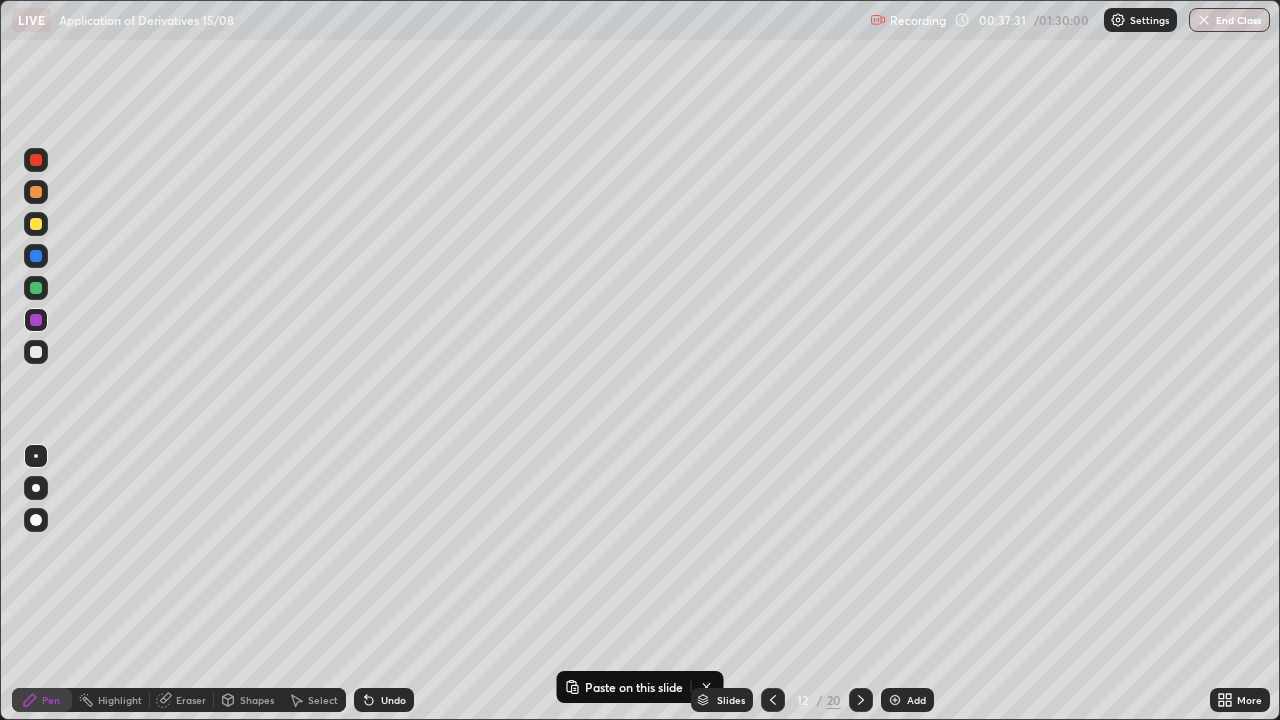 click 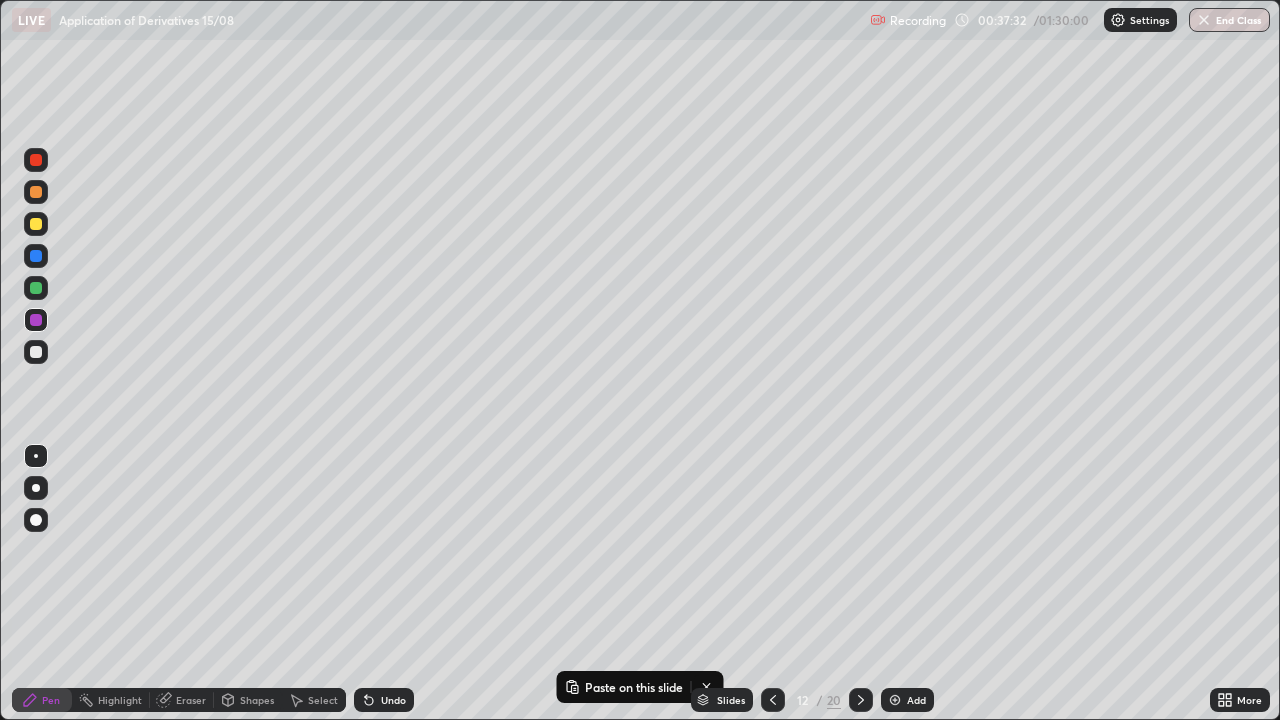 click on "Undo" at bounding box center [384, 700] 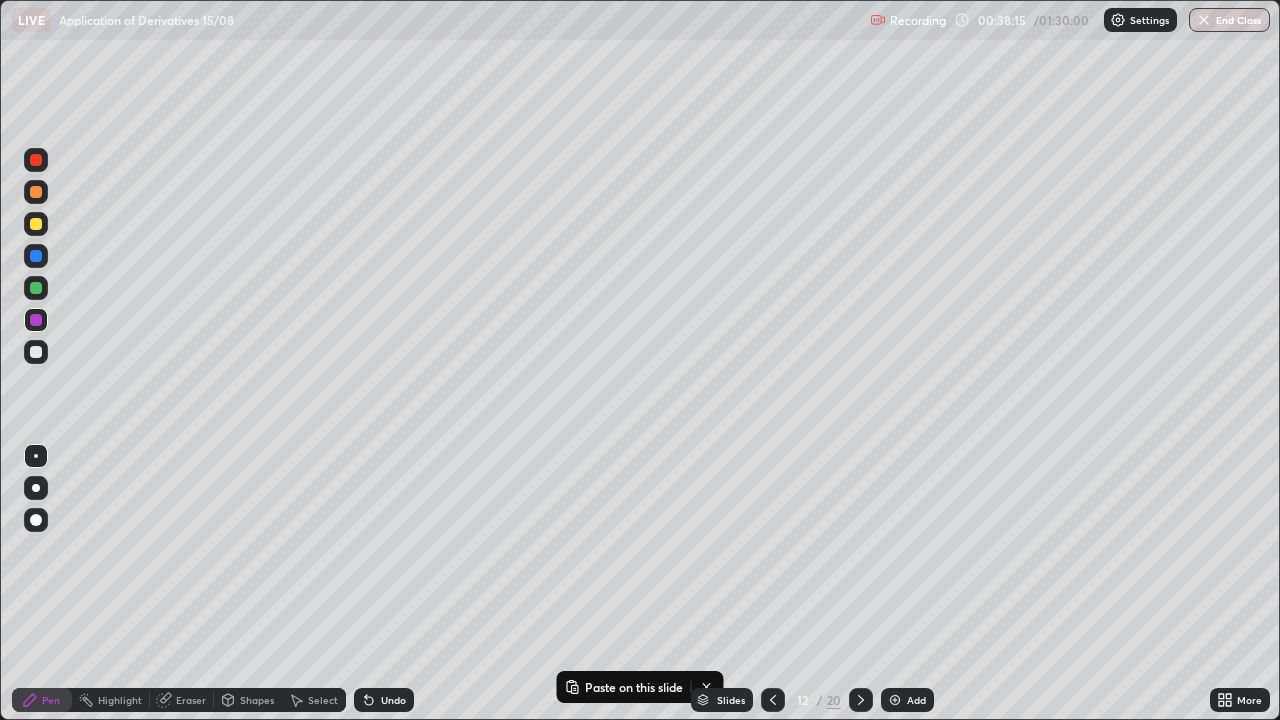 click at bounding box center (36, 288) 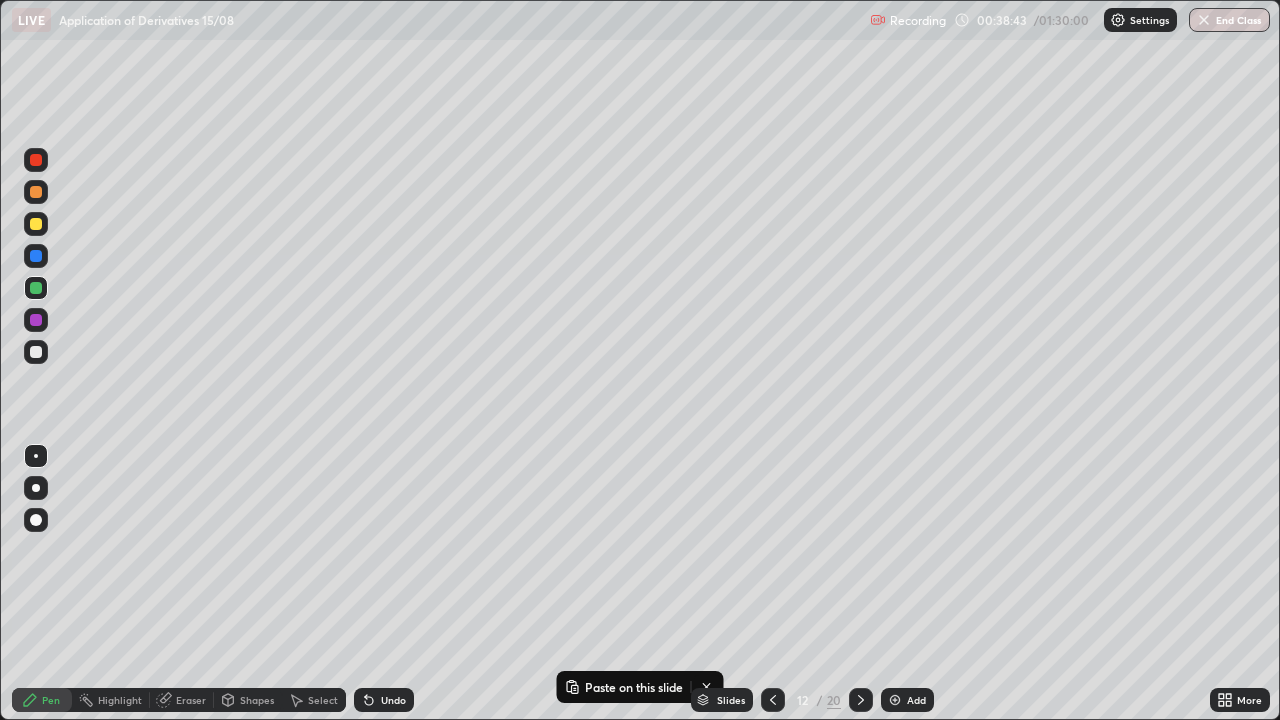 click 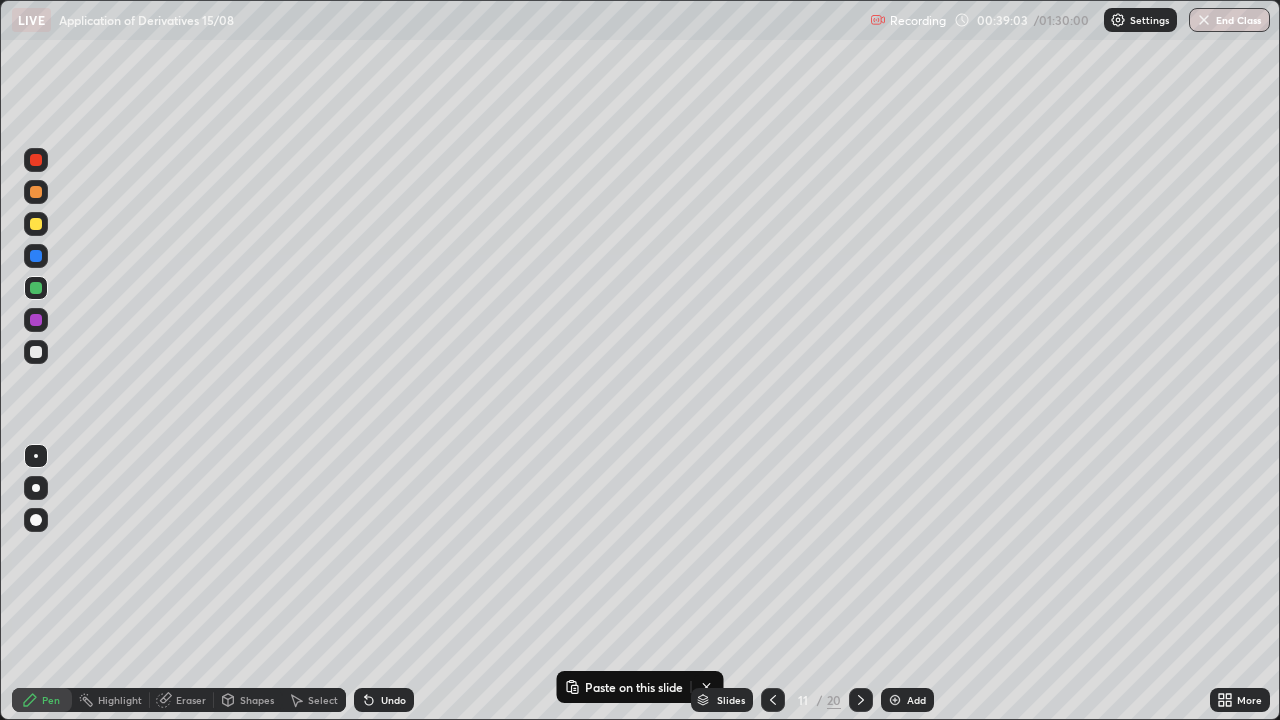 click 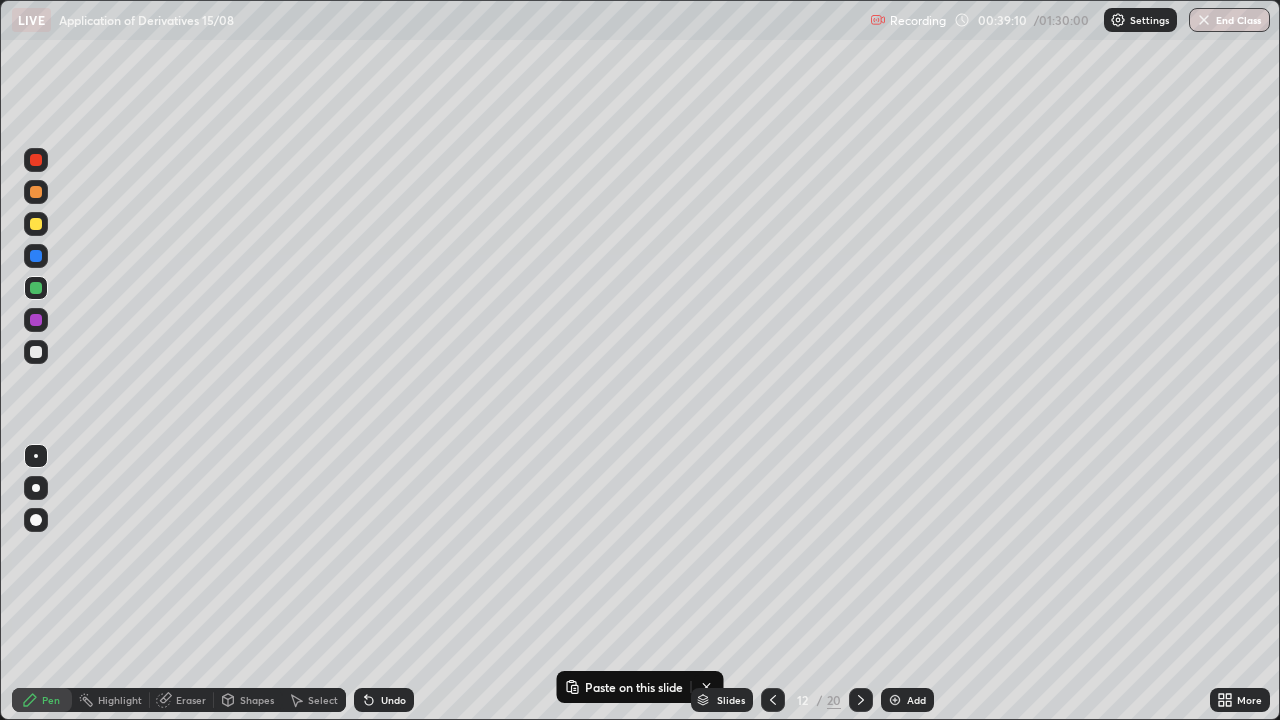 click on "Undo" at bounding box center [393, 700] 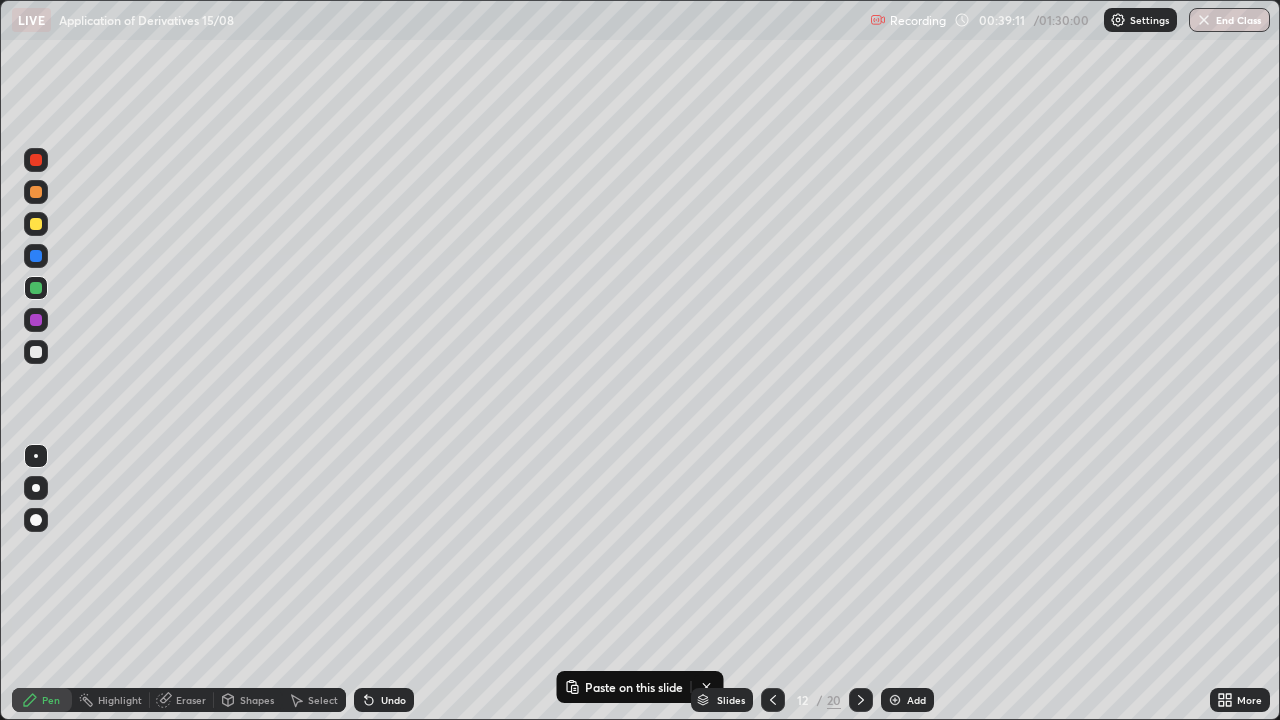 click on "Undo" at bounding box center [393, 700] 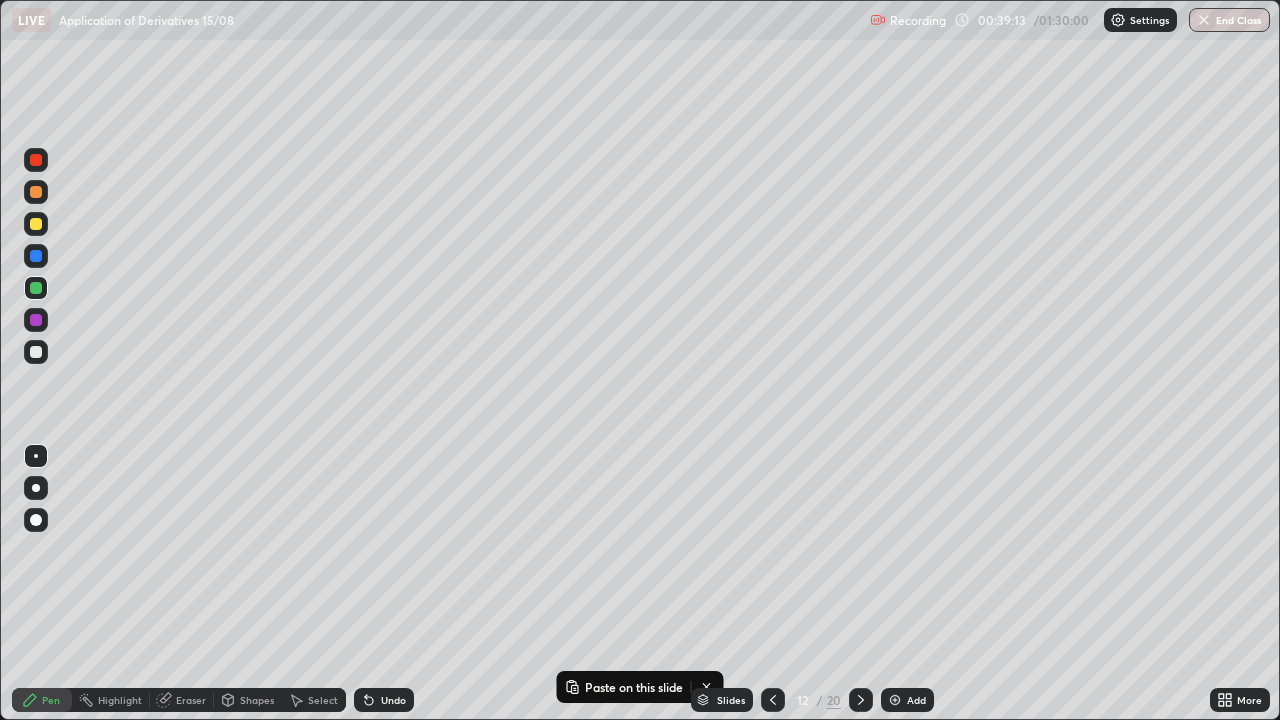 click 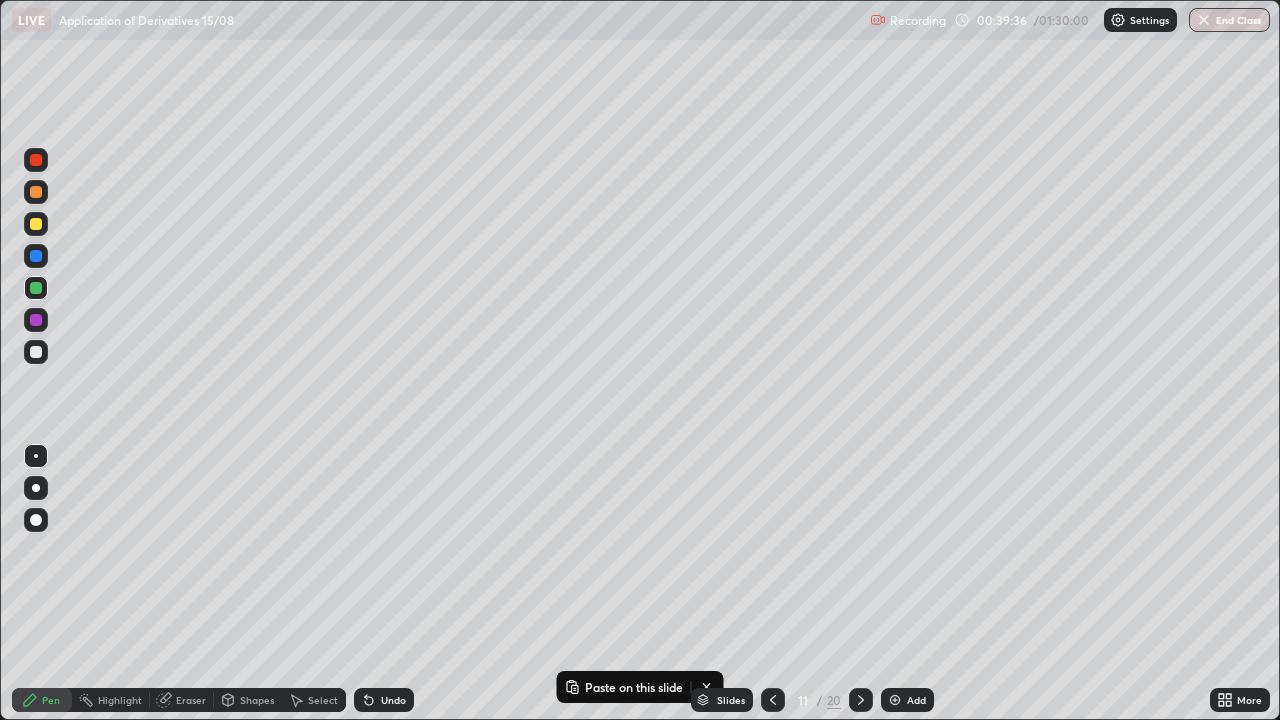 click 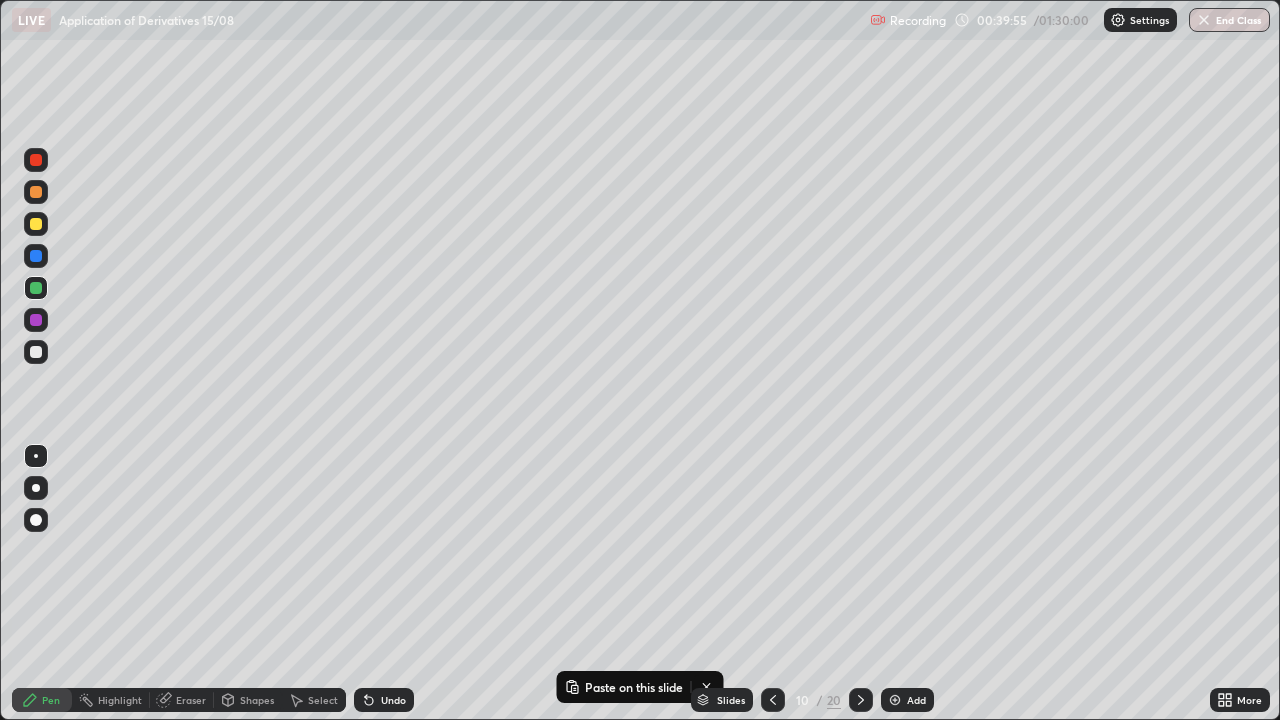 click 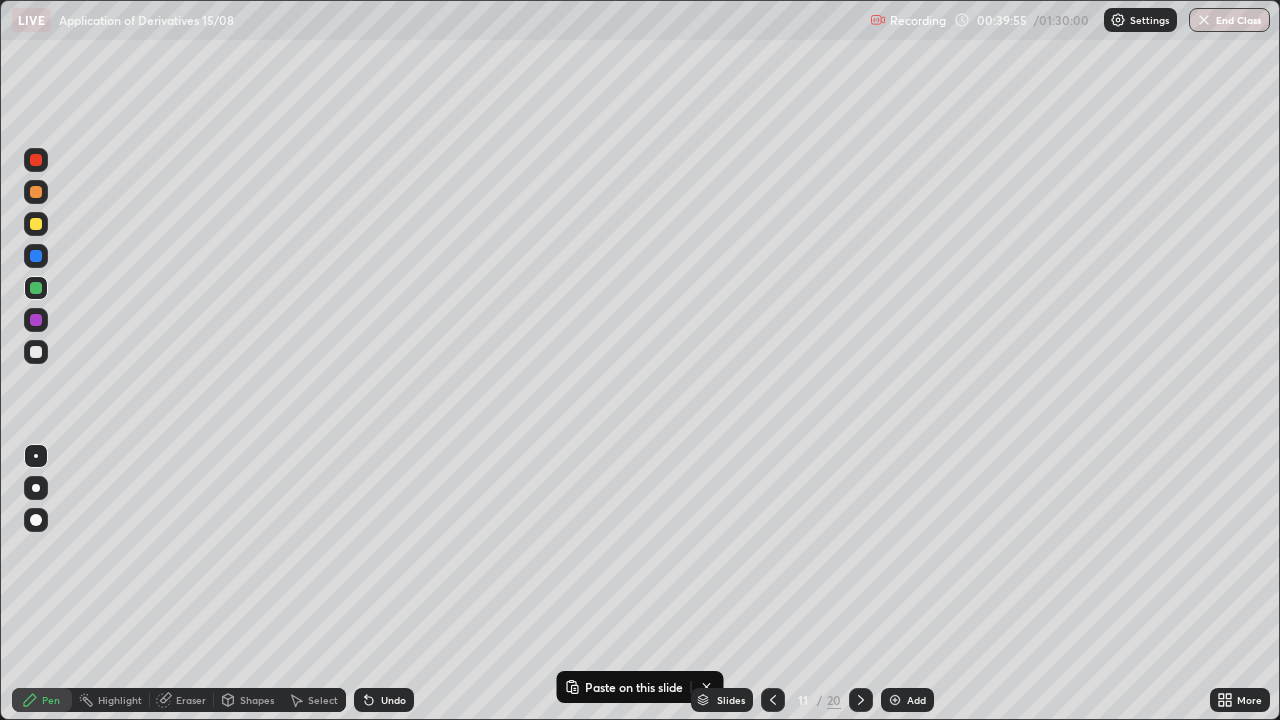 click 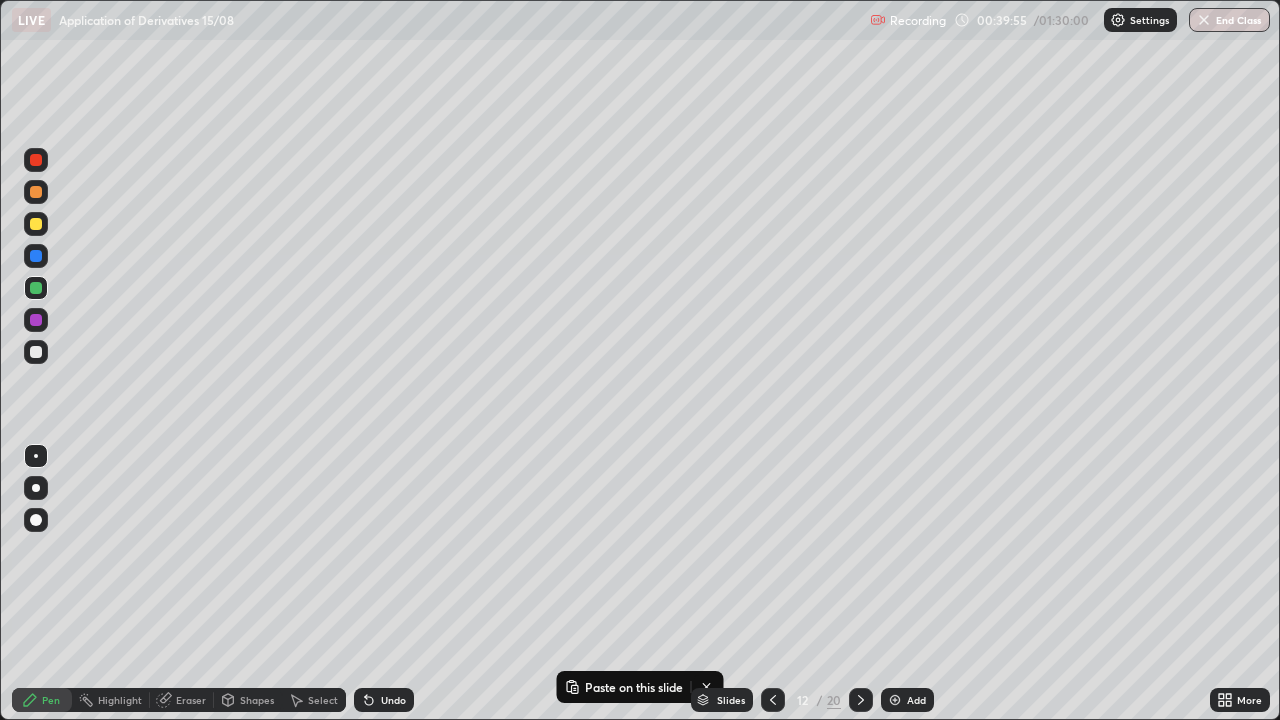 click 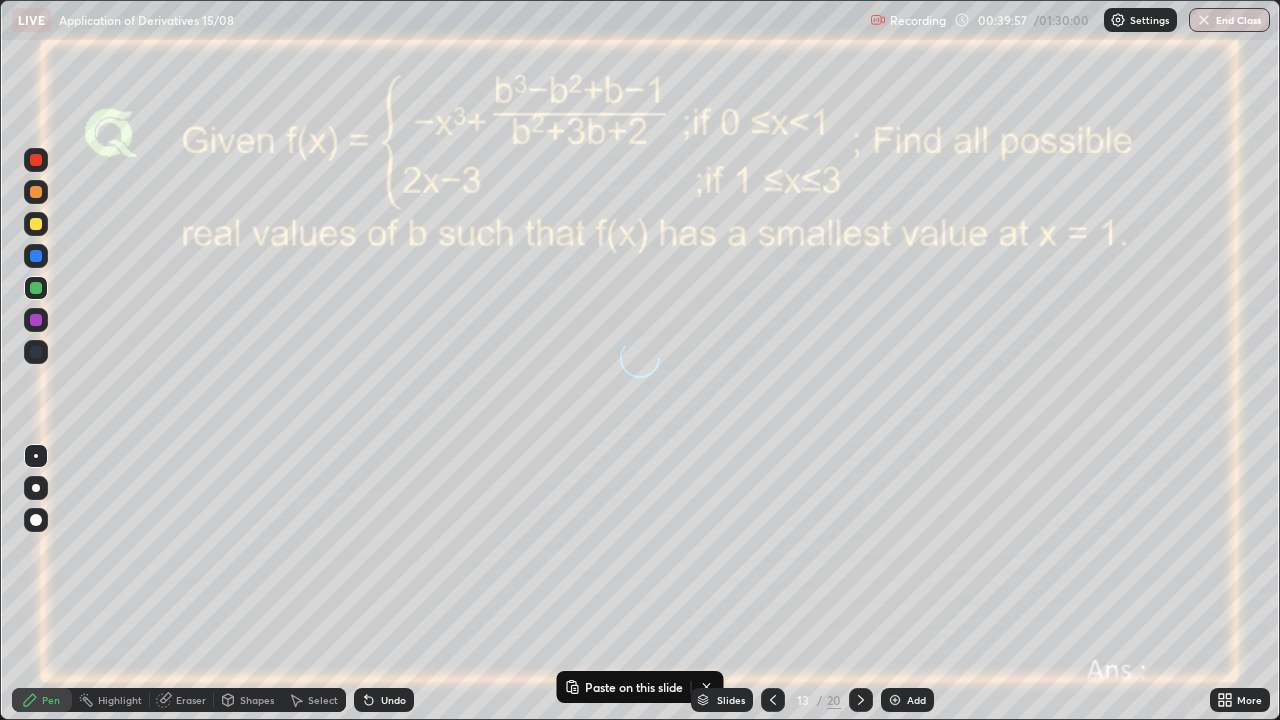 click 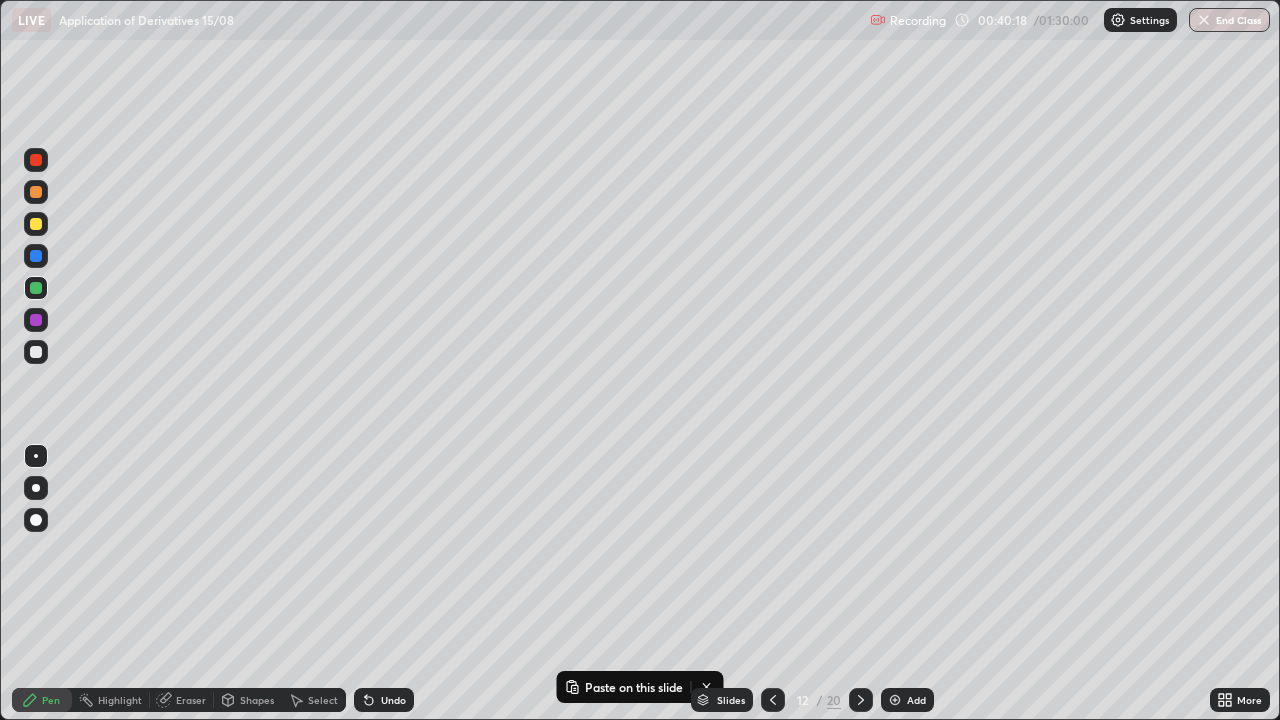 click 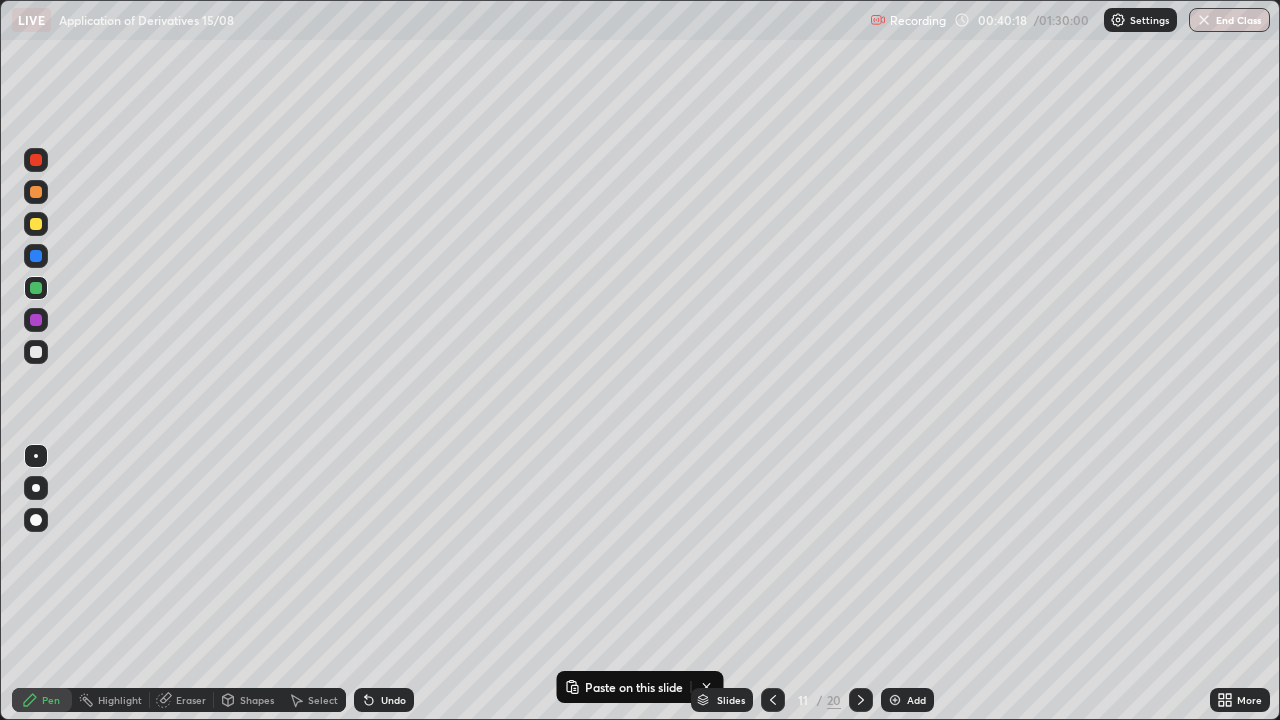 click 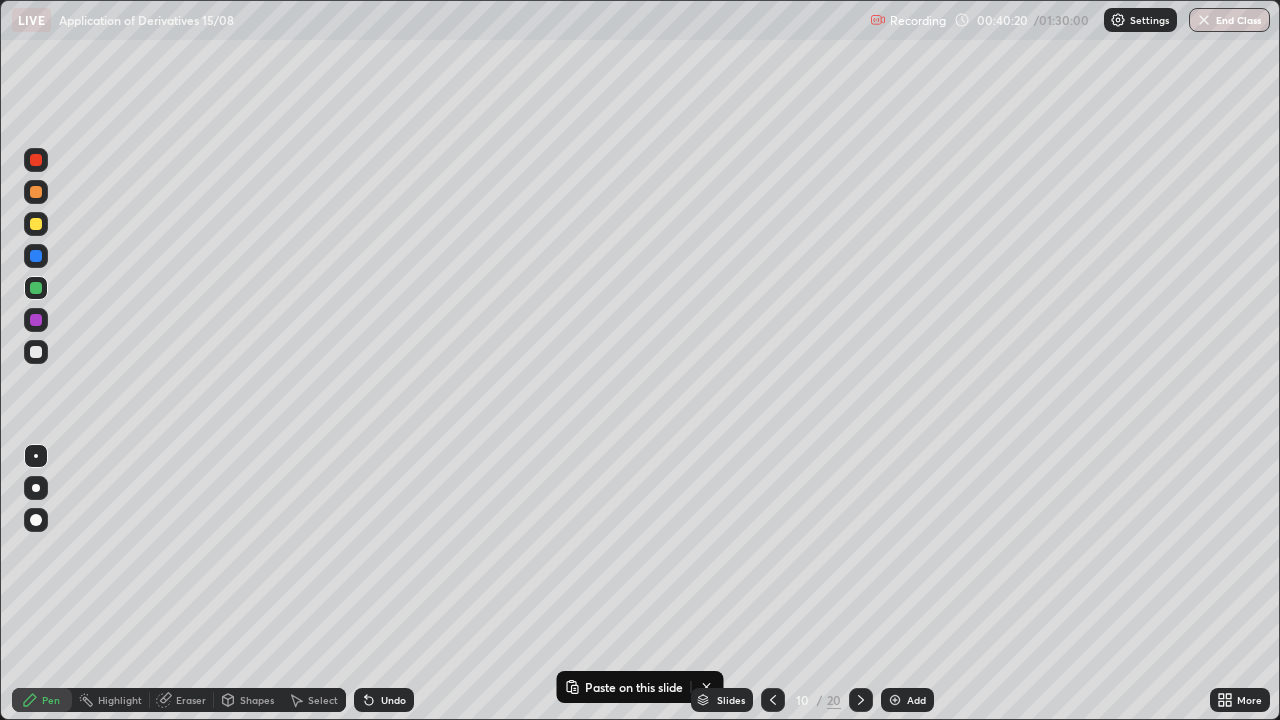 click 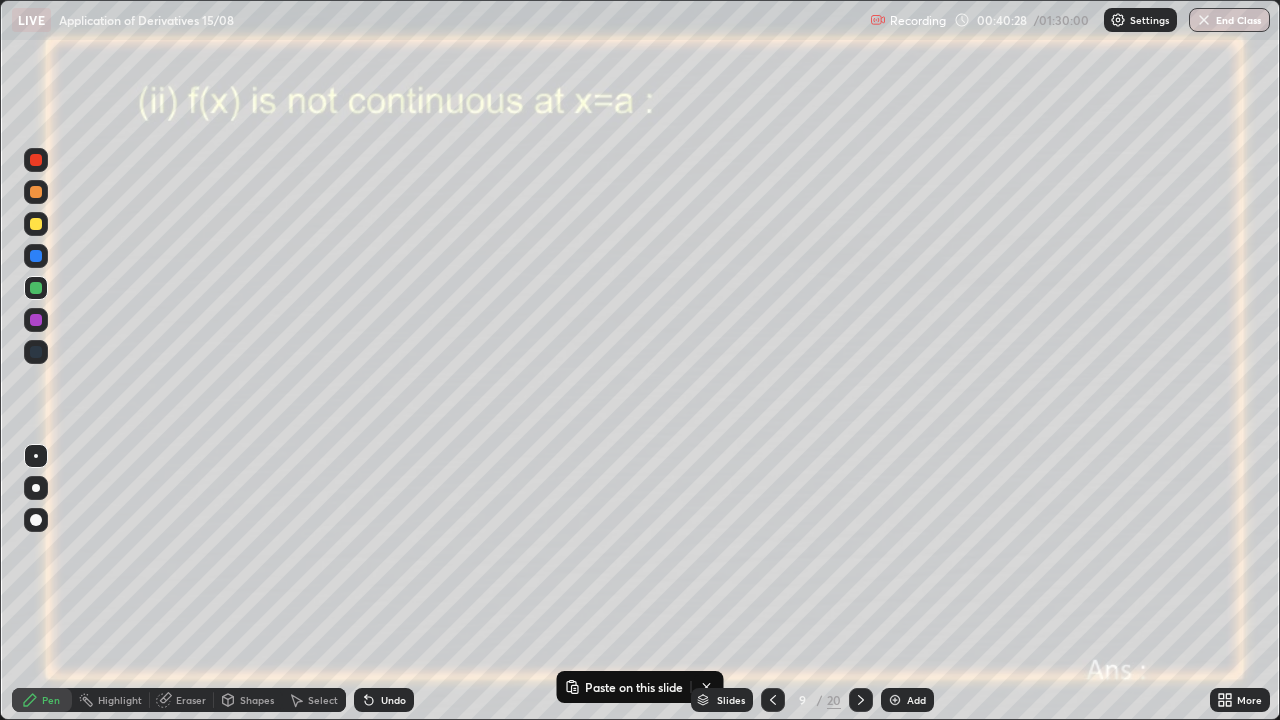 click 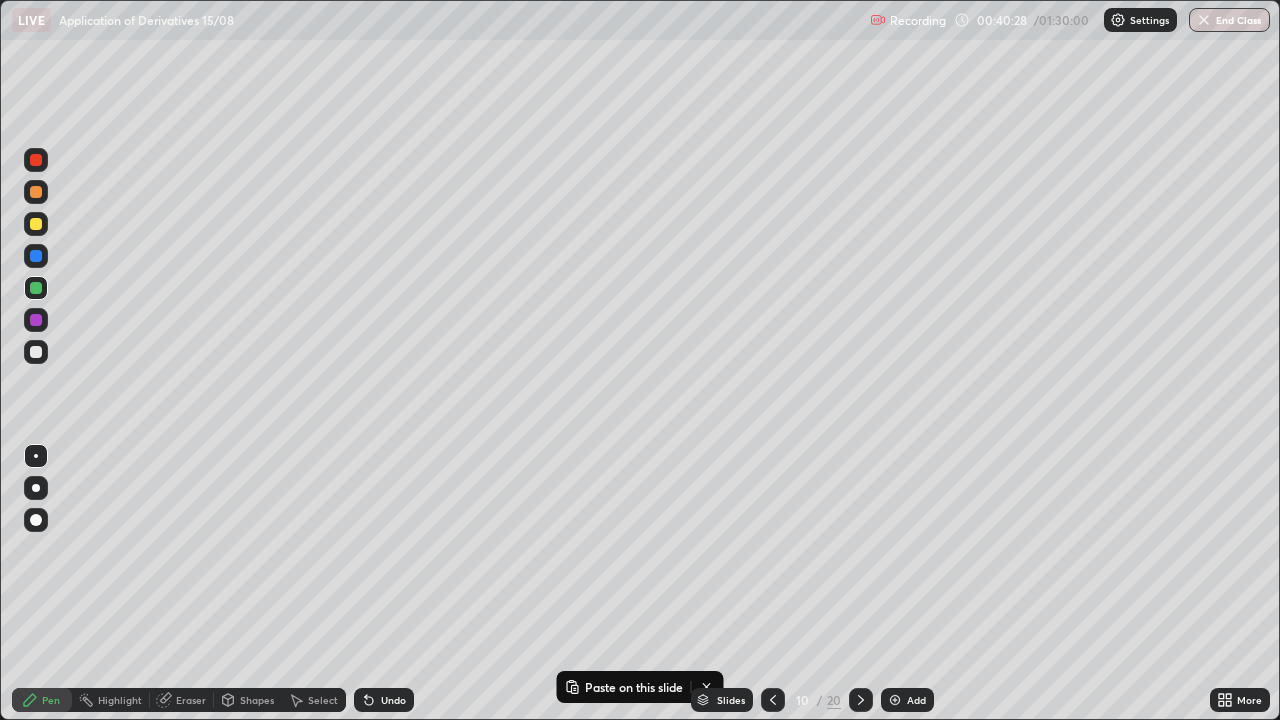 click 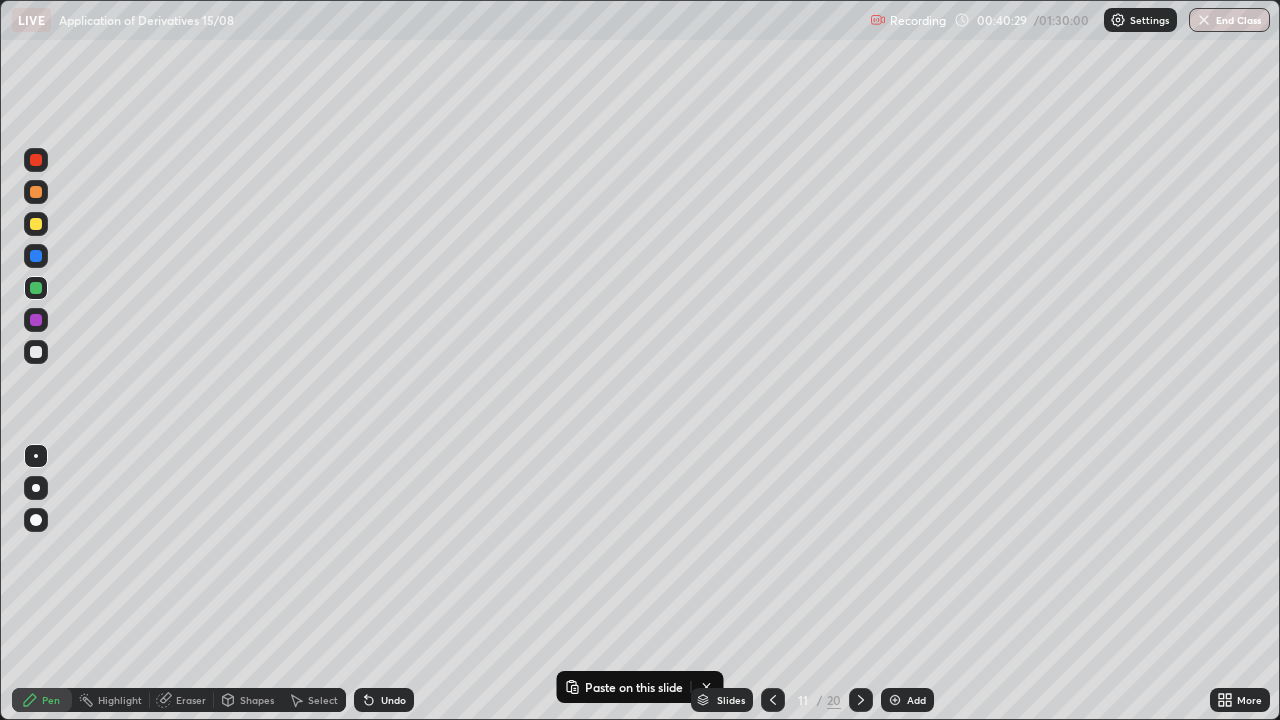 click 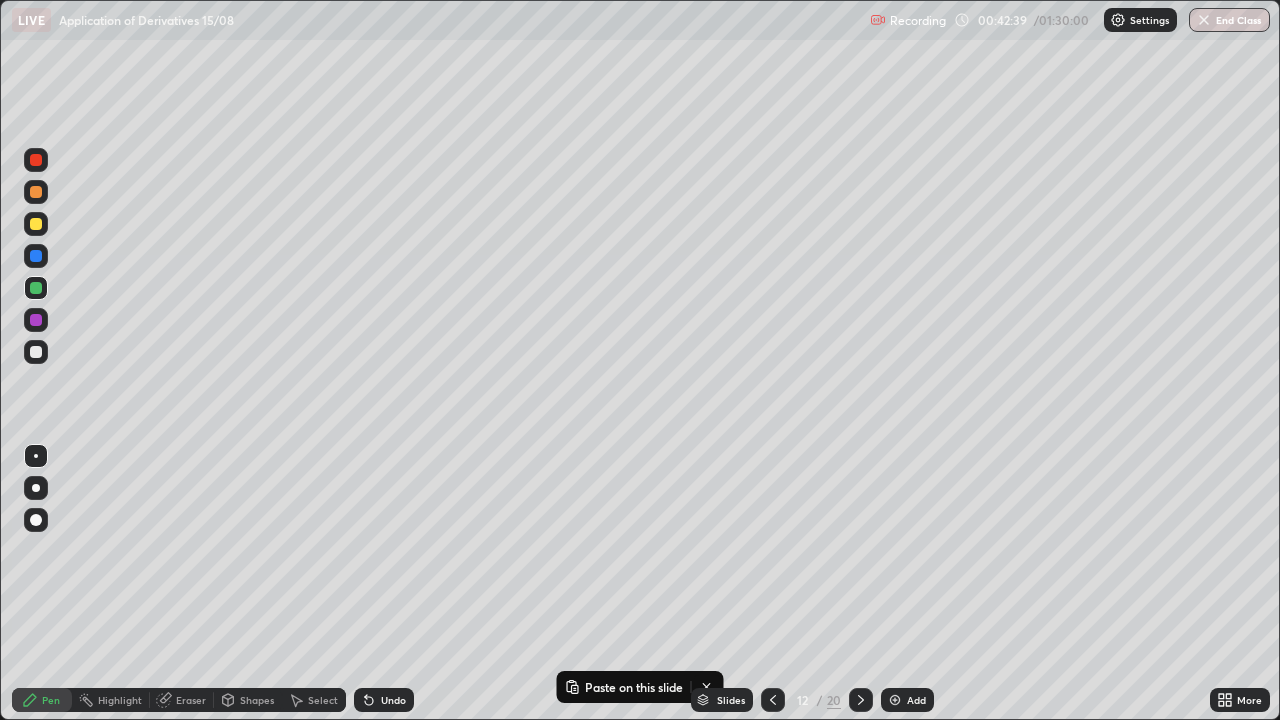 click 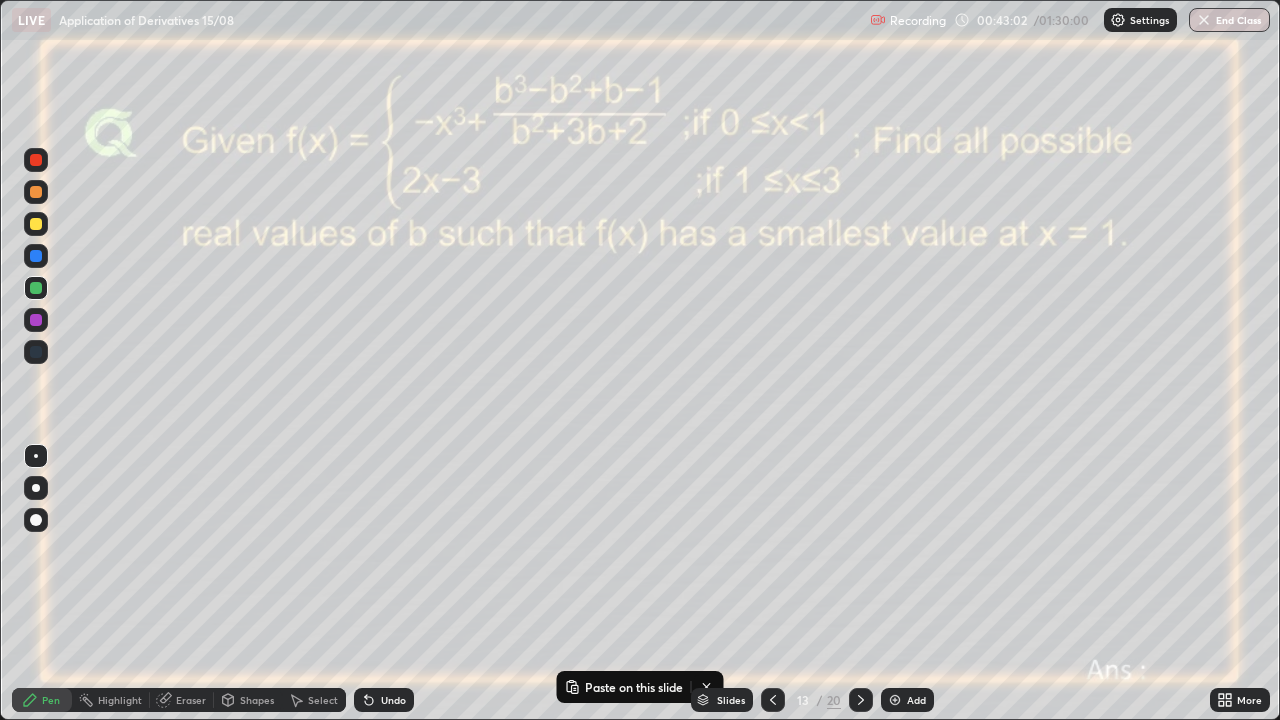 click 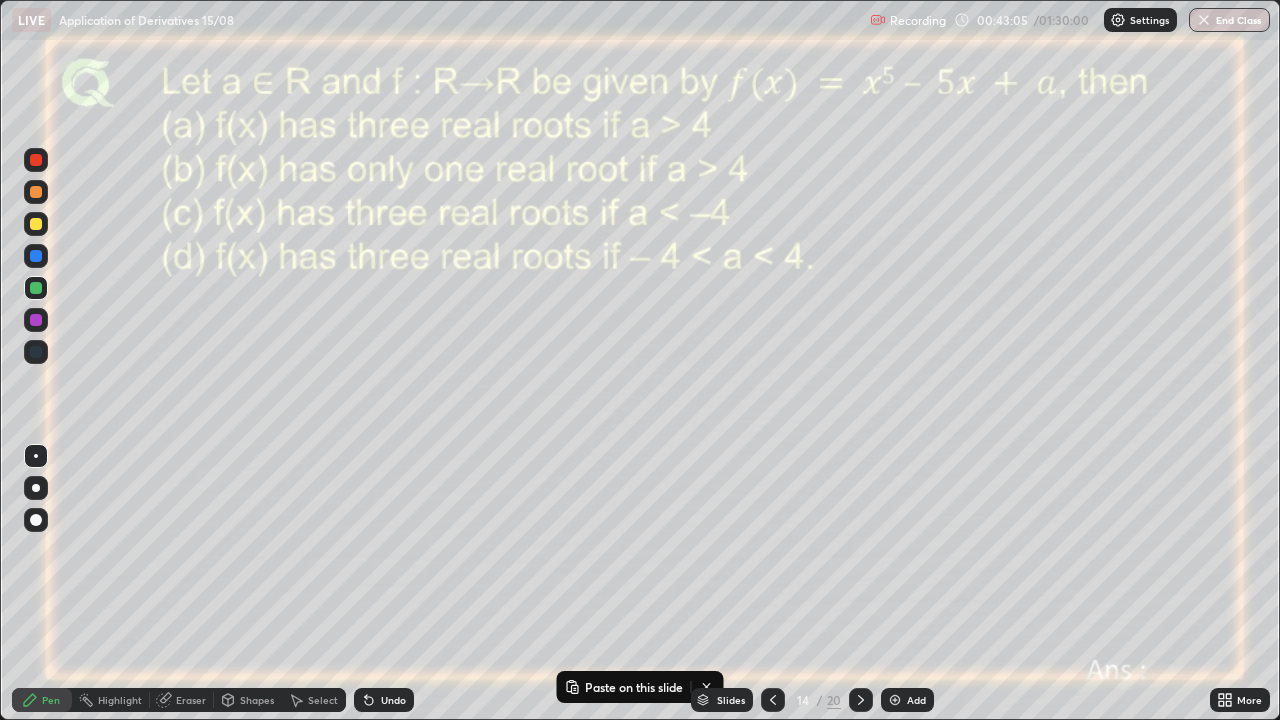 click 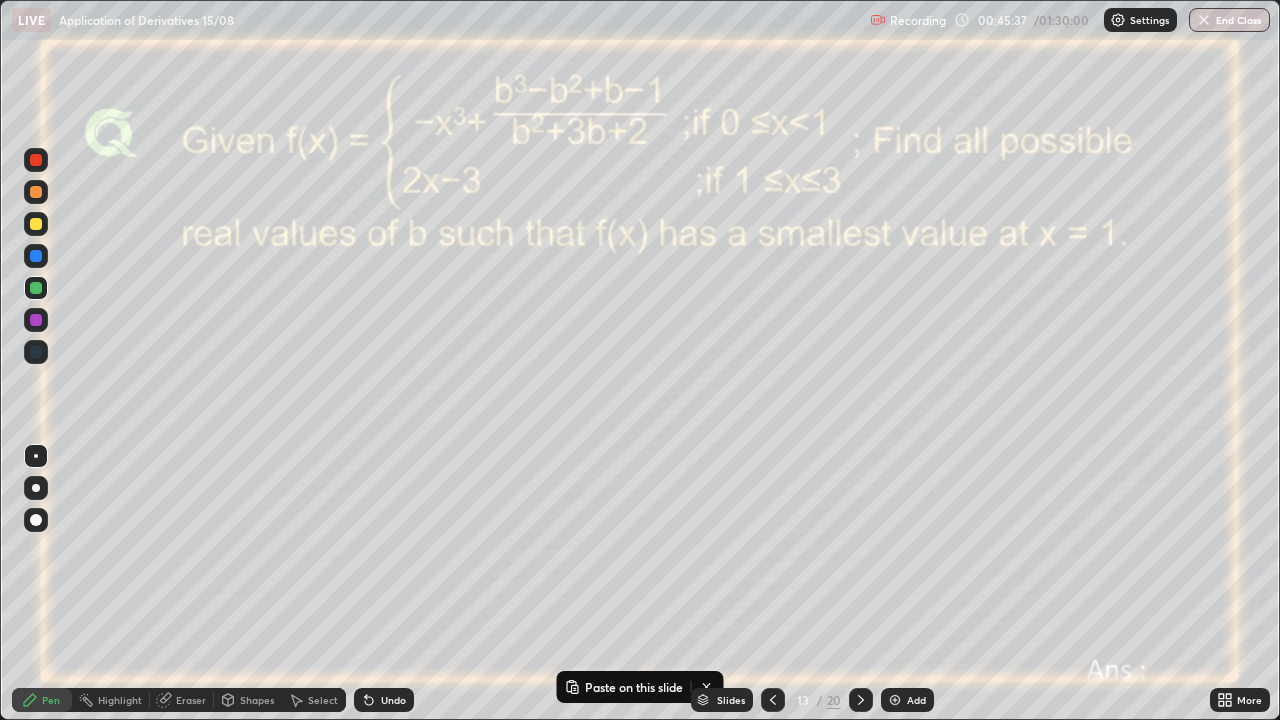 click at bounding box center [36, 320] 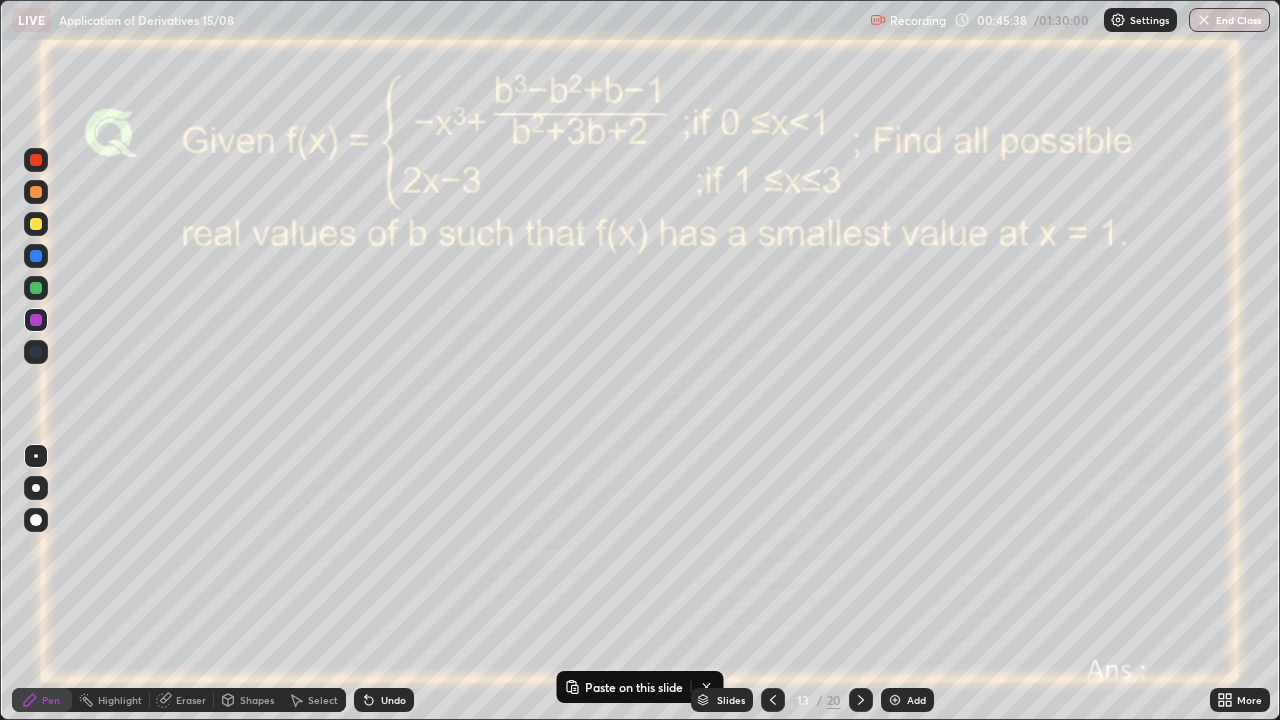 click on "Shapes" at bounding box center (257, 700) 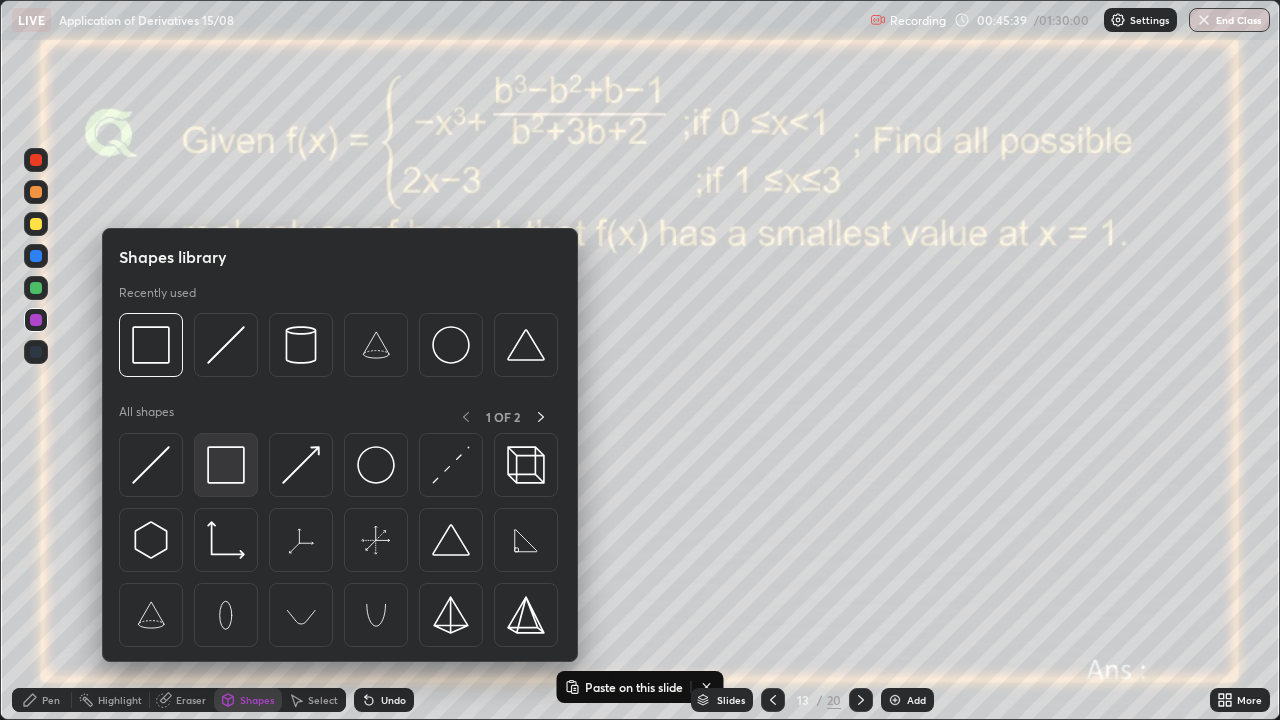 click at bounding box center [226, 465] 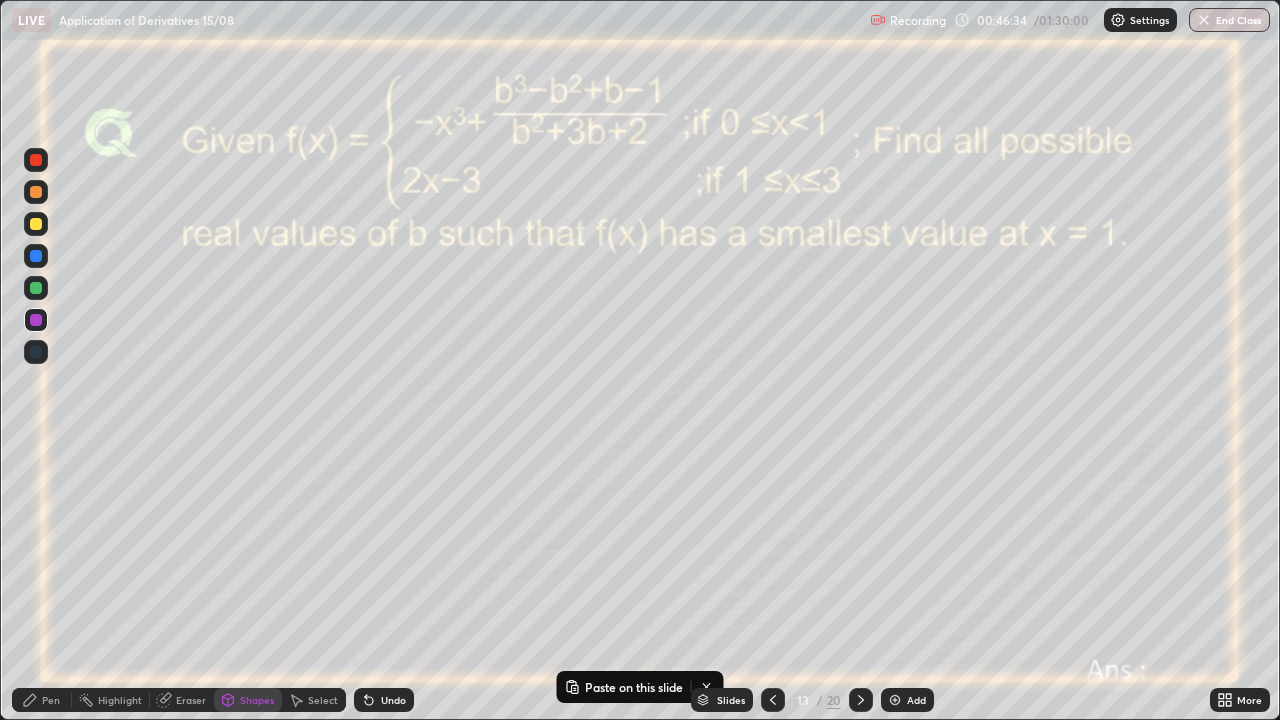 click at bounding box center (36, 288) 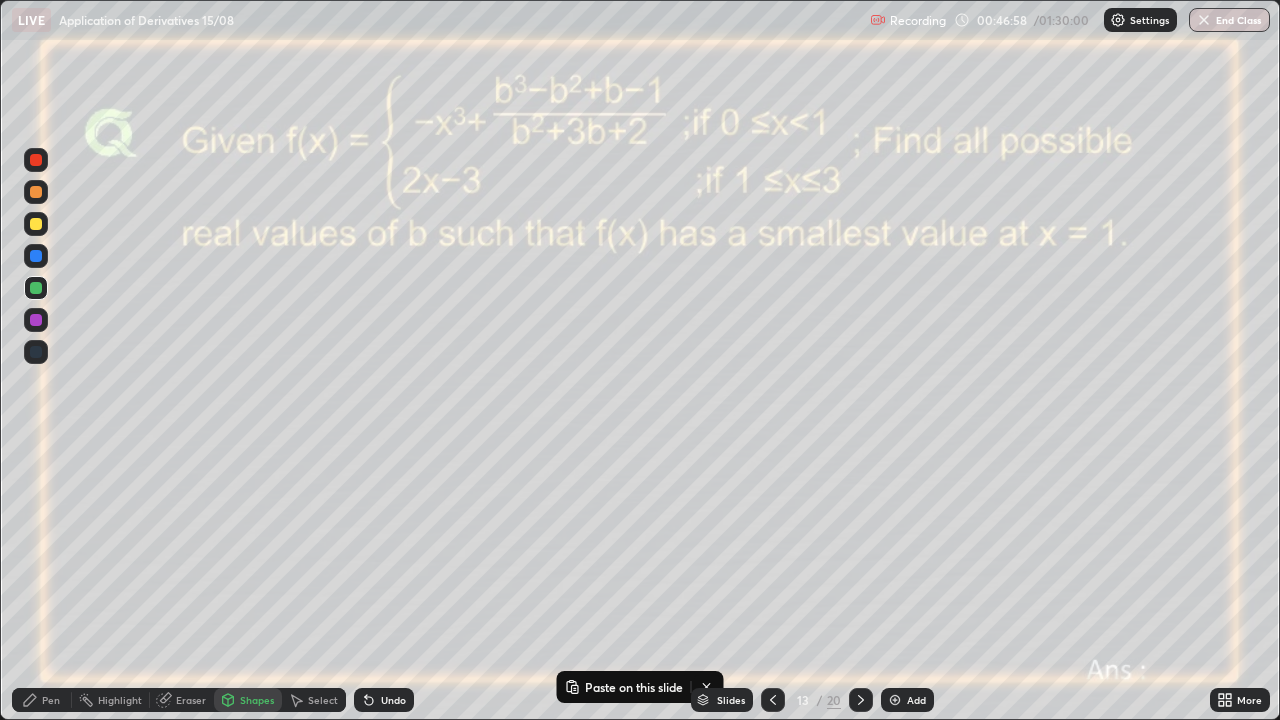 click on "Undo" at bounding box center [393, 700] 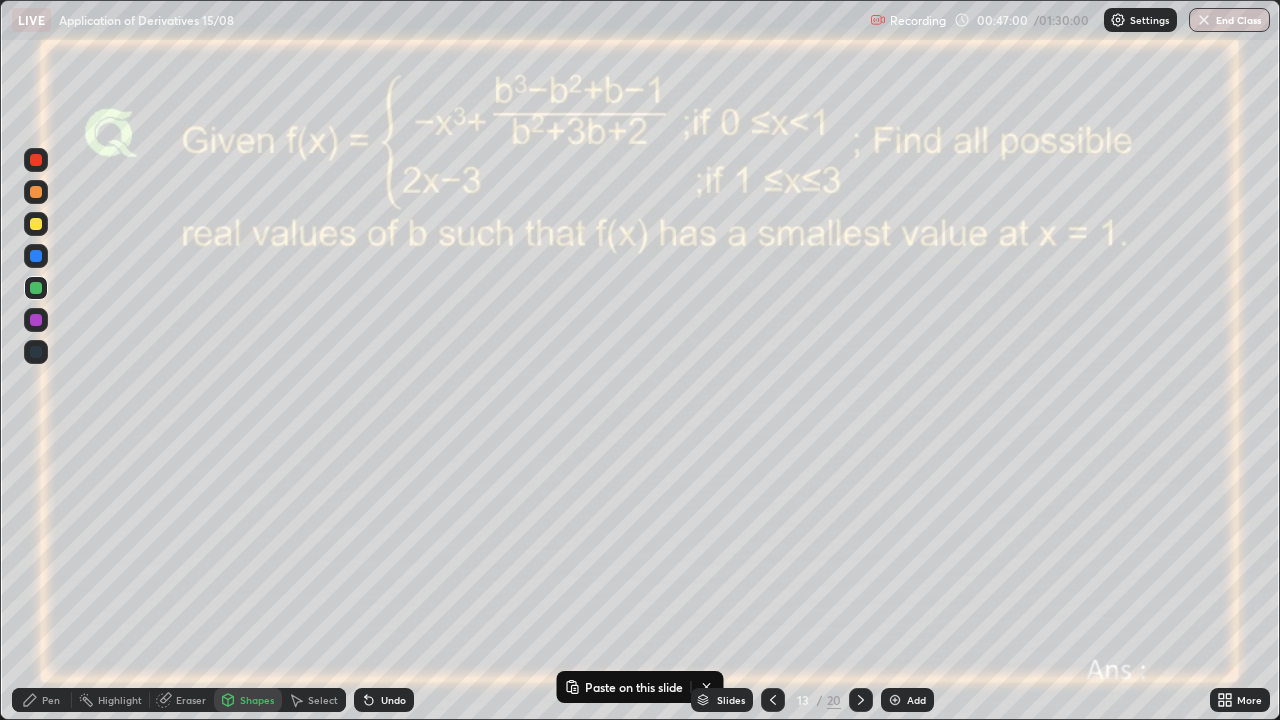 click on "Pen" at bounding box center (51, 700) 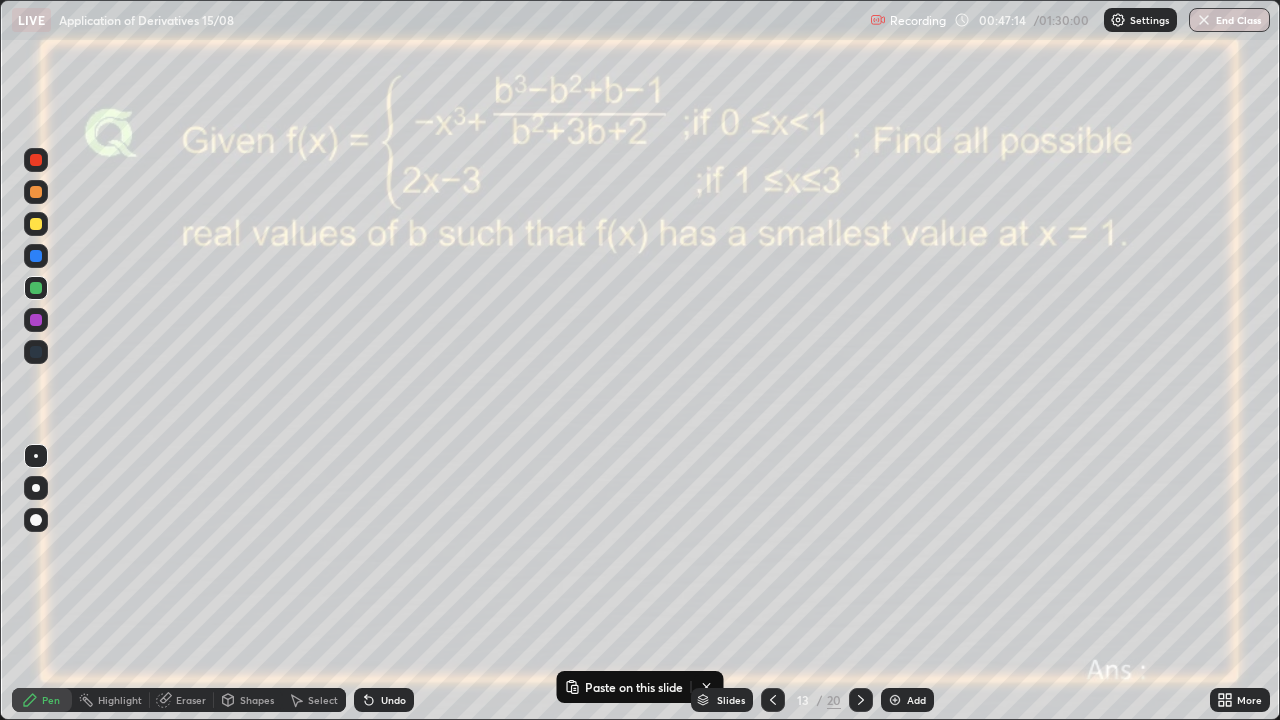 click at bounding box center [36, 256] 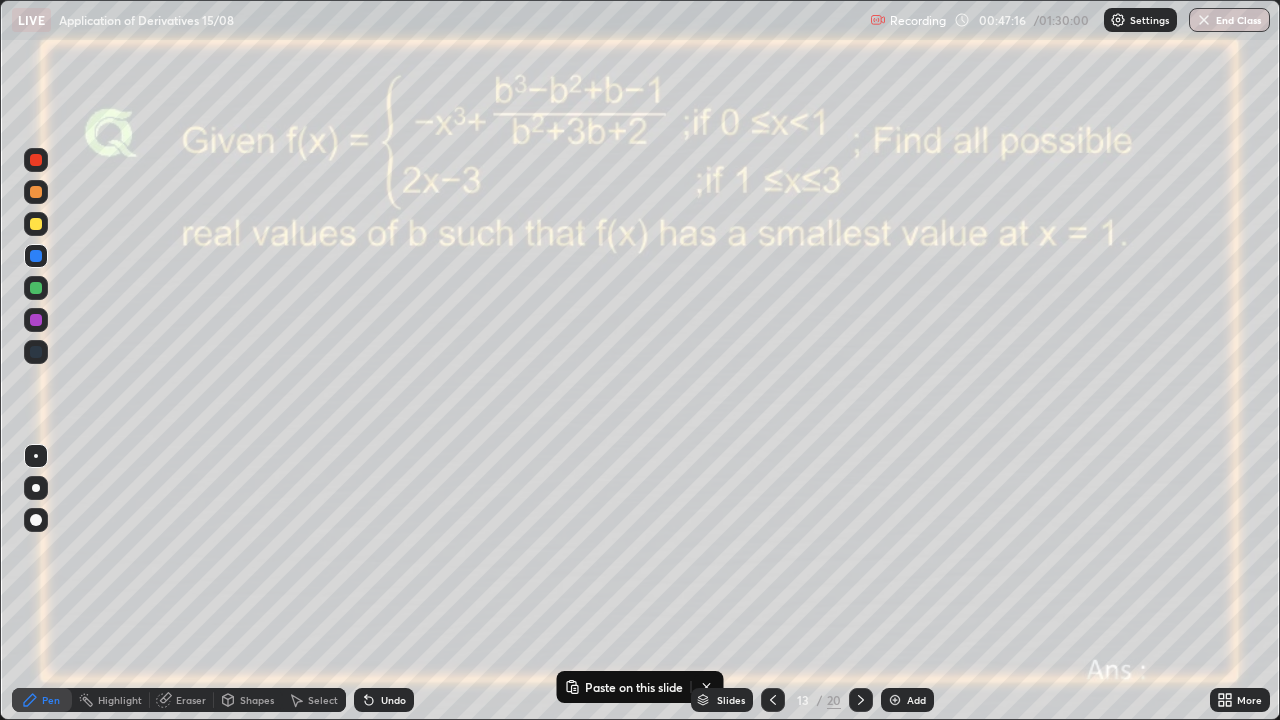 click on "Shapes" at bounding box center [257, 700] 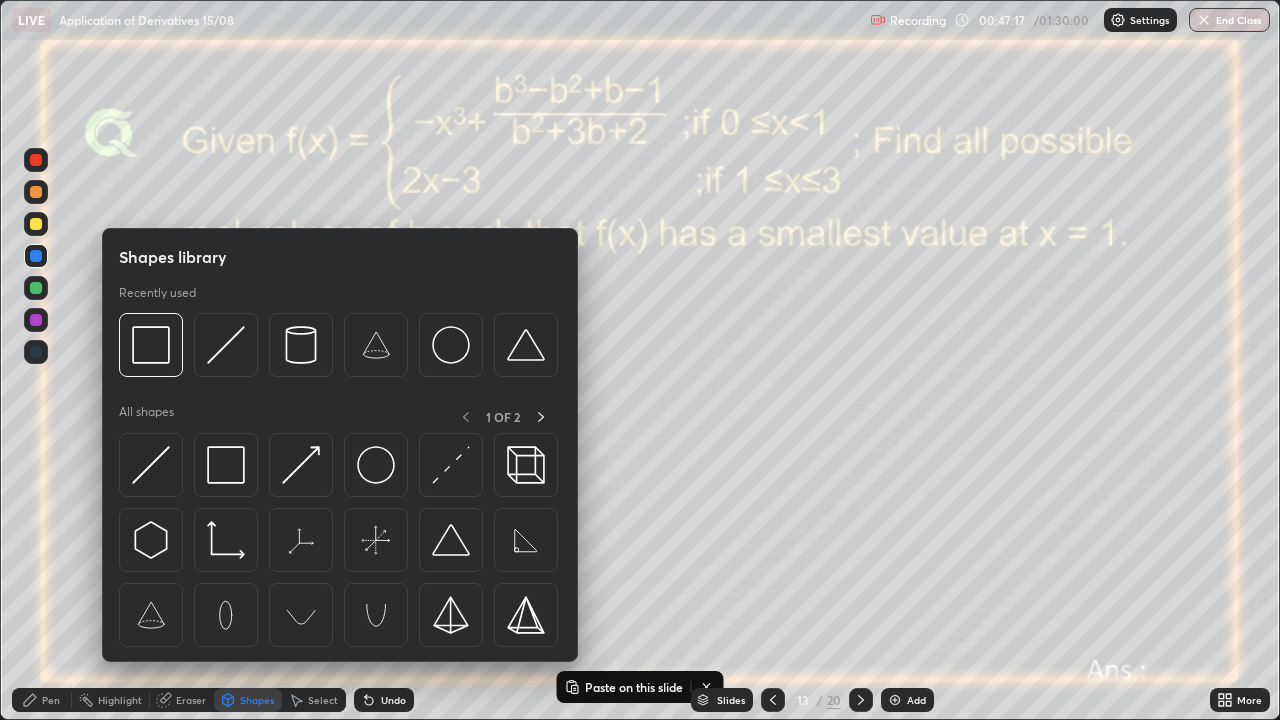 click at bounding box center [226, 465] 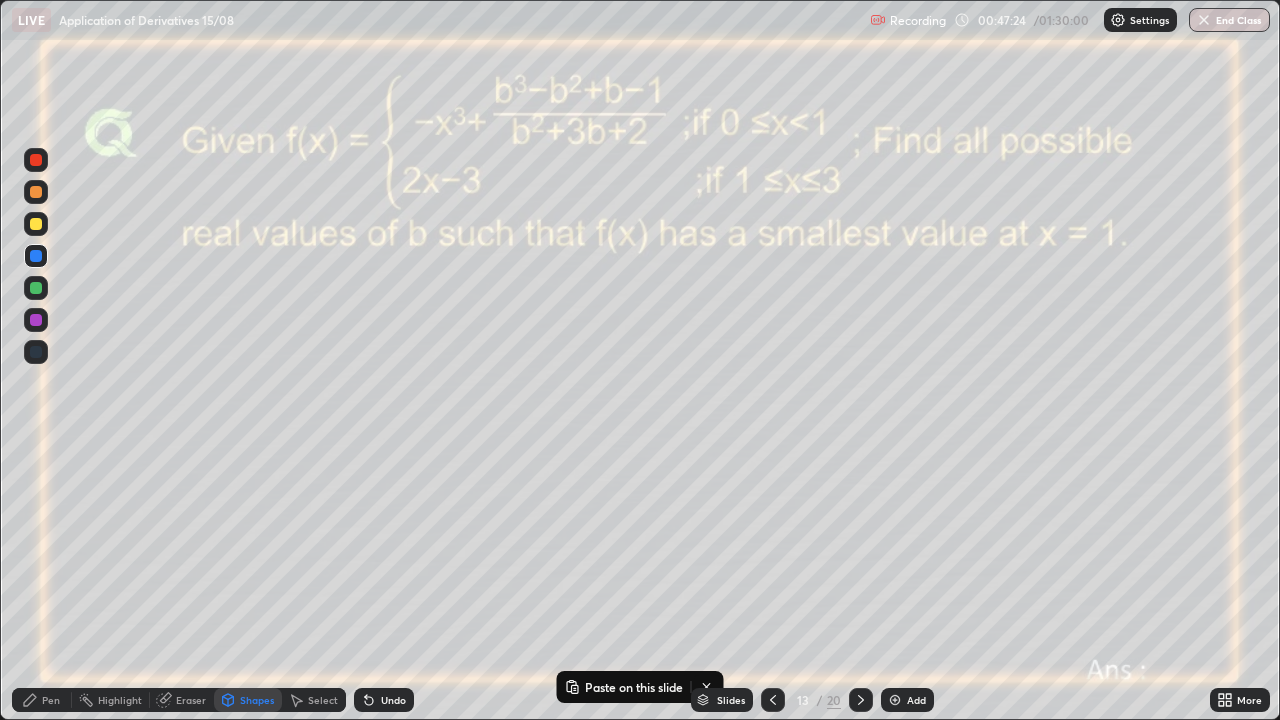 click on "Pen" at bounding box center (51, 700) 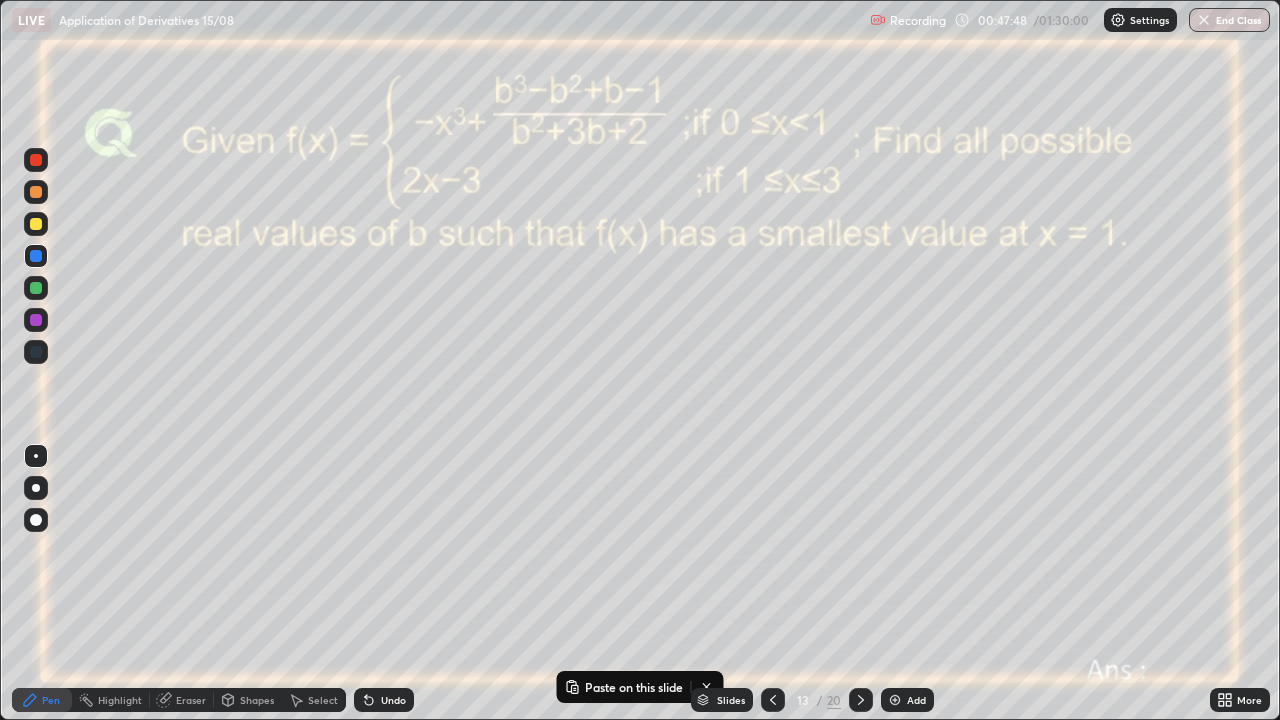 click at bounding box center [36, 320] 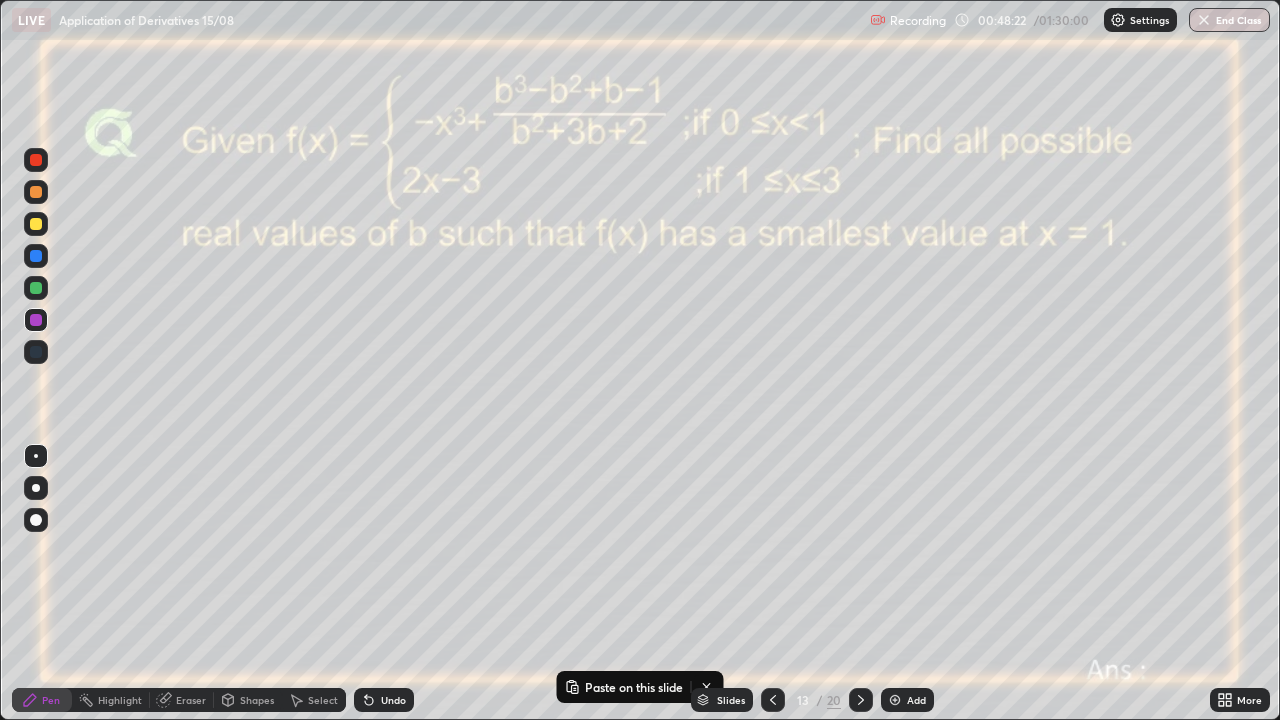 click at bounding box center (36, 256) 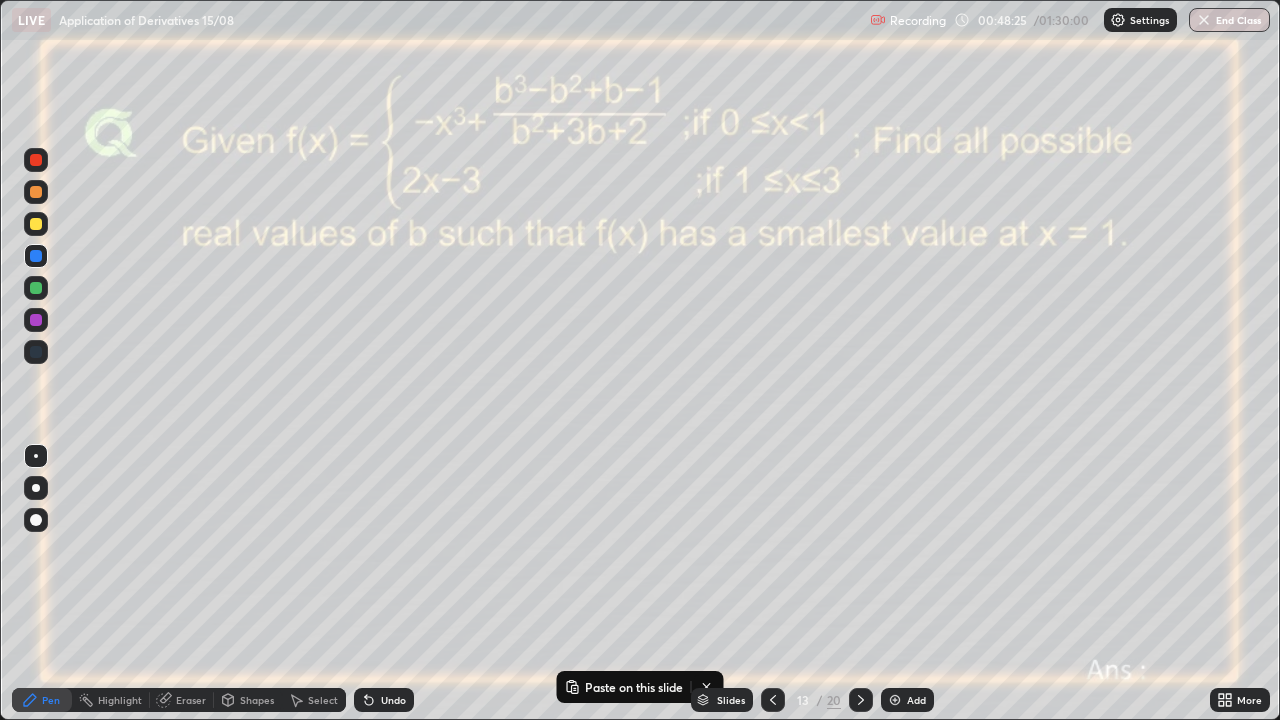 click 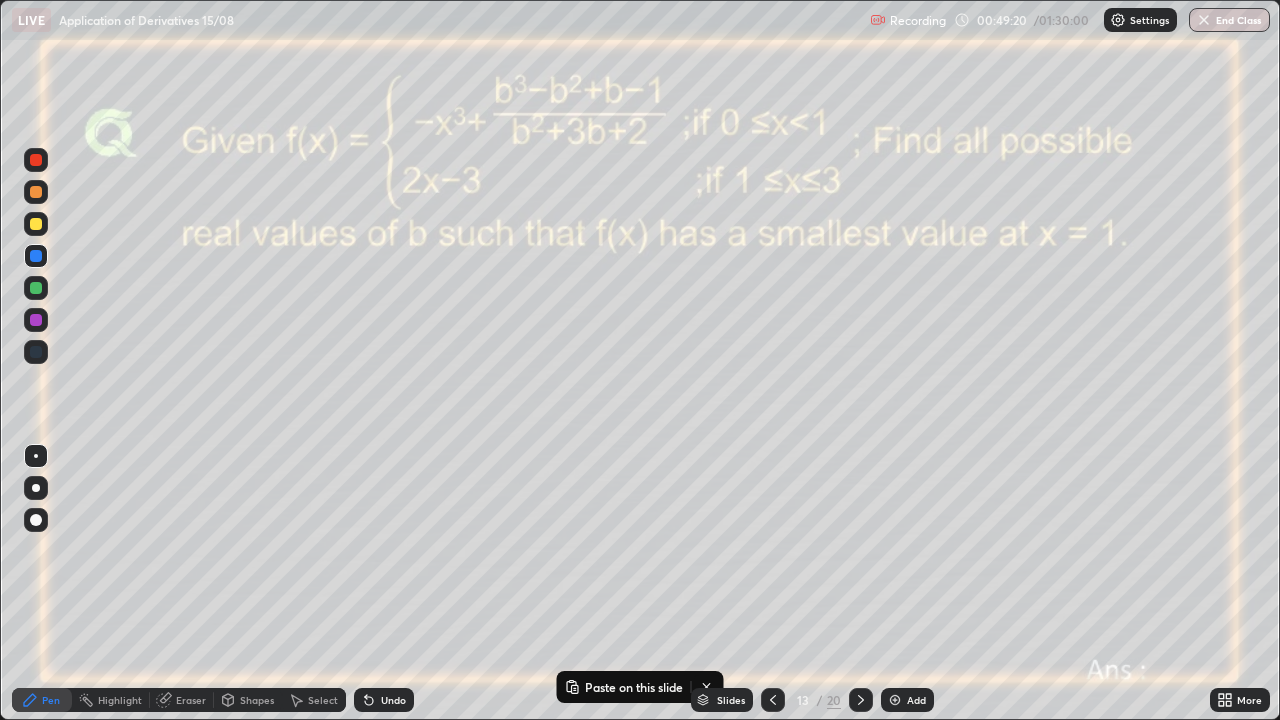 click at bounding box center (36, 320) 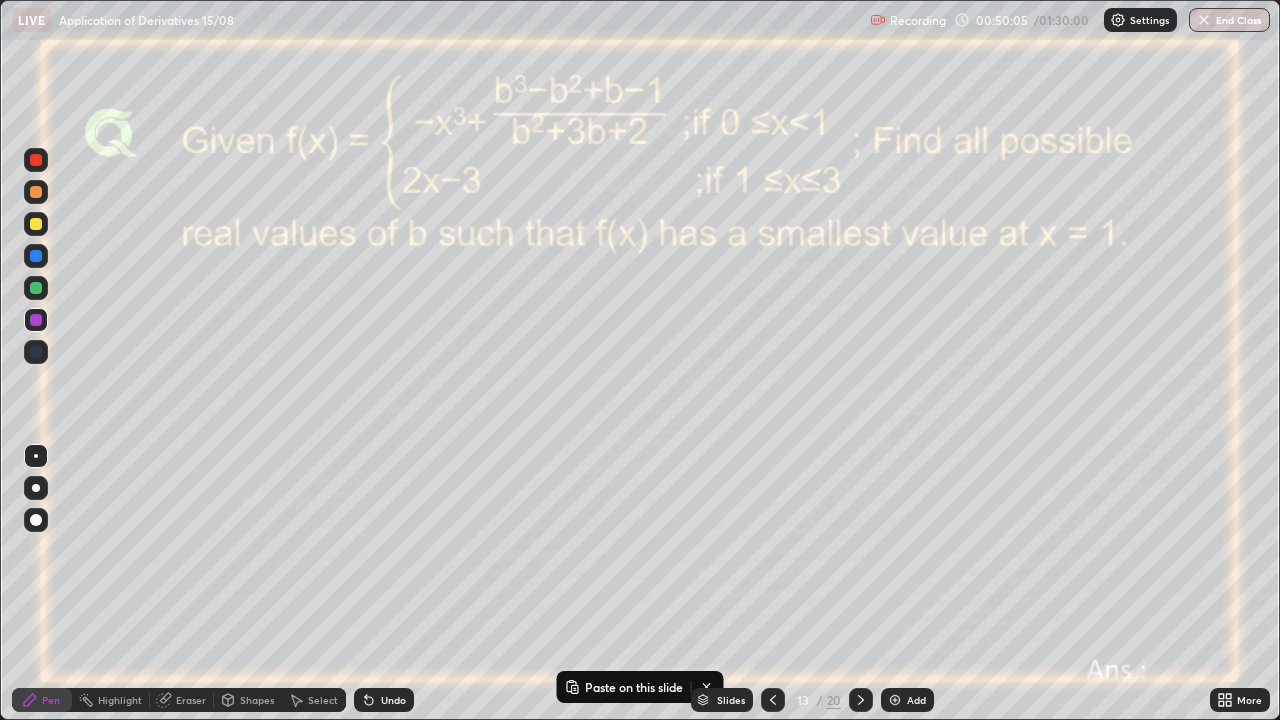 click on "Undo" at bounding box center [384, 700] 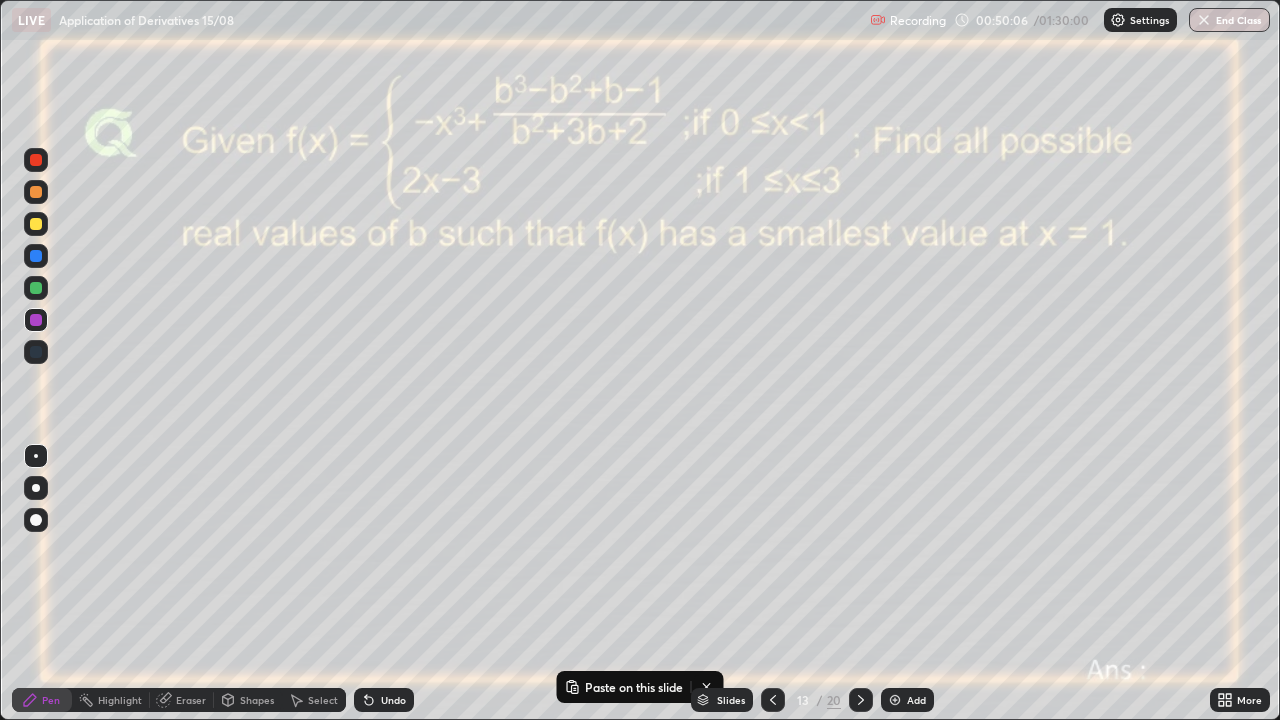 click on "Undo" at bounding box center (384, 700) 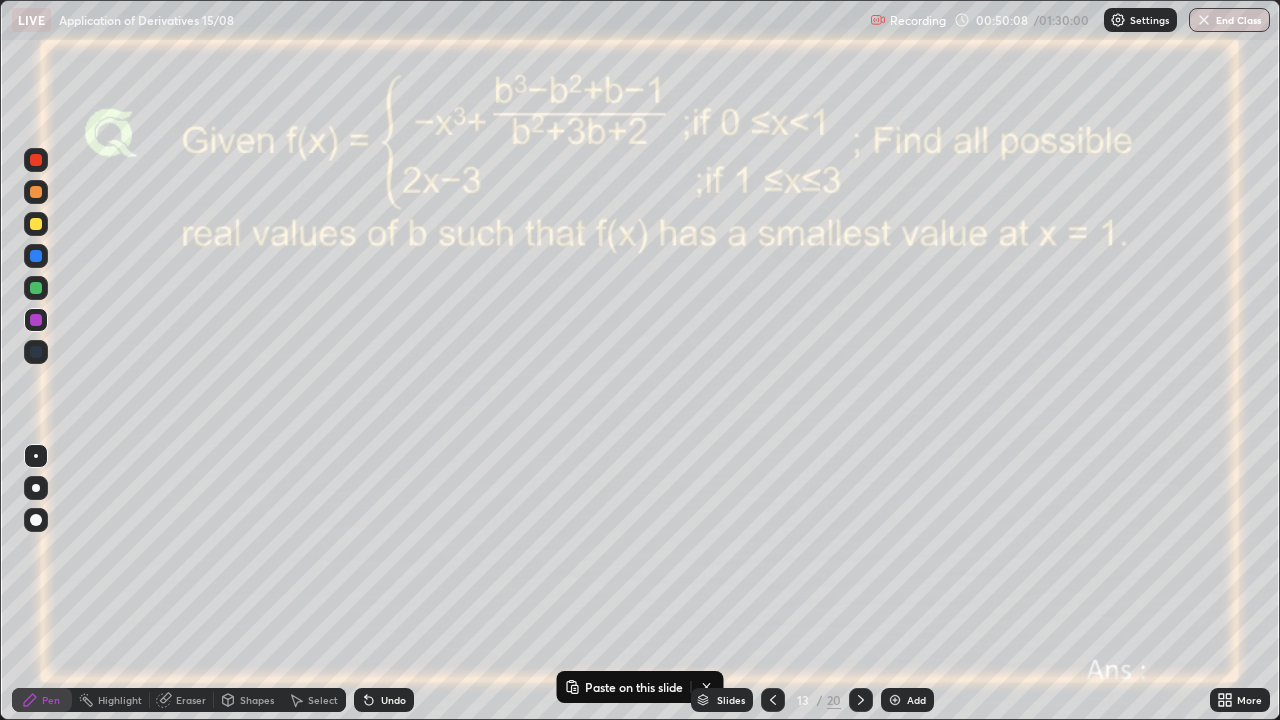 click at bounding box center [36, 256] 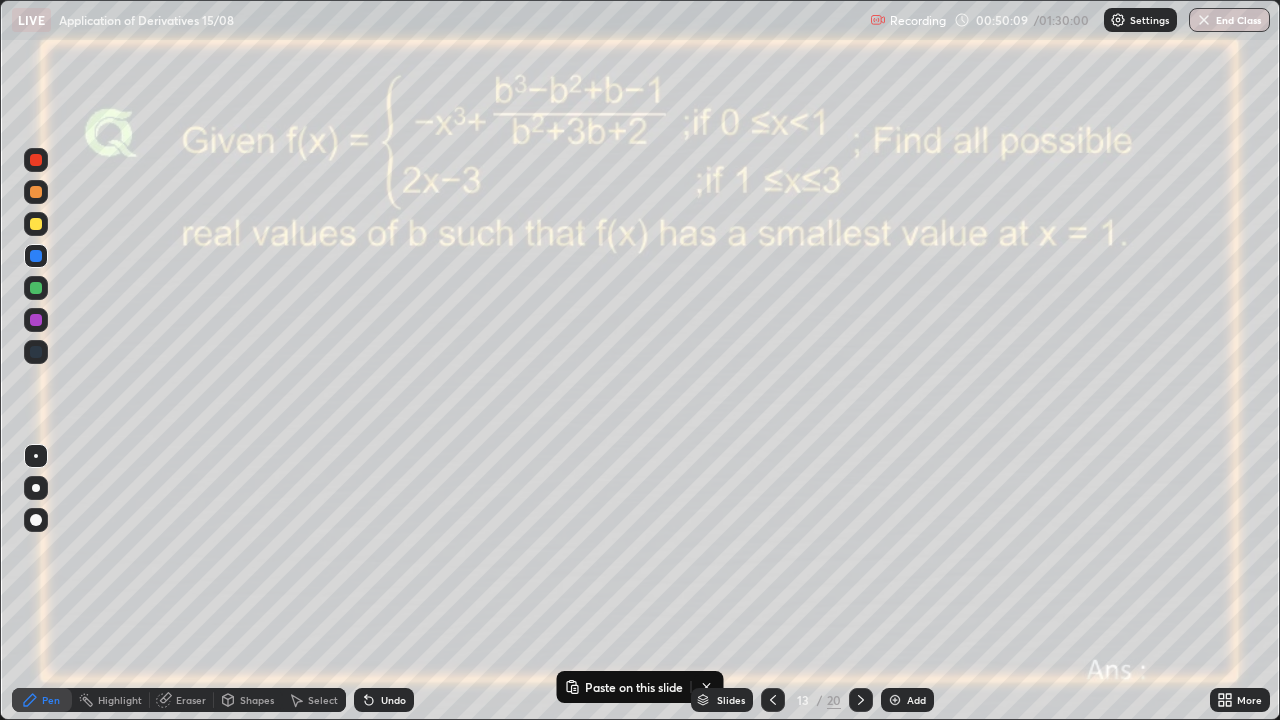 click at bounding box center (36, 224) 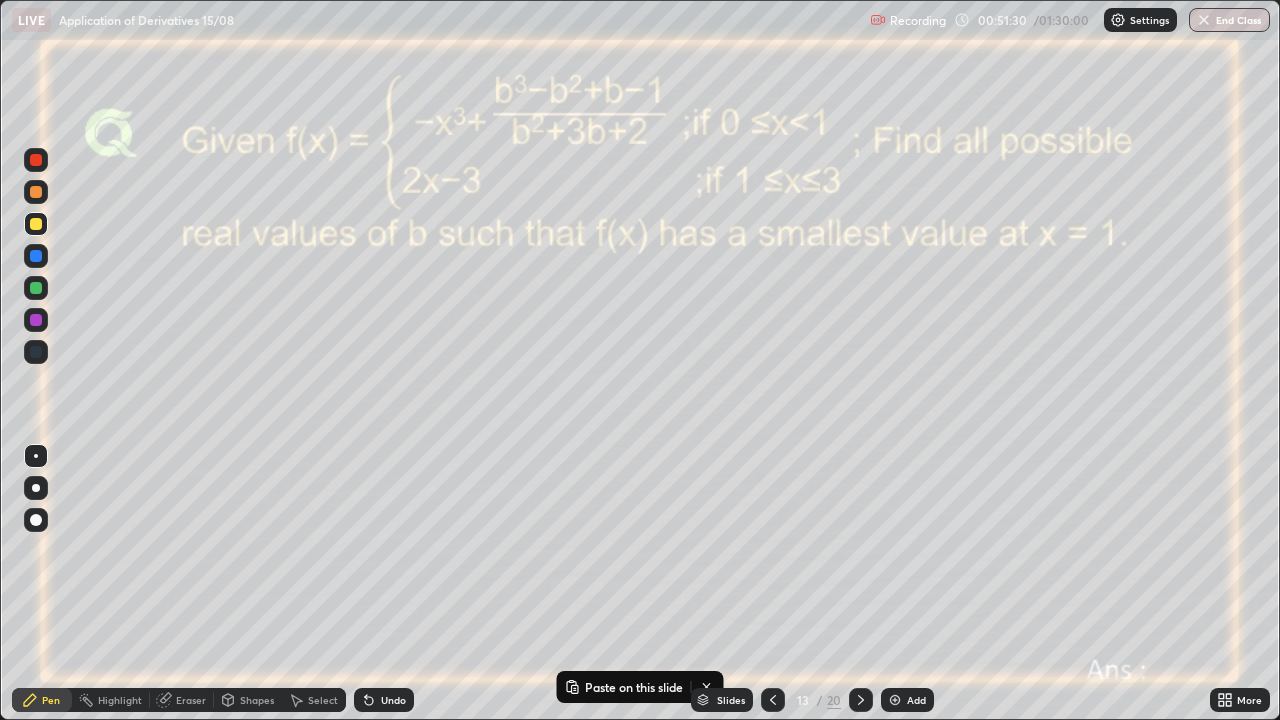 click at bounding box center (895, 700) 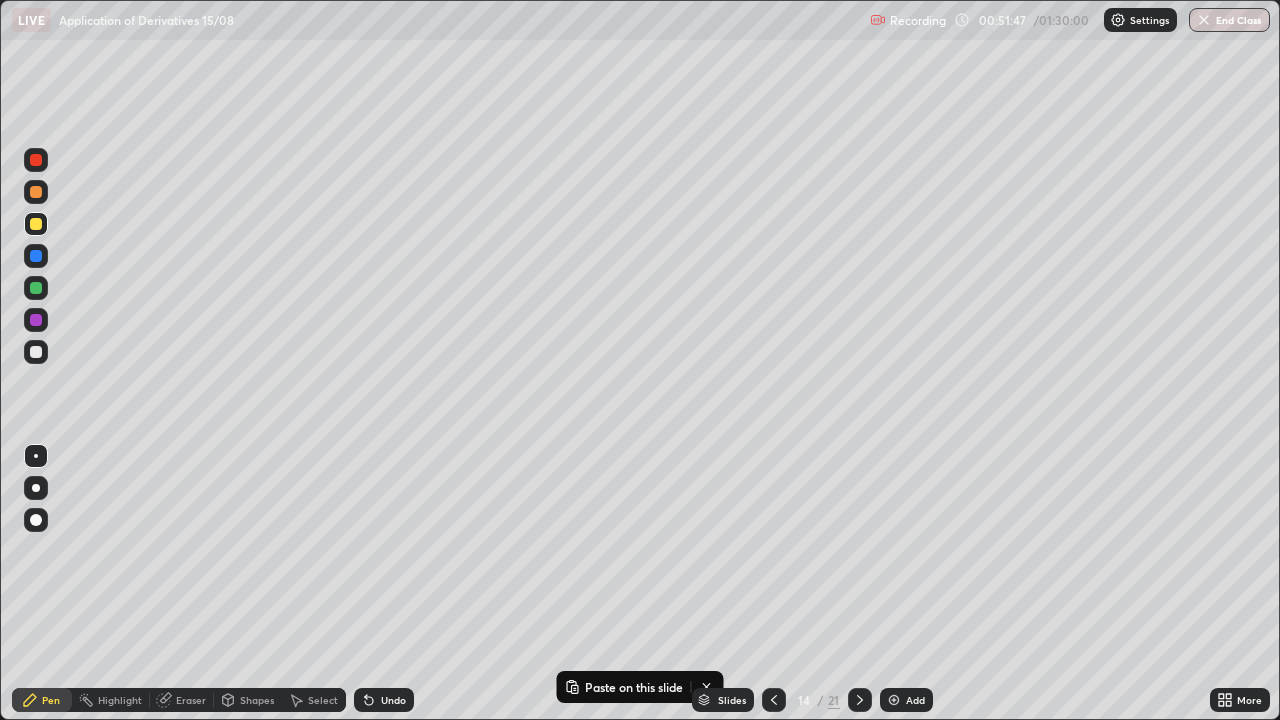 click 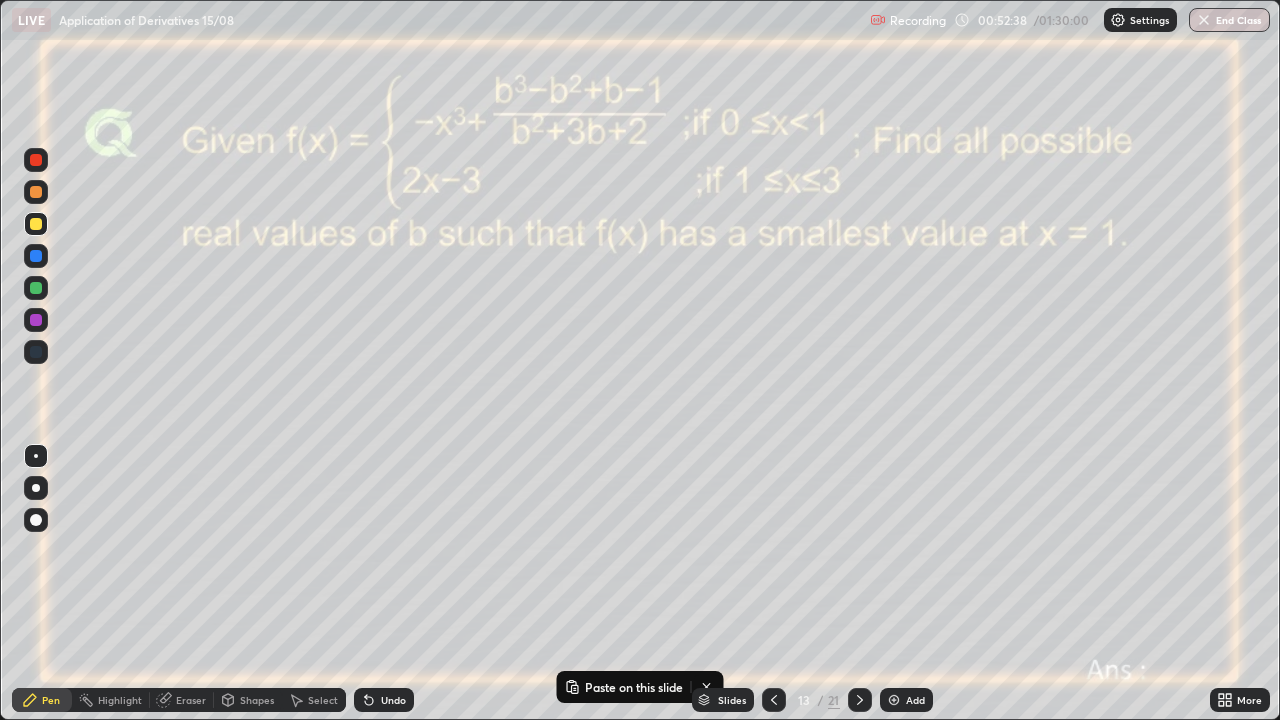 click 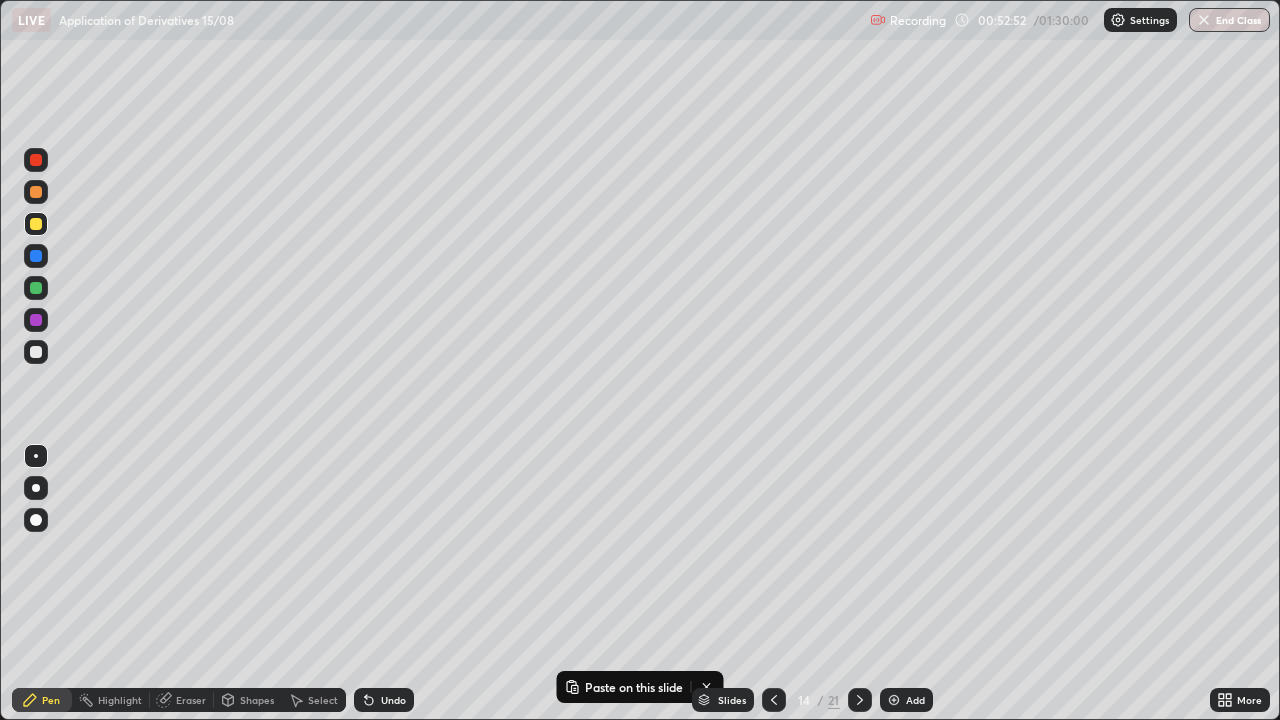 click 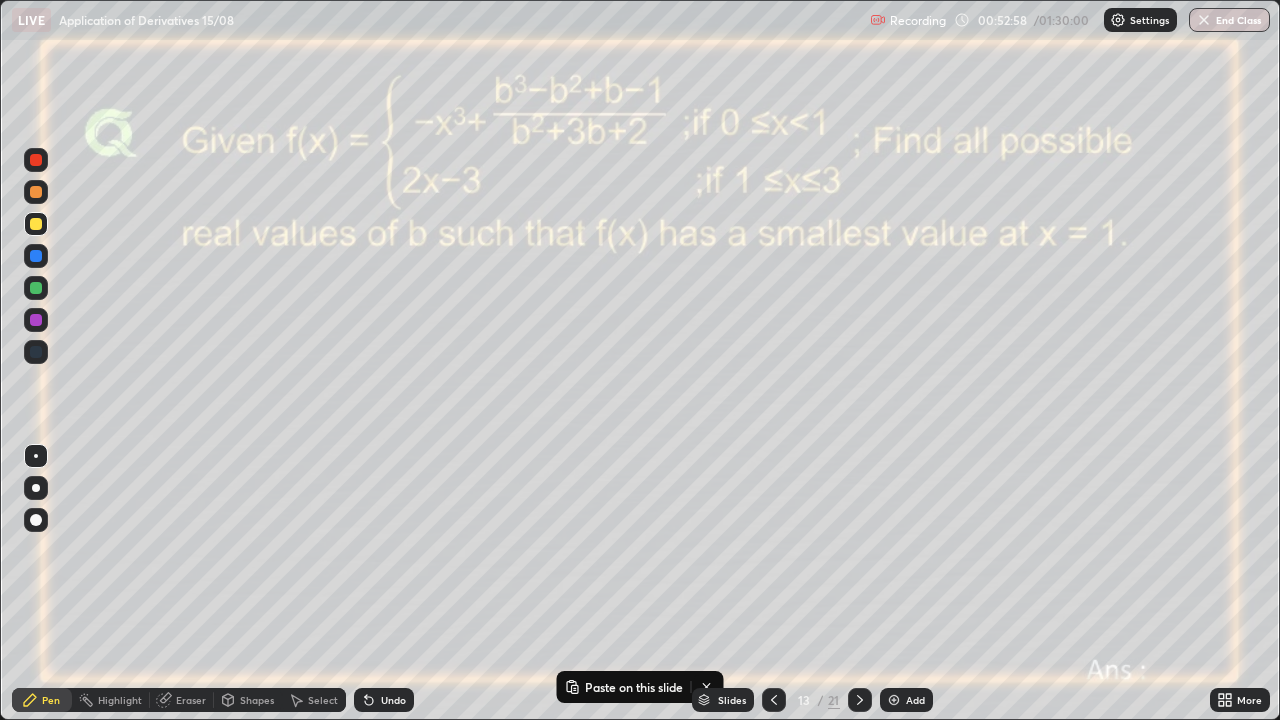 click 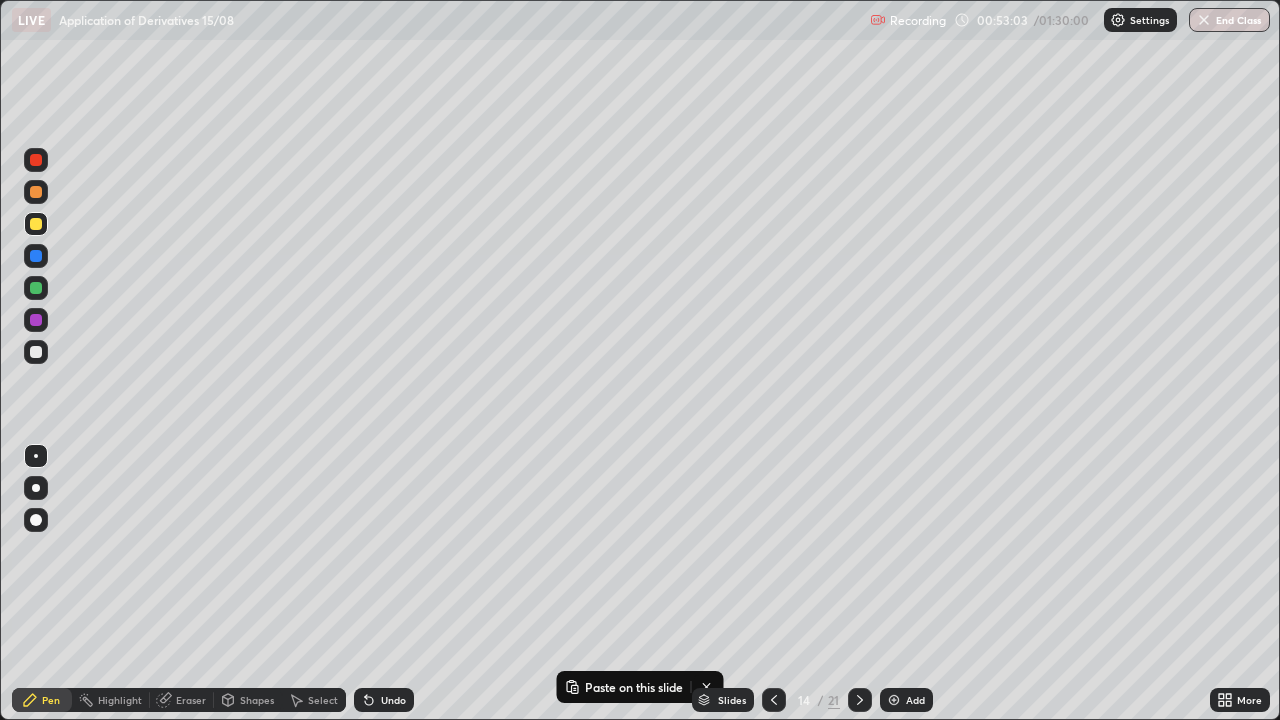 click 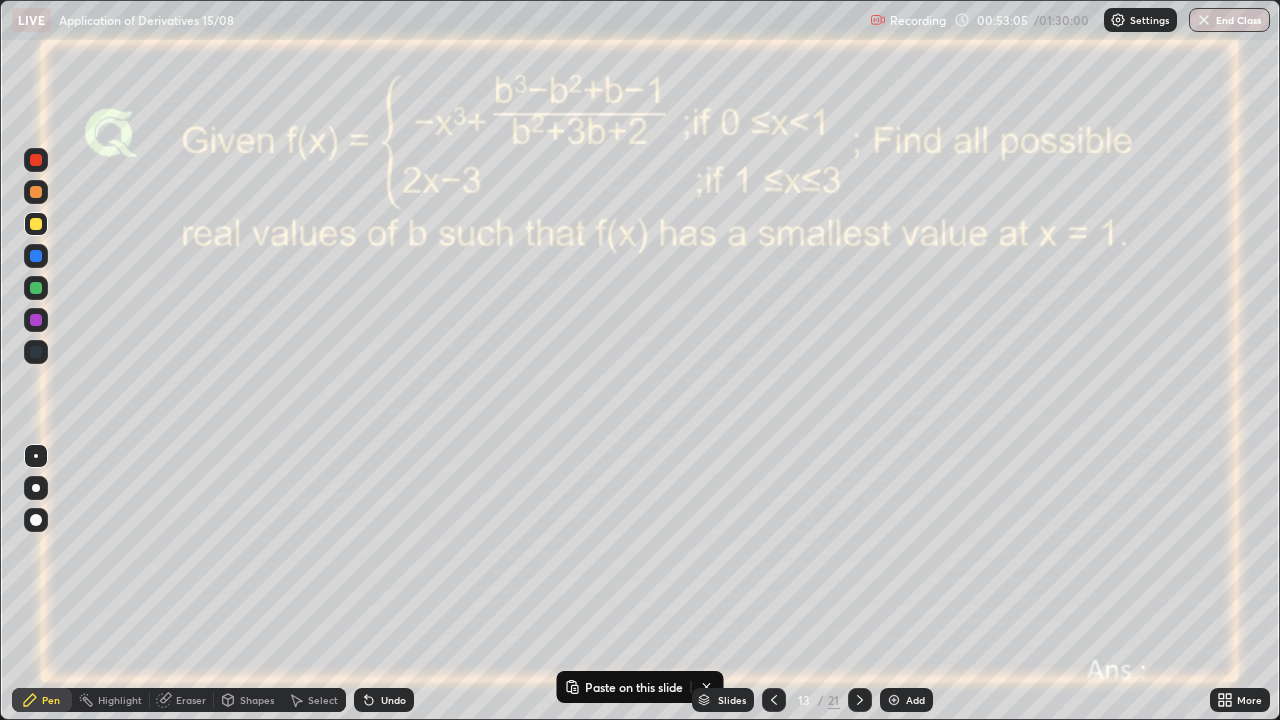 click 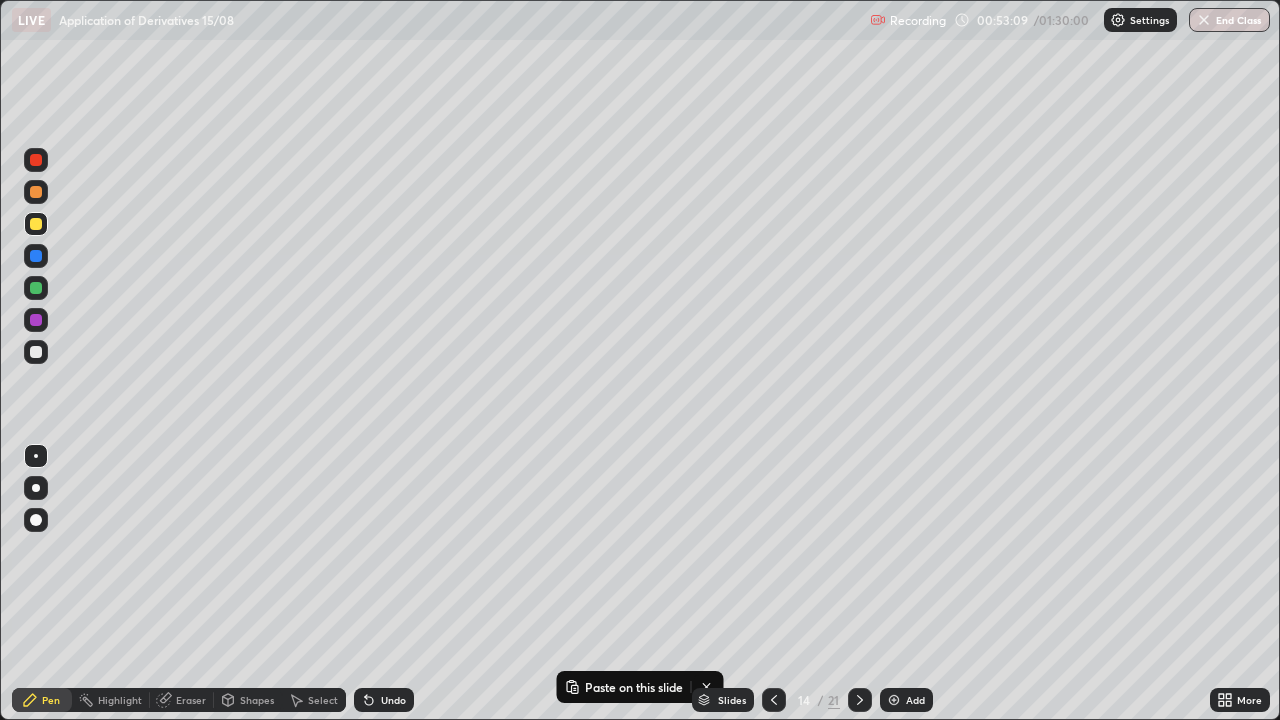 click 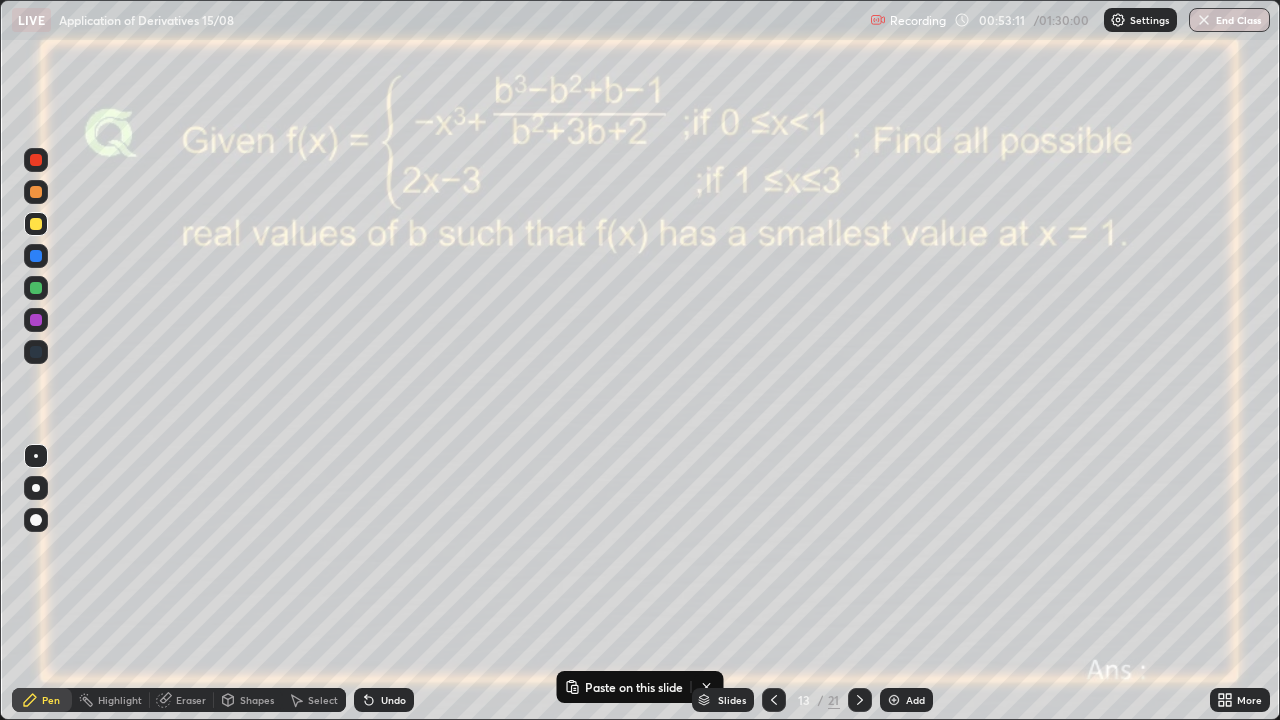 click 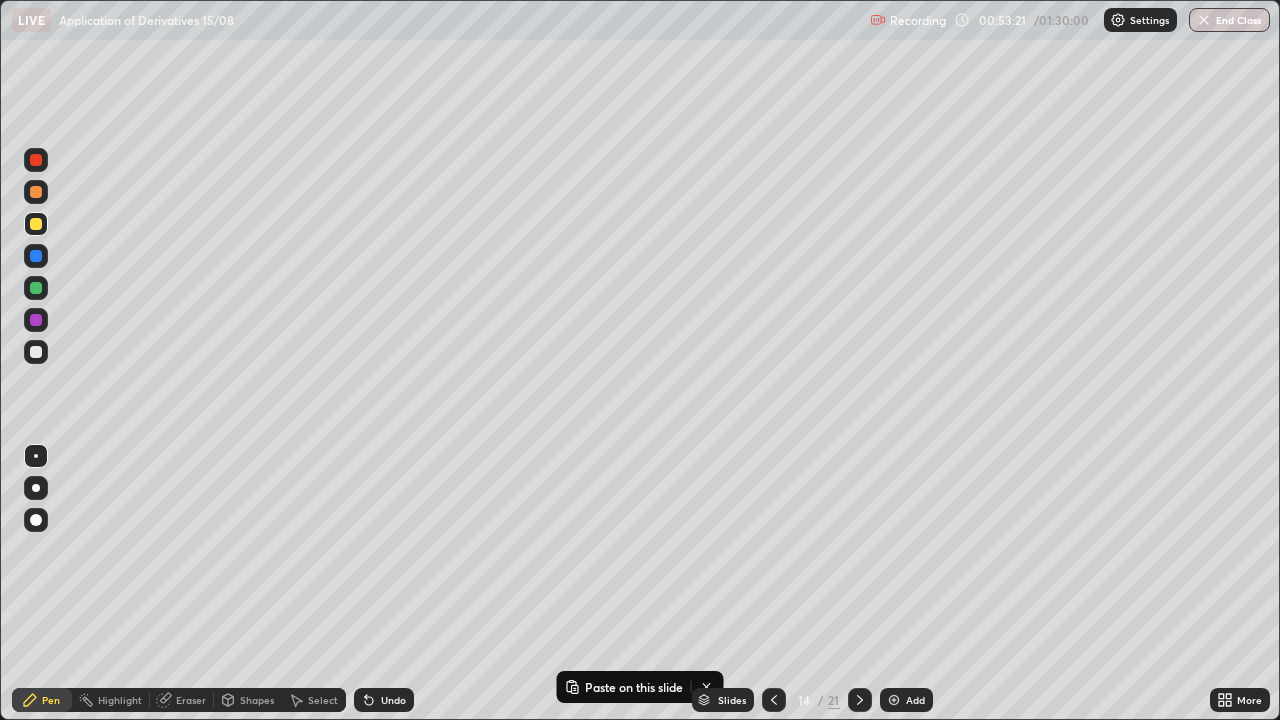 click 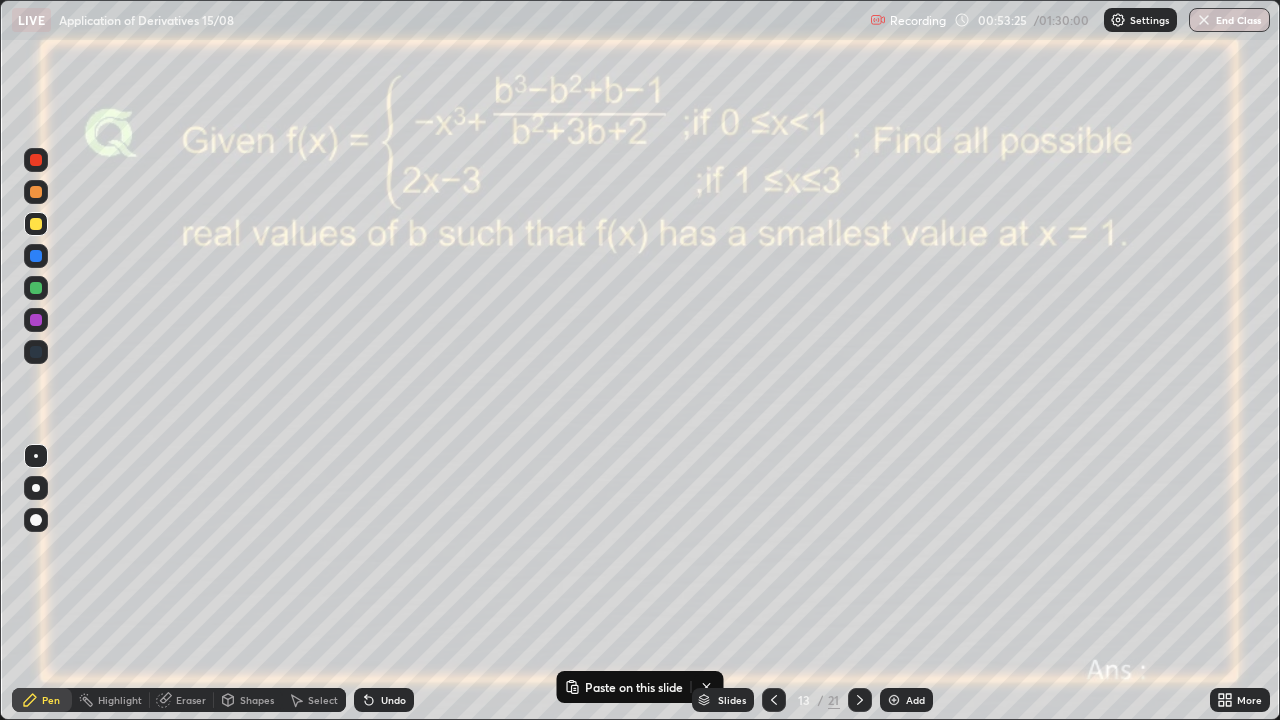 click at bounding box center (860, 700) 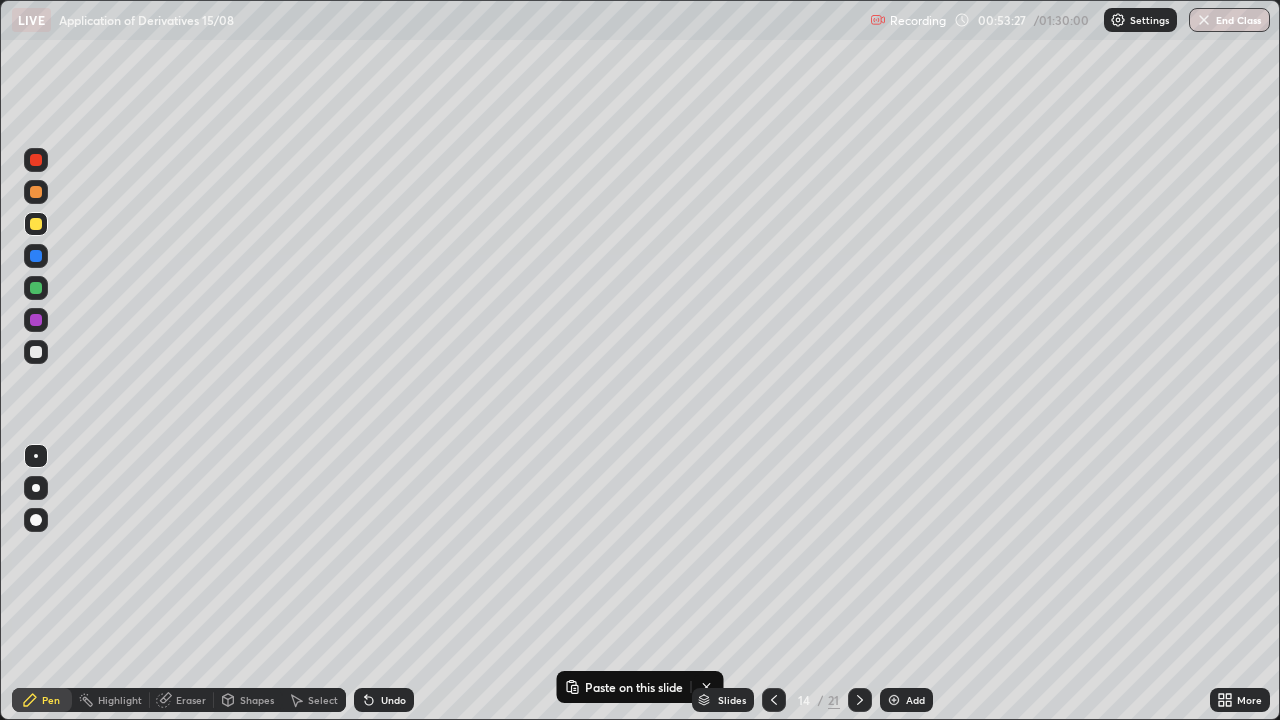 click at bounding box center (36, 352) 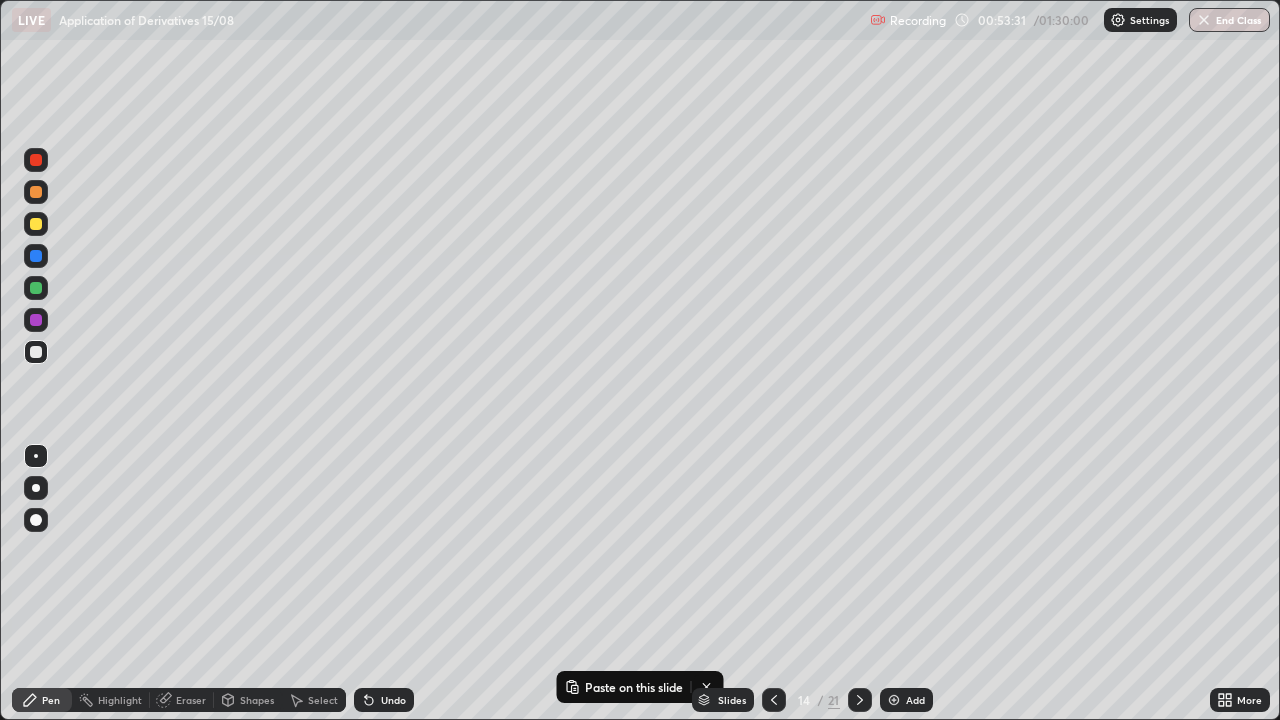click on "Eraser" at bounding box center [182, 700] 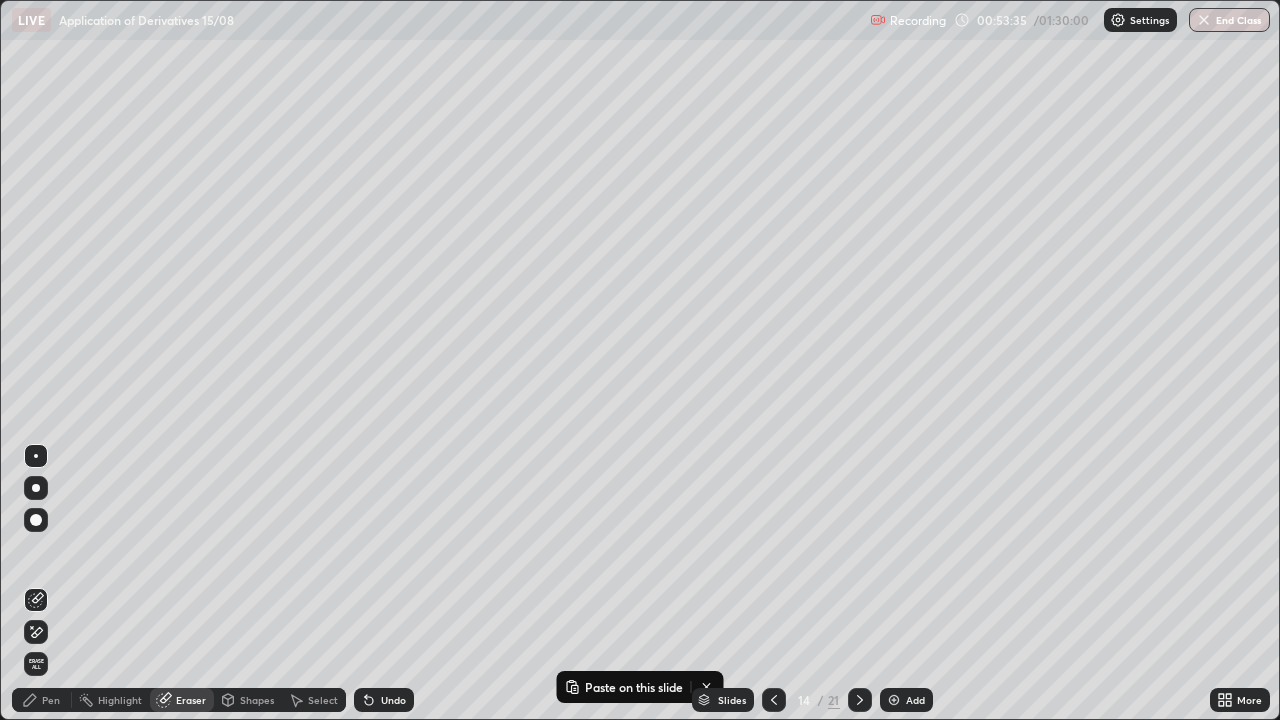 click on "Pen" at bounding box center [51, 700] 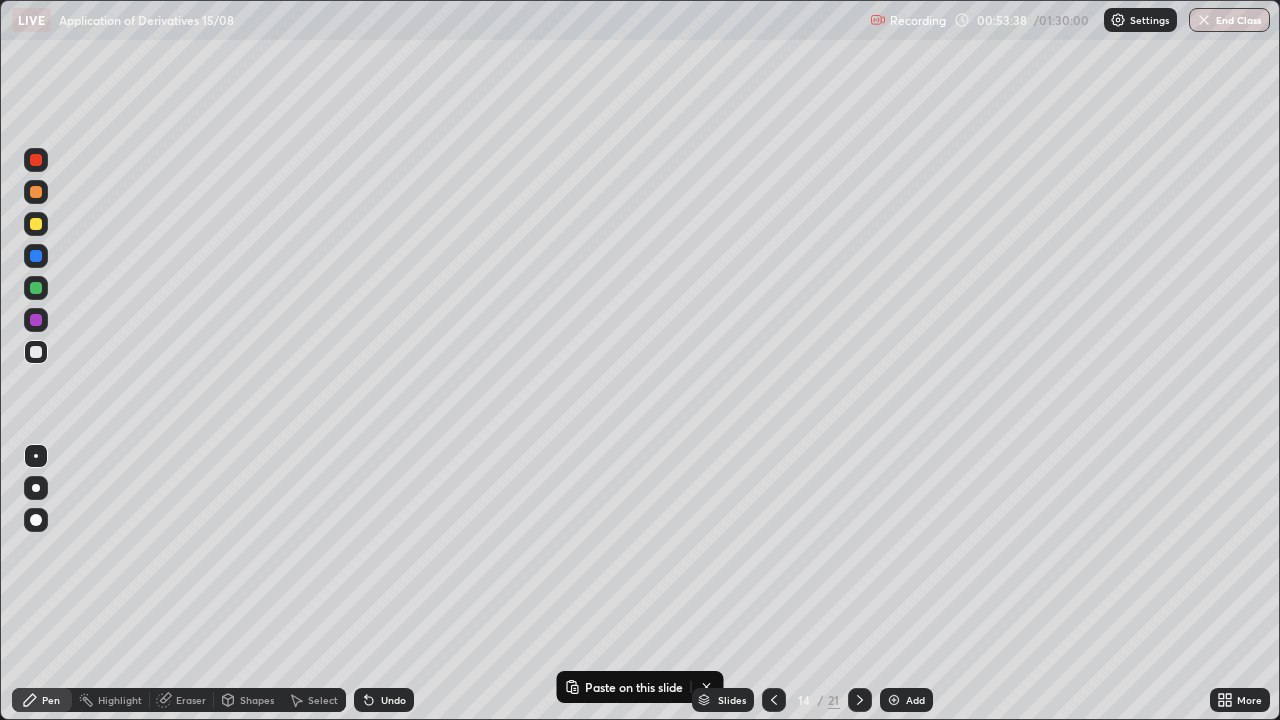 click at bounding box center [36, 320] 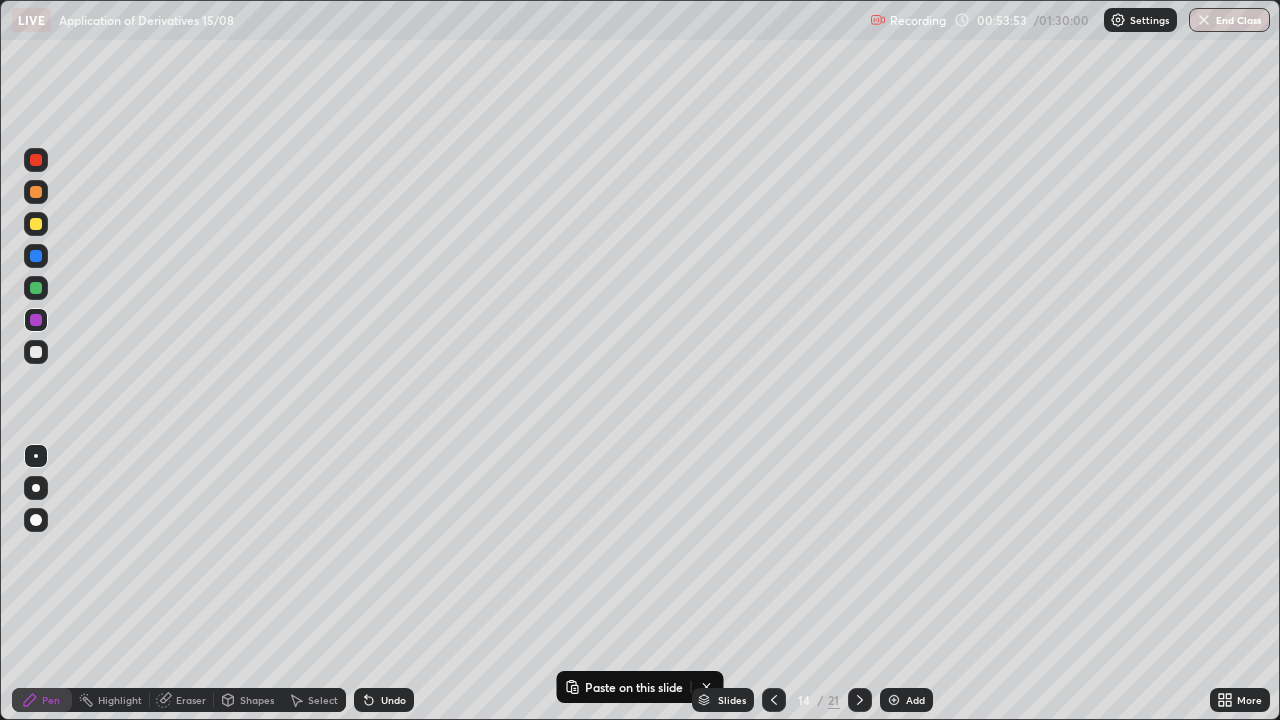 click 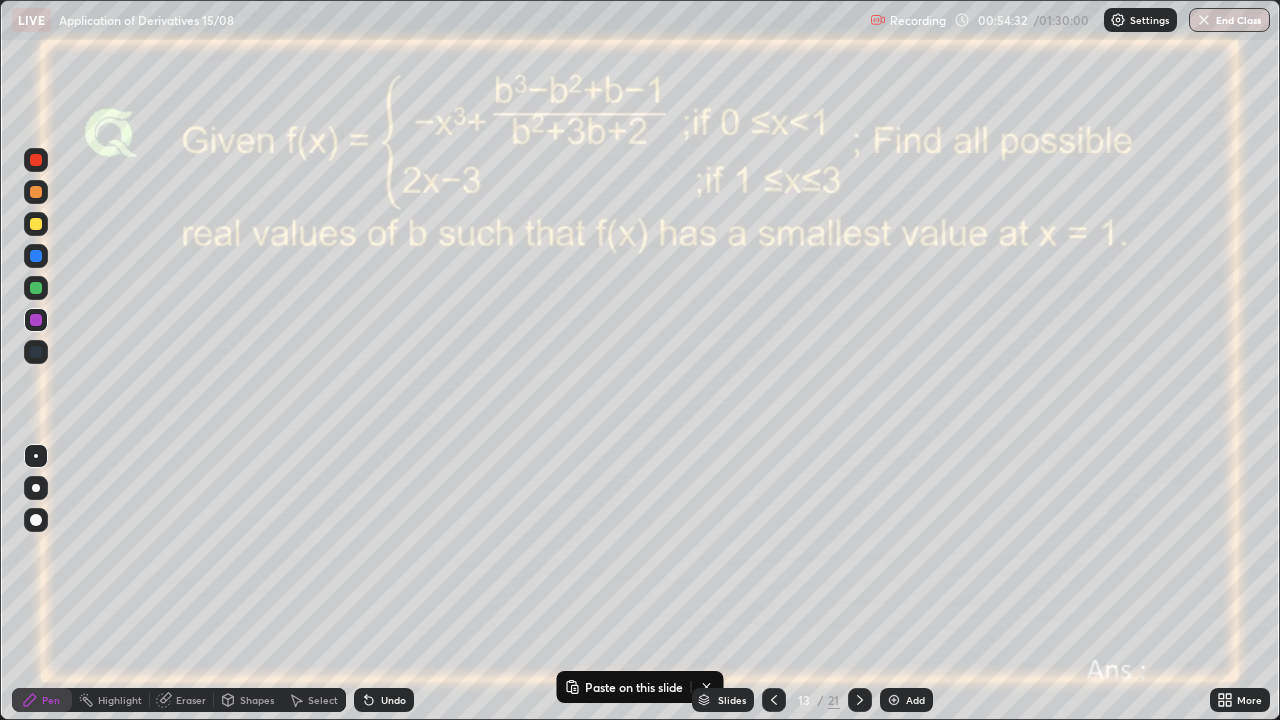 click 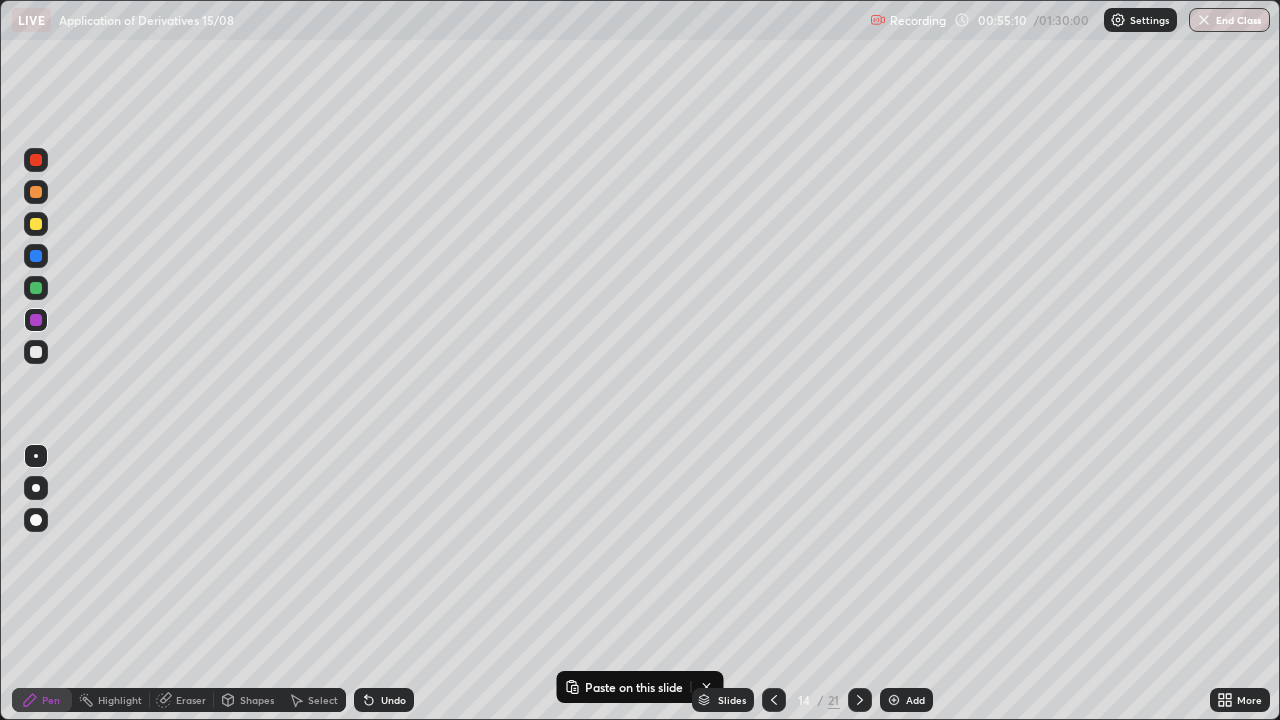 click on "Select" at bounding box center (323, 700) 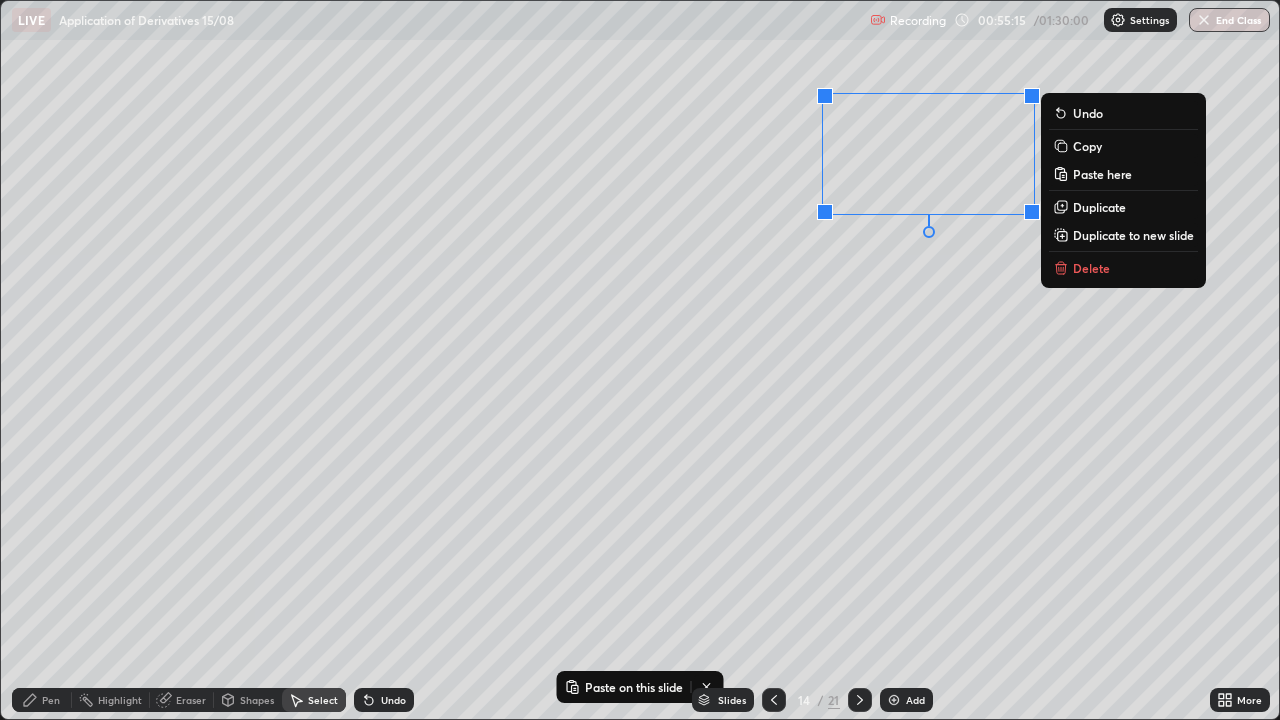 click on "Pen" at bounding box center [51, 700] 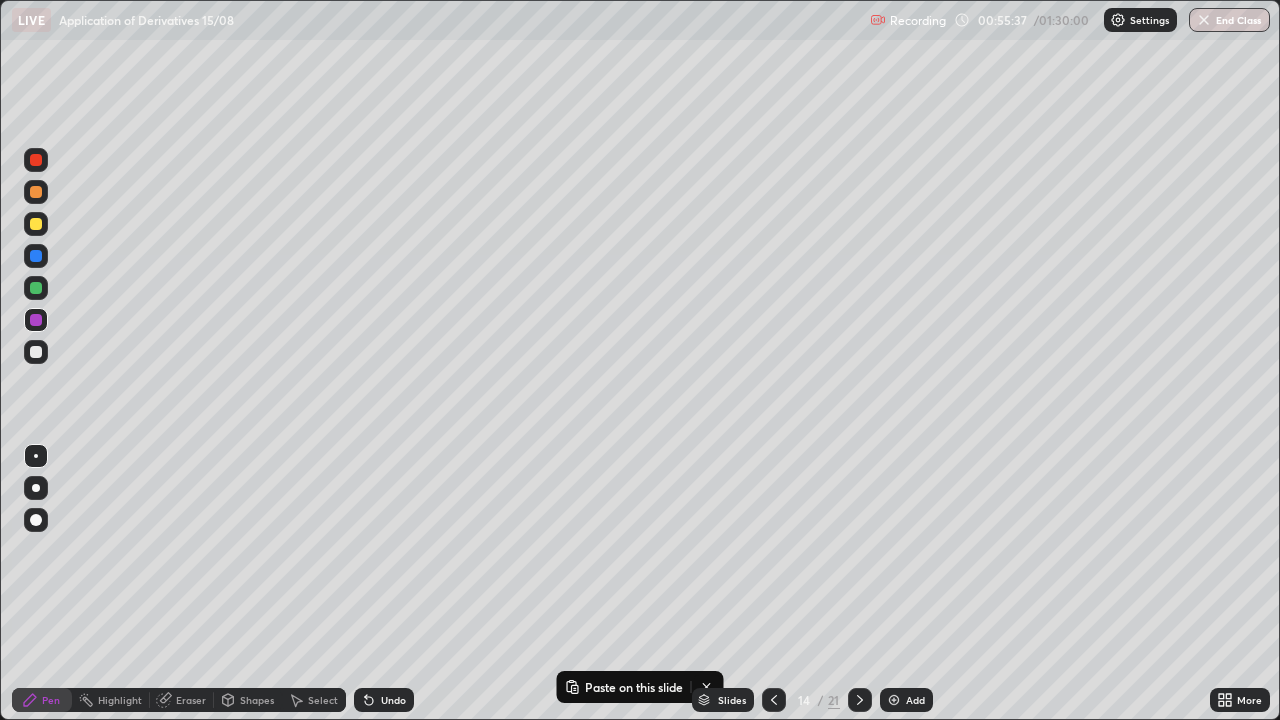 click at bounding box center [36, 288] 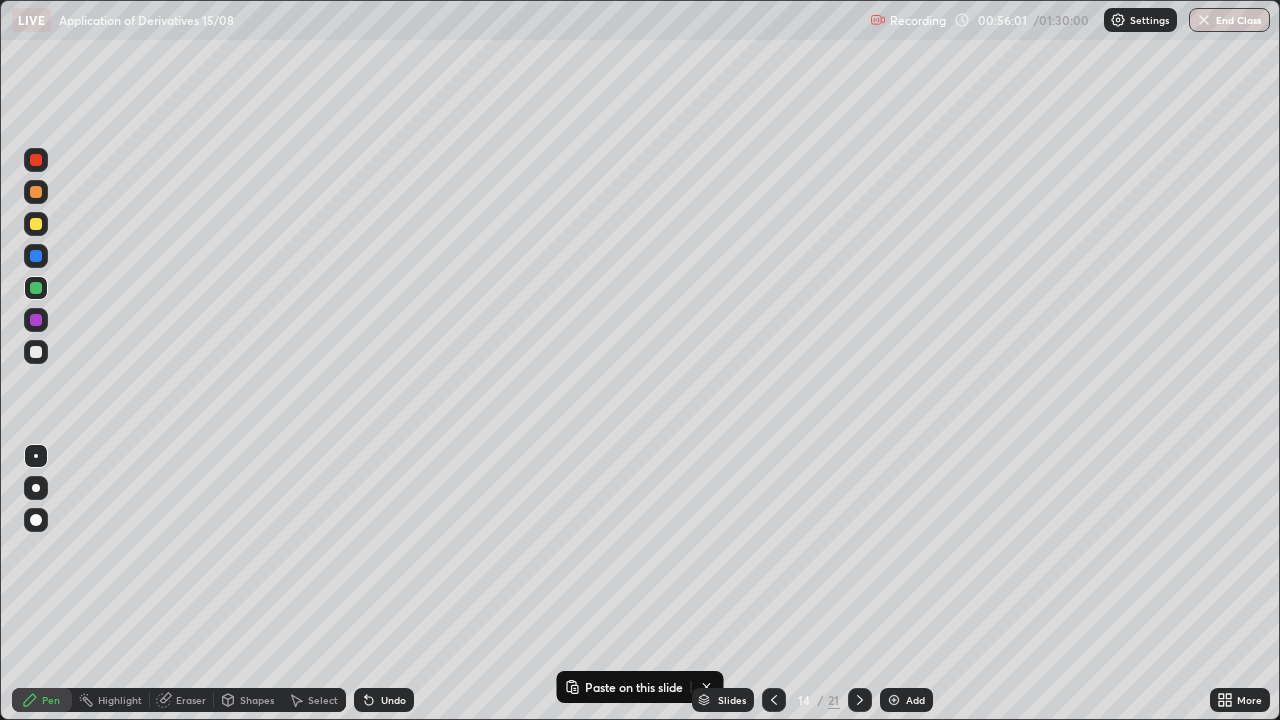 click 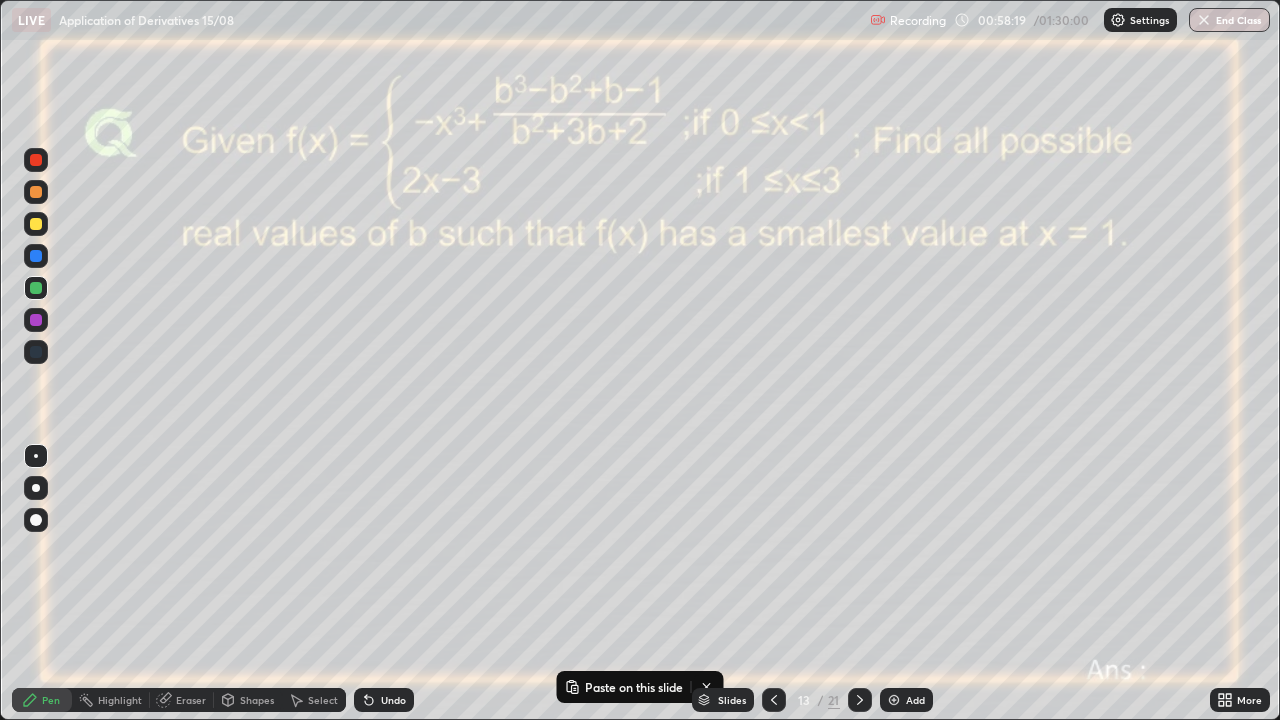 click 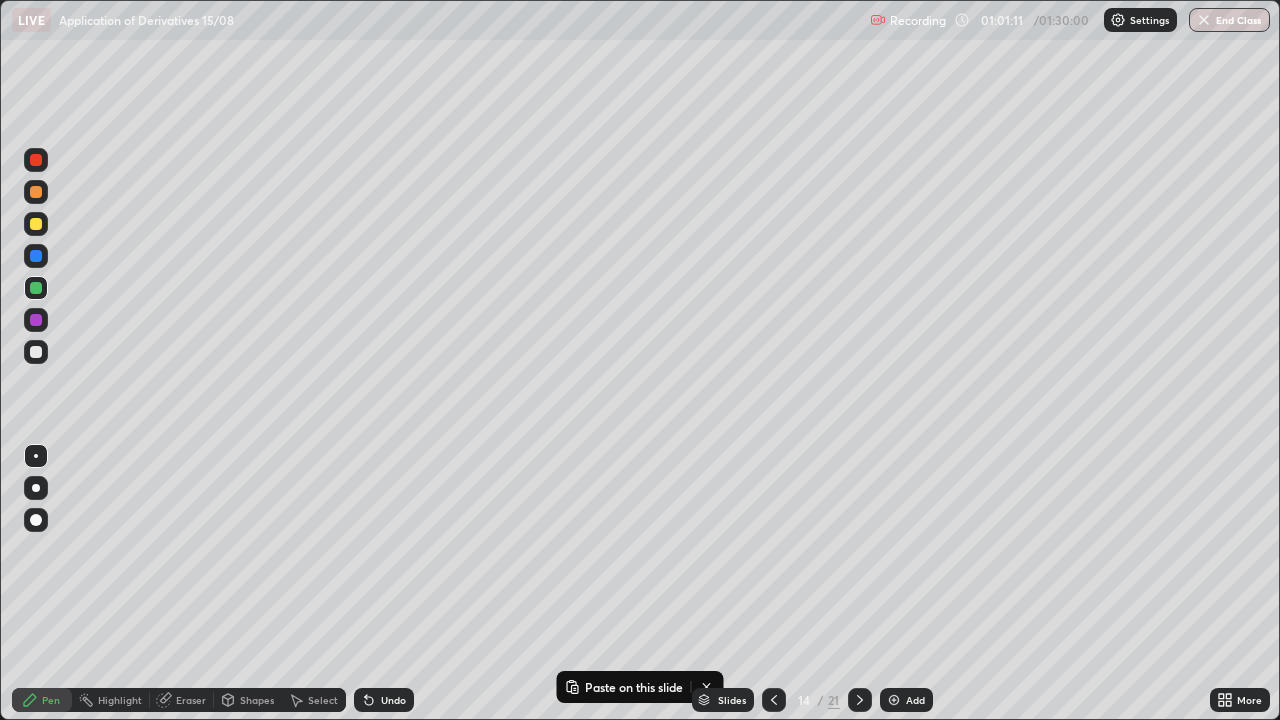 click 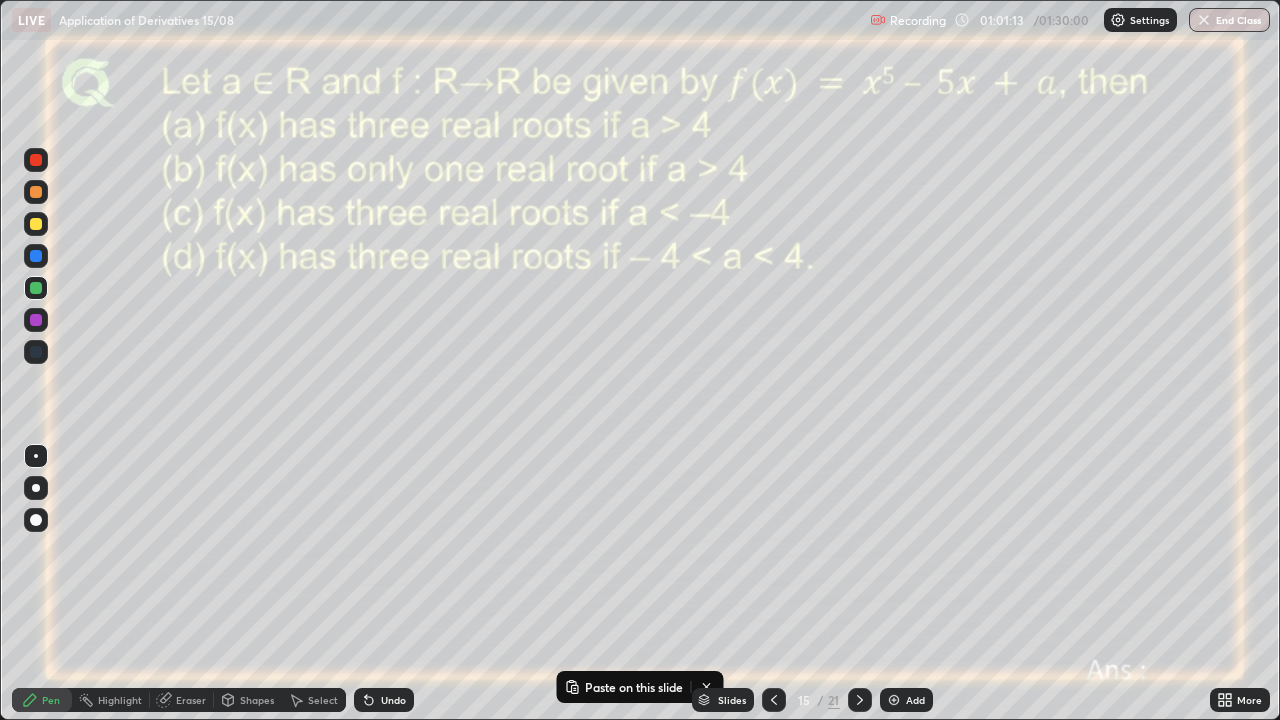 click 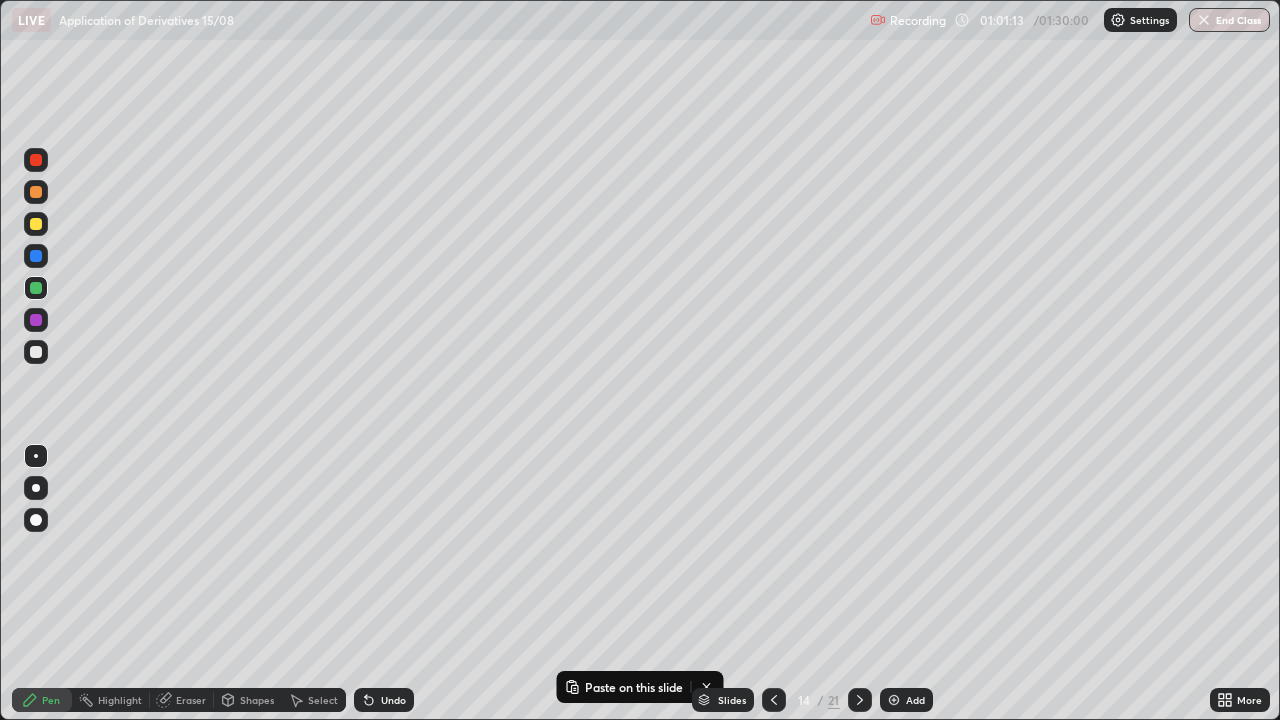 click at bounding box center [894, 700] 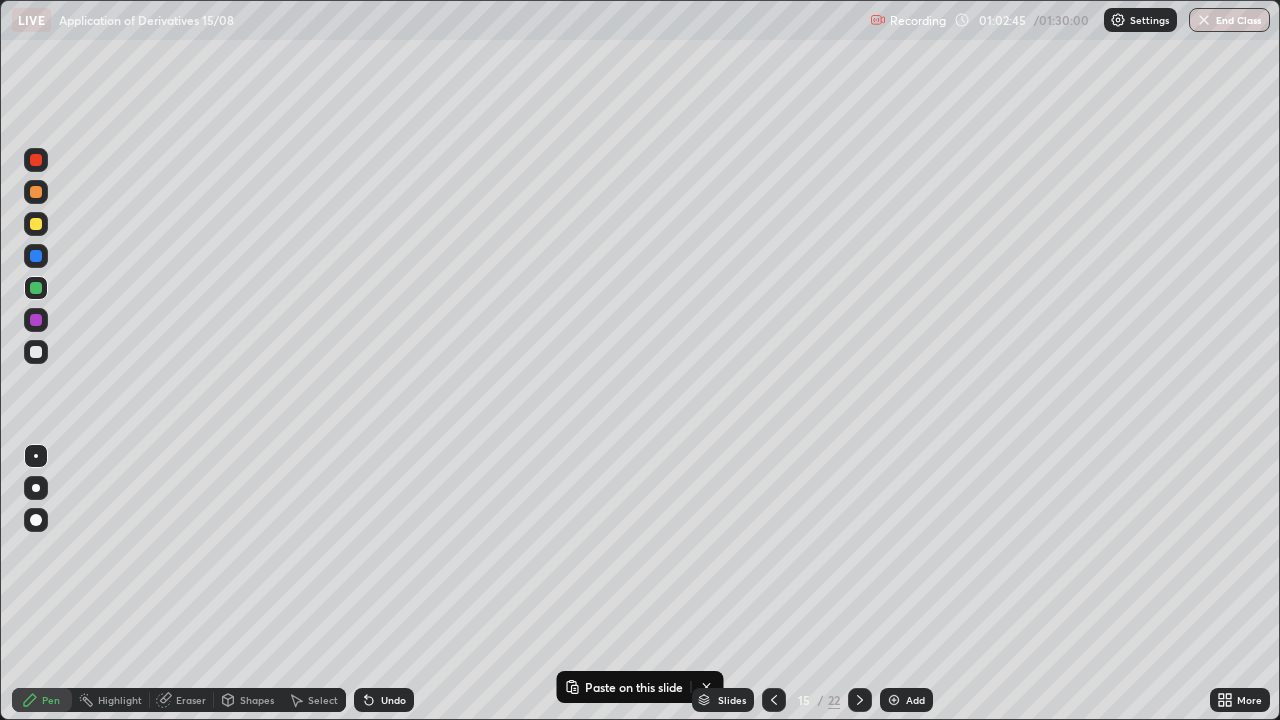 click at bounding box center (36, 256) 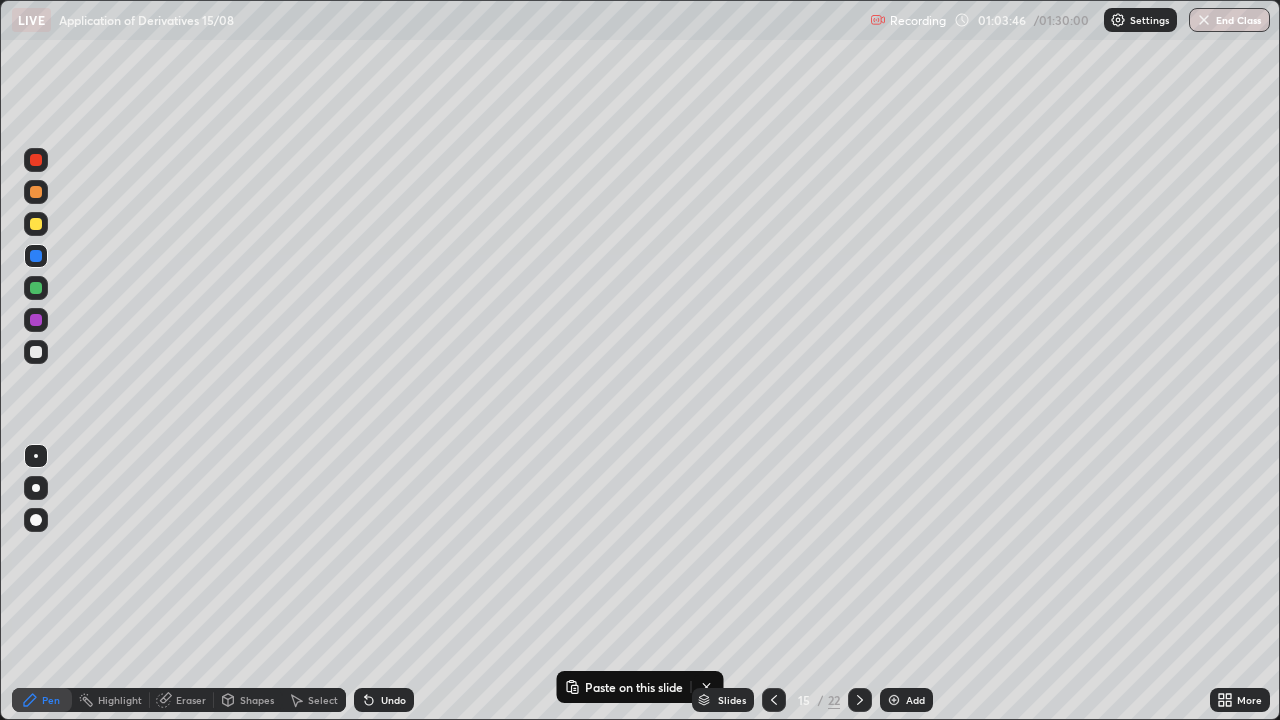 click at bounding box center (36, 352) 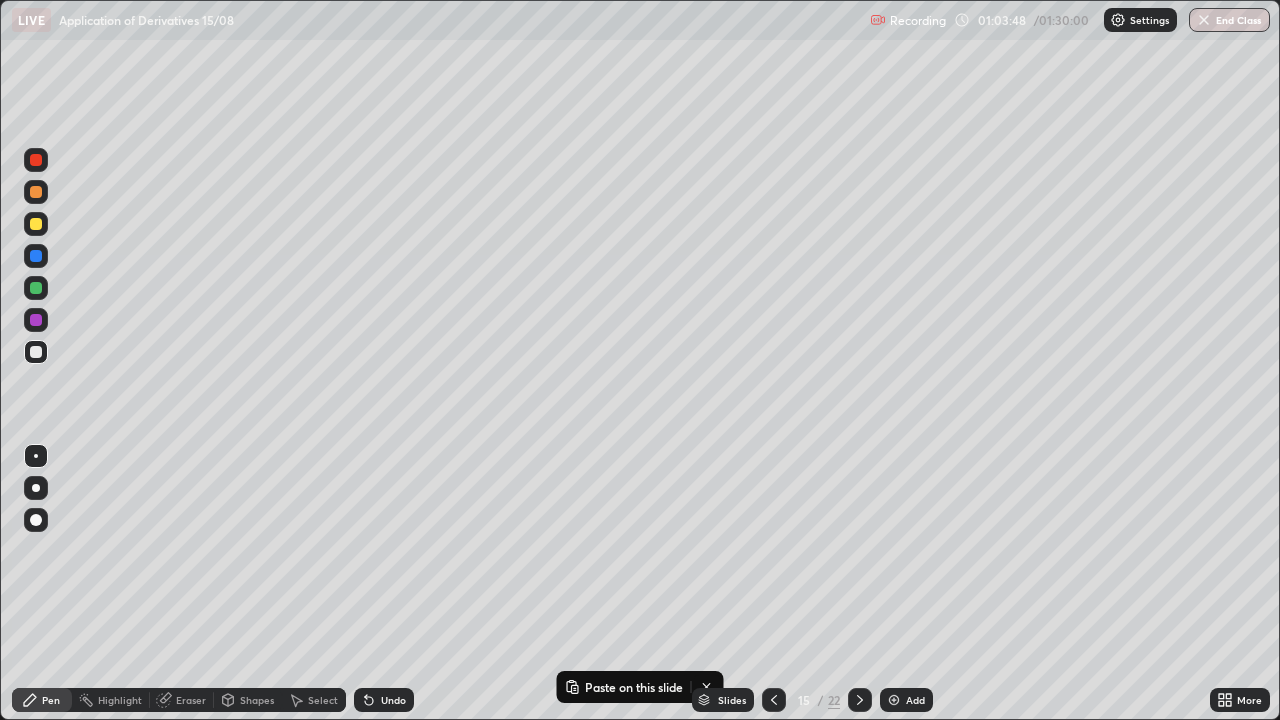 click on "Shapes" at bounding box center (257, 700) 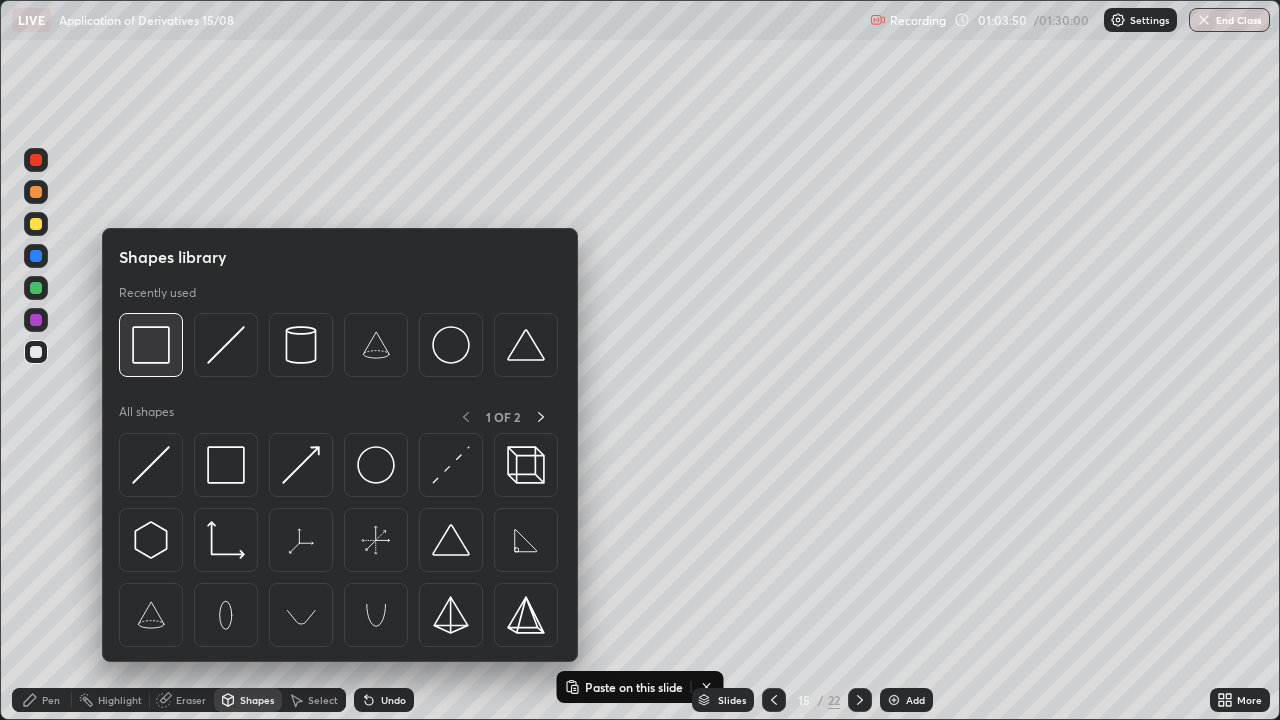 click at bounding box center (151, 345) 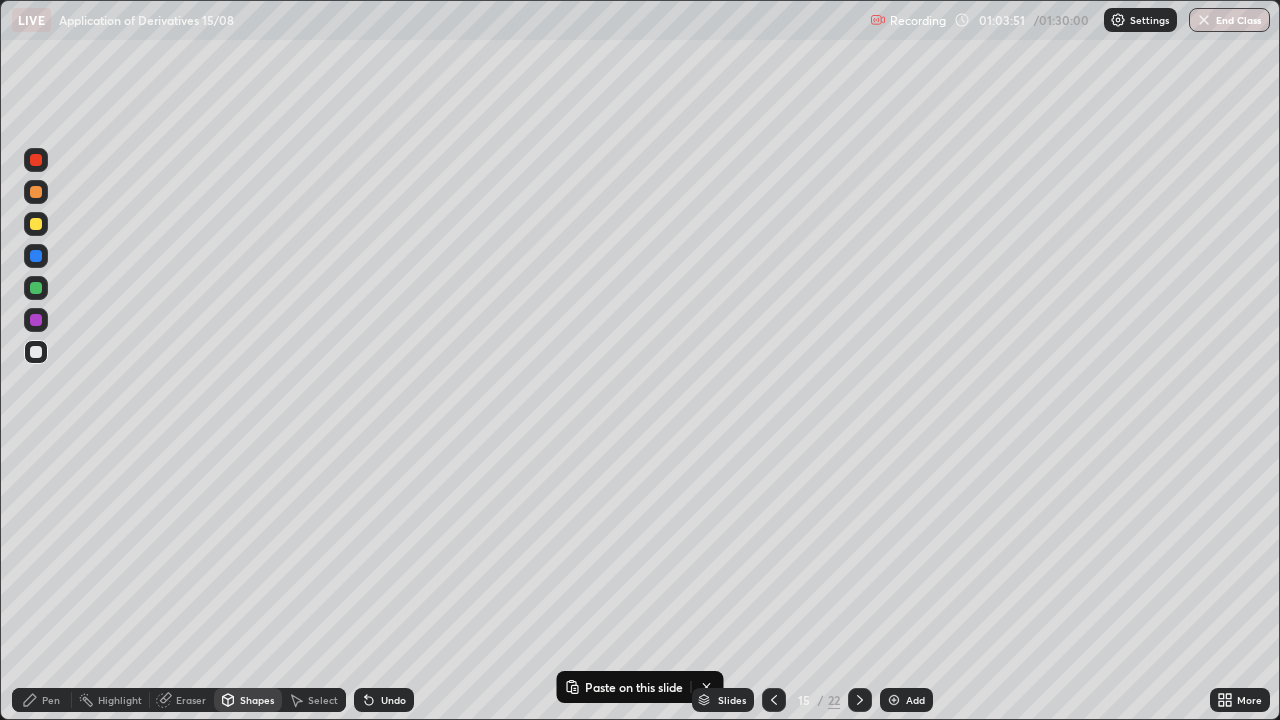 click at bounding box center [36, 320] 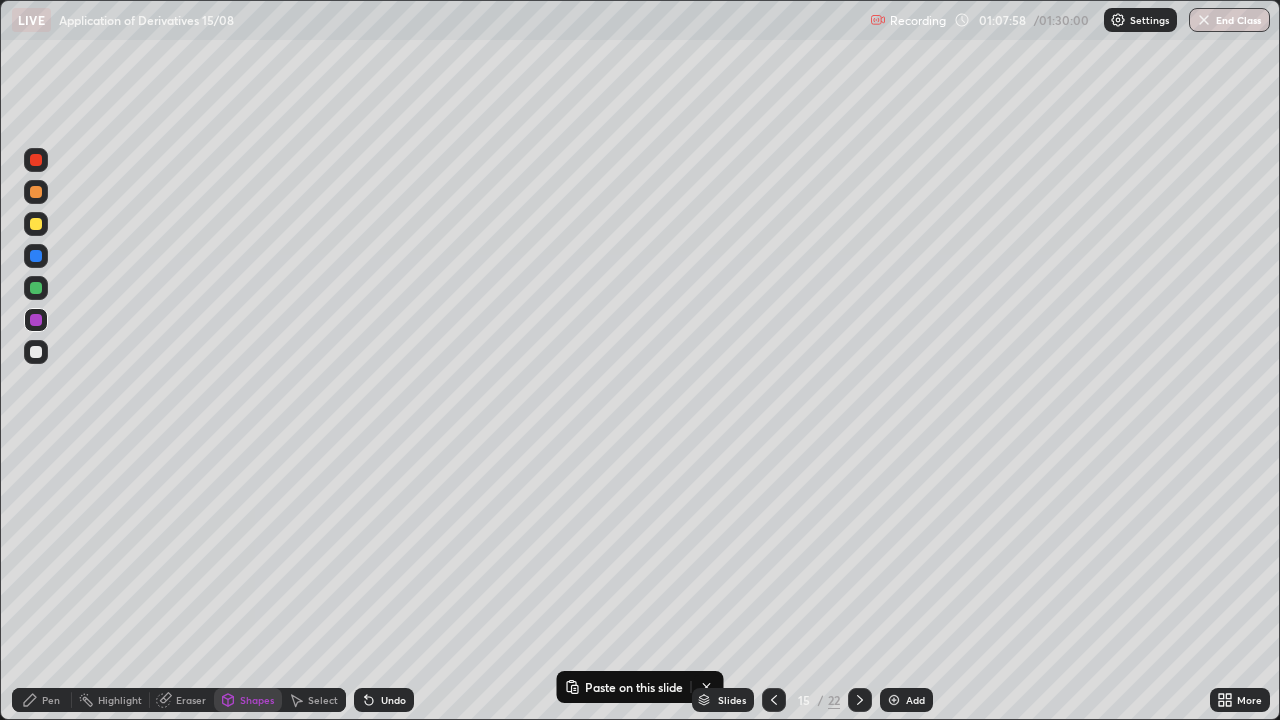 click at bounding box center [36, 352] 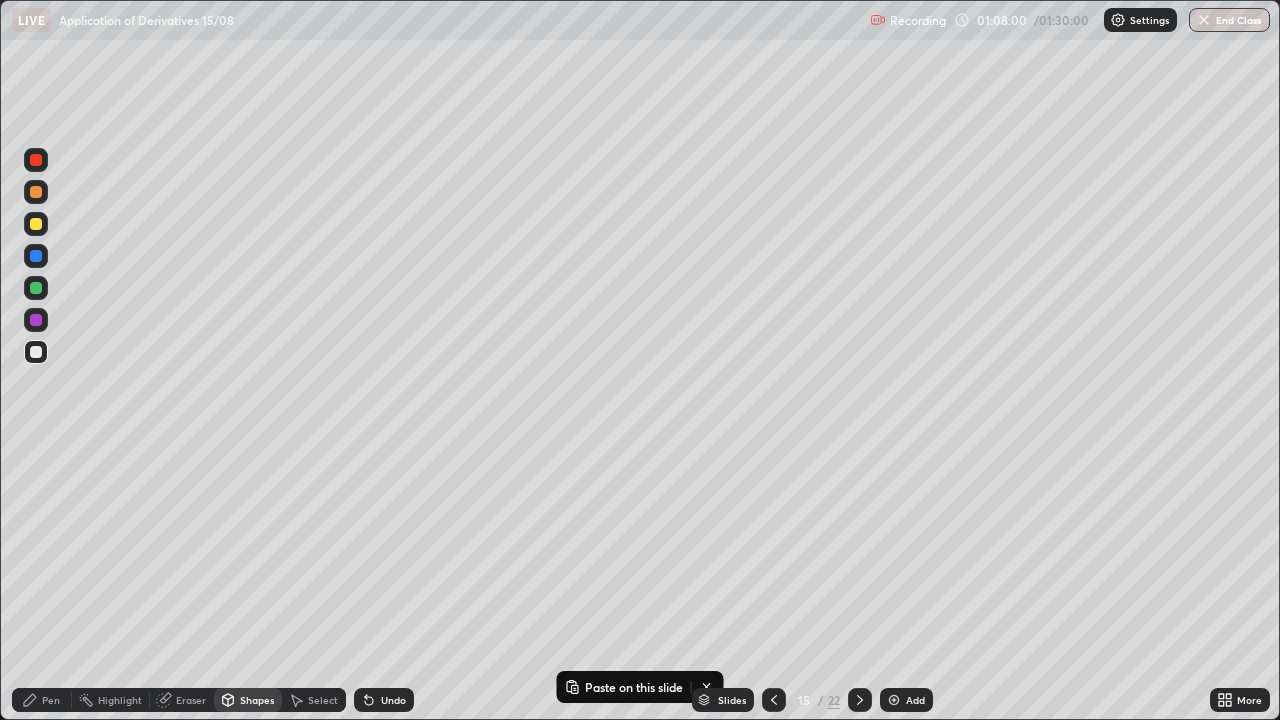 click 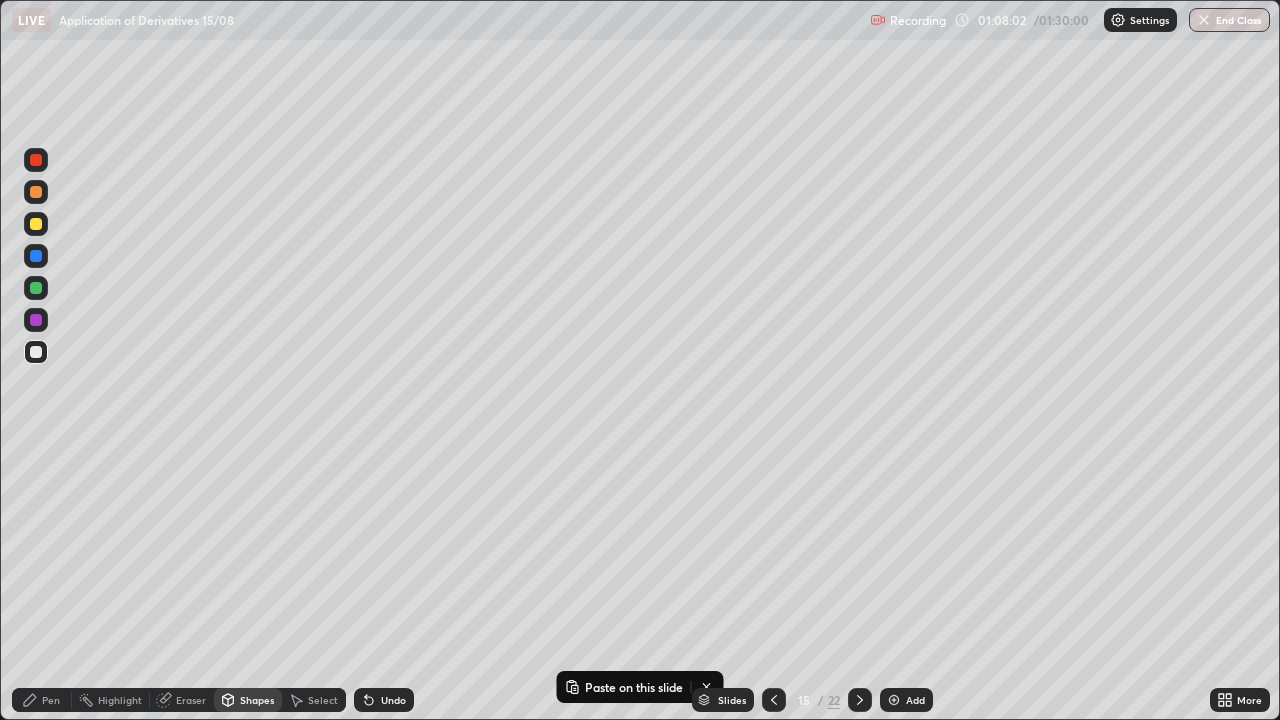 click on "Pen" at bounding box center [51, 700] 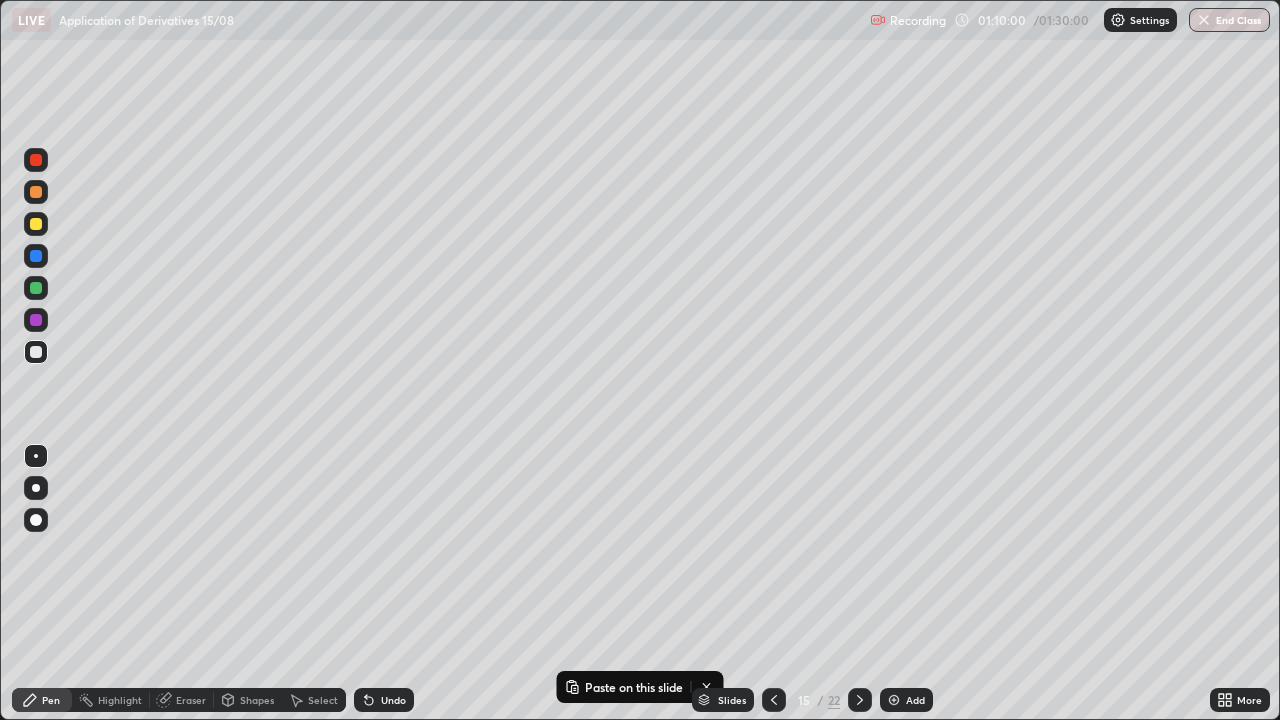 click at bounding box center (36, 256) 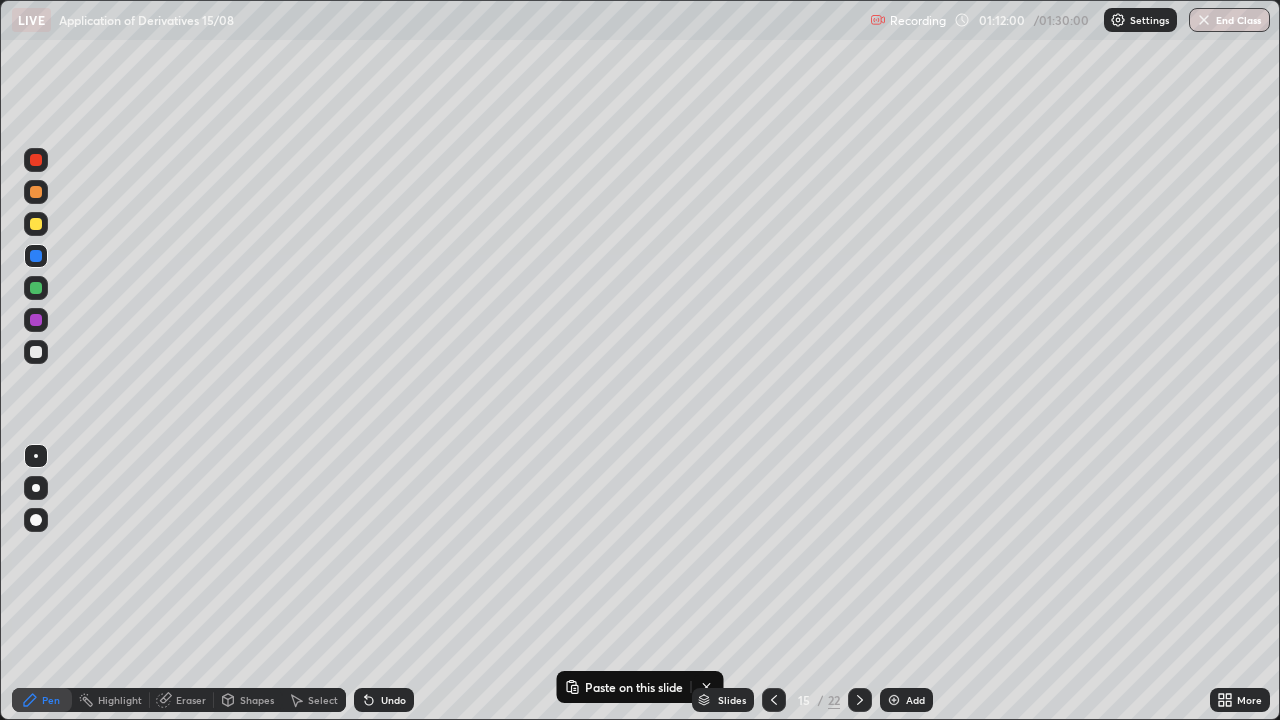 click at bounding box center (894, 700) 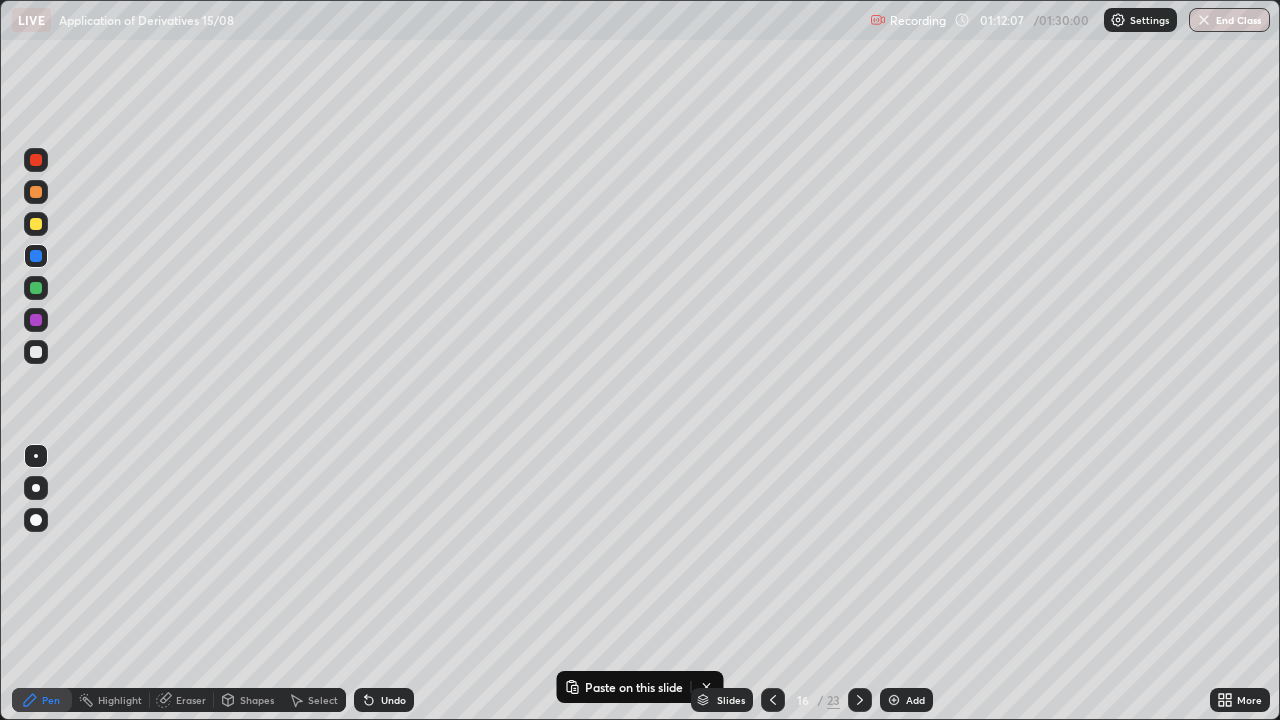click 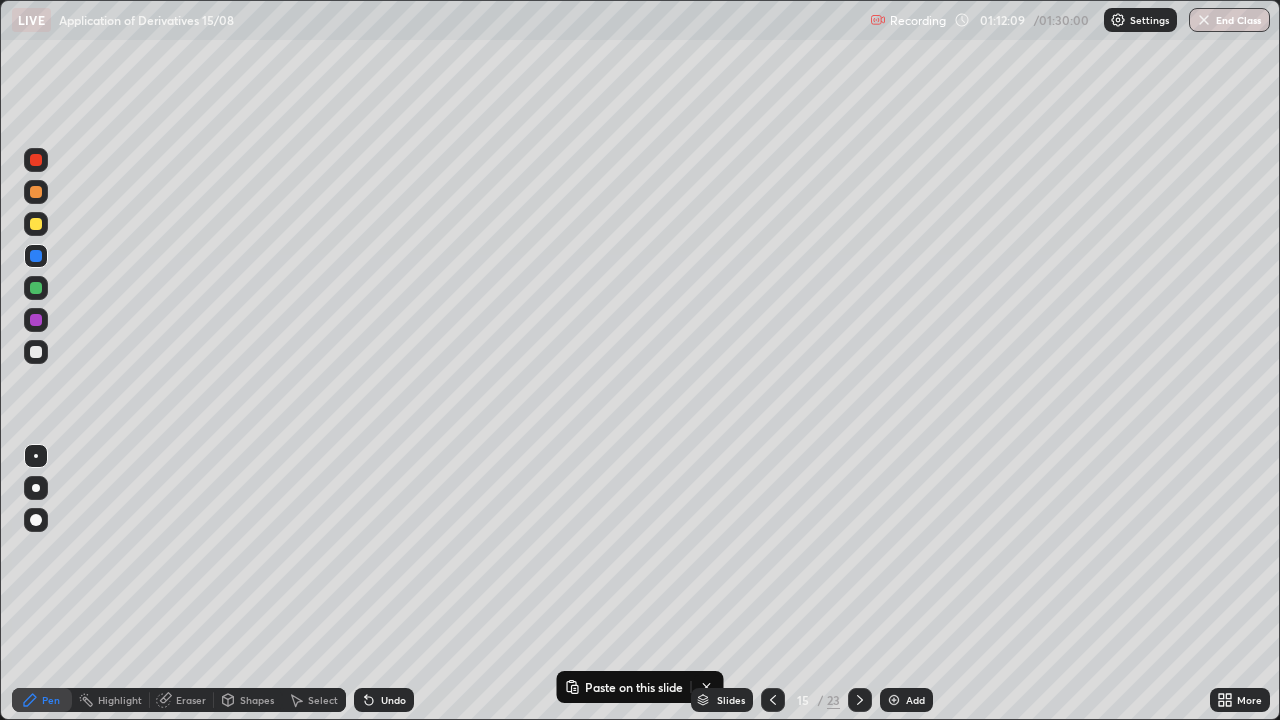click 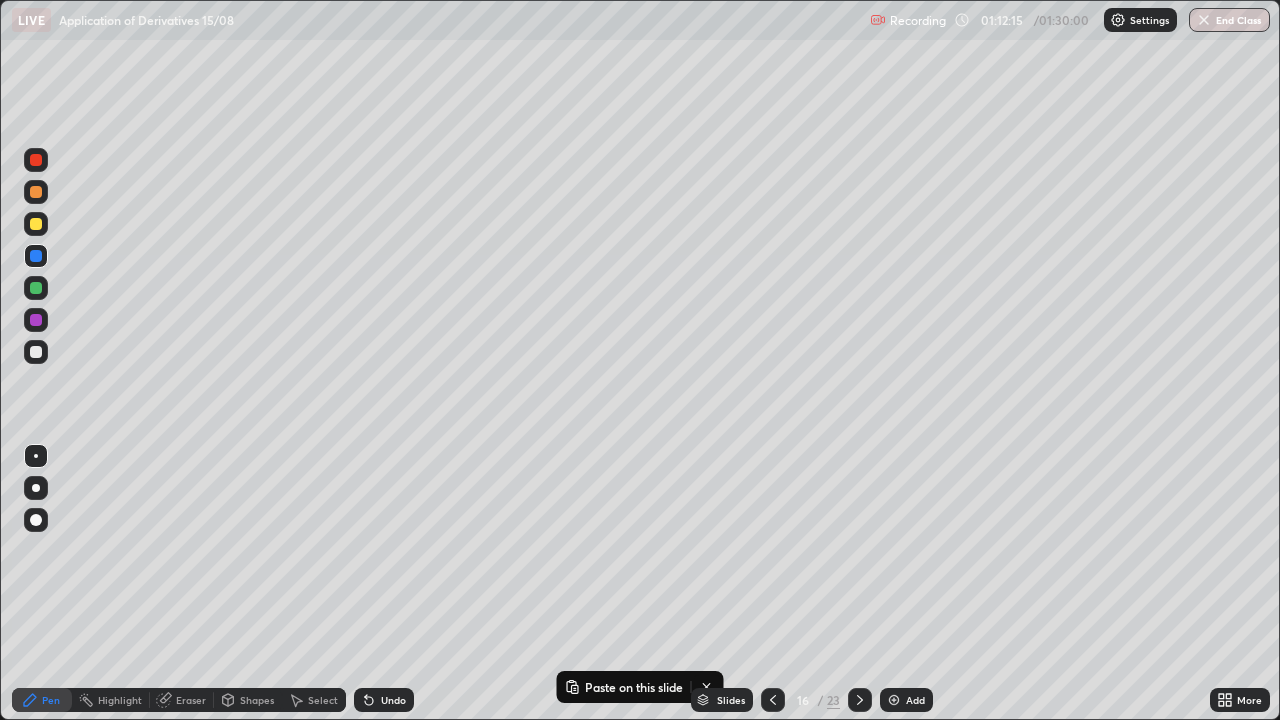 click 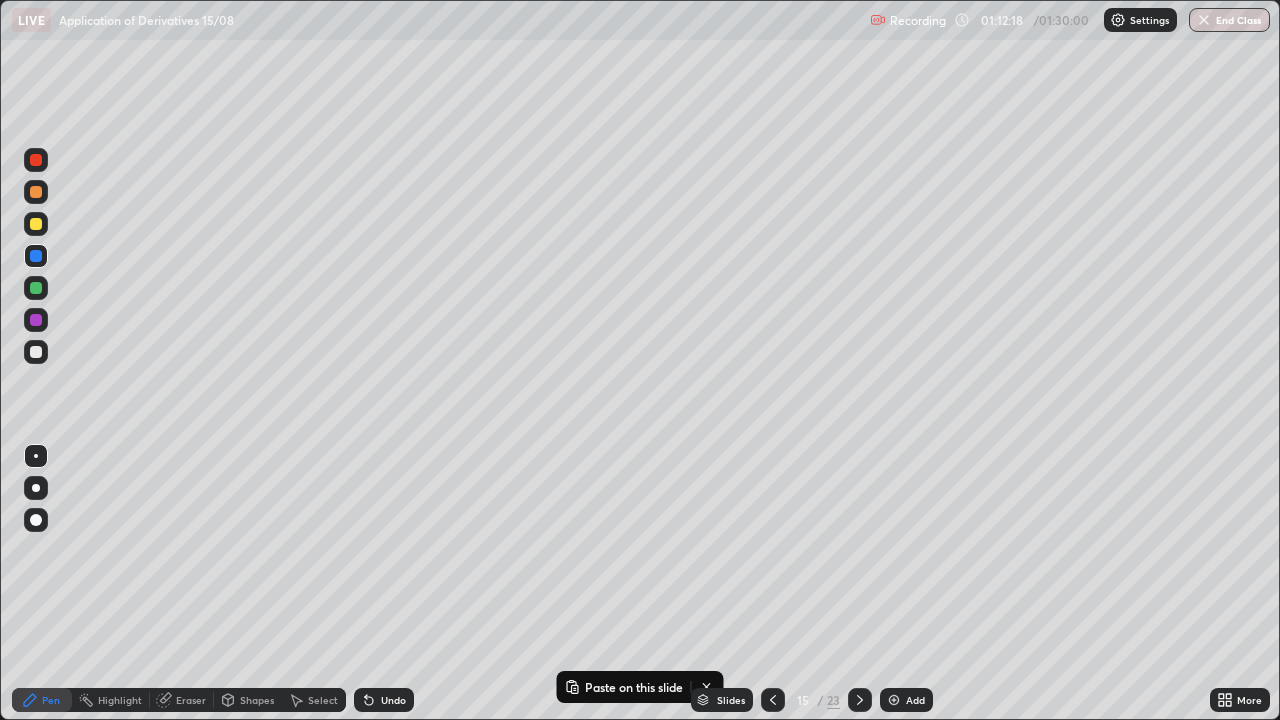 click 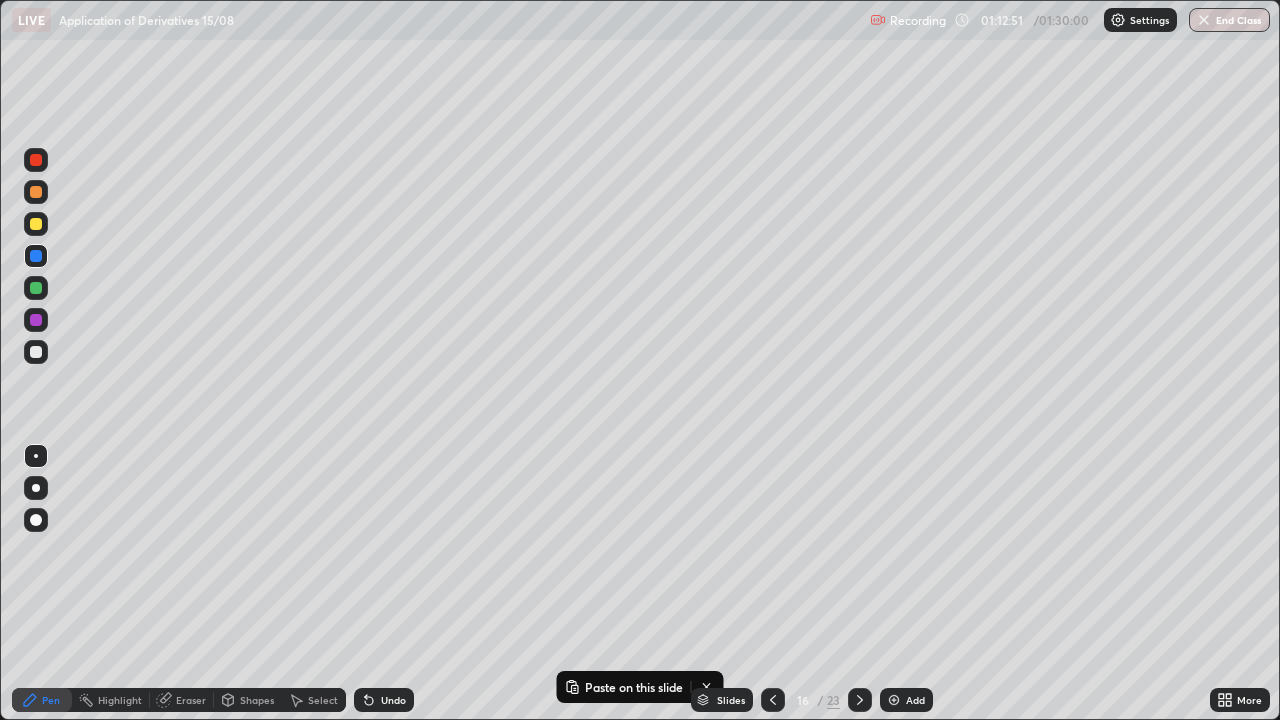 click 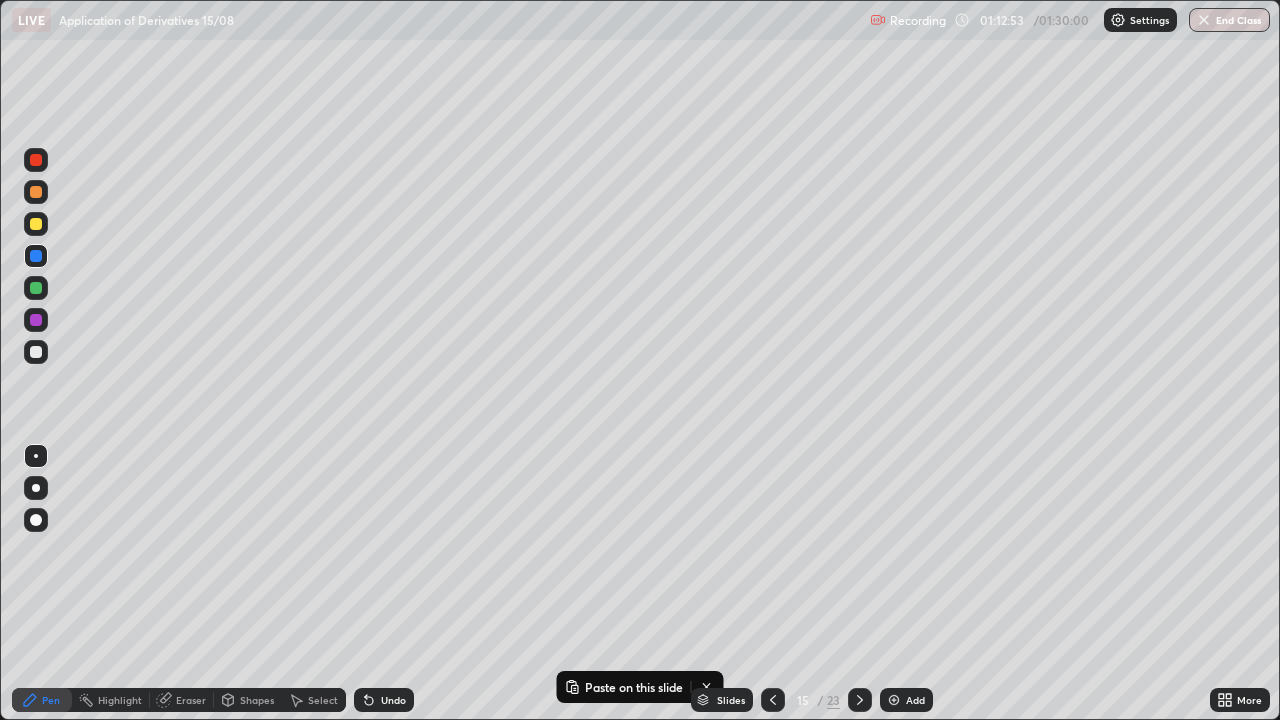 click 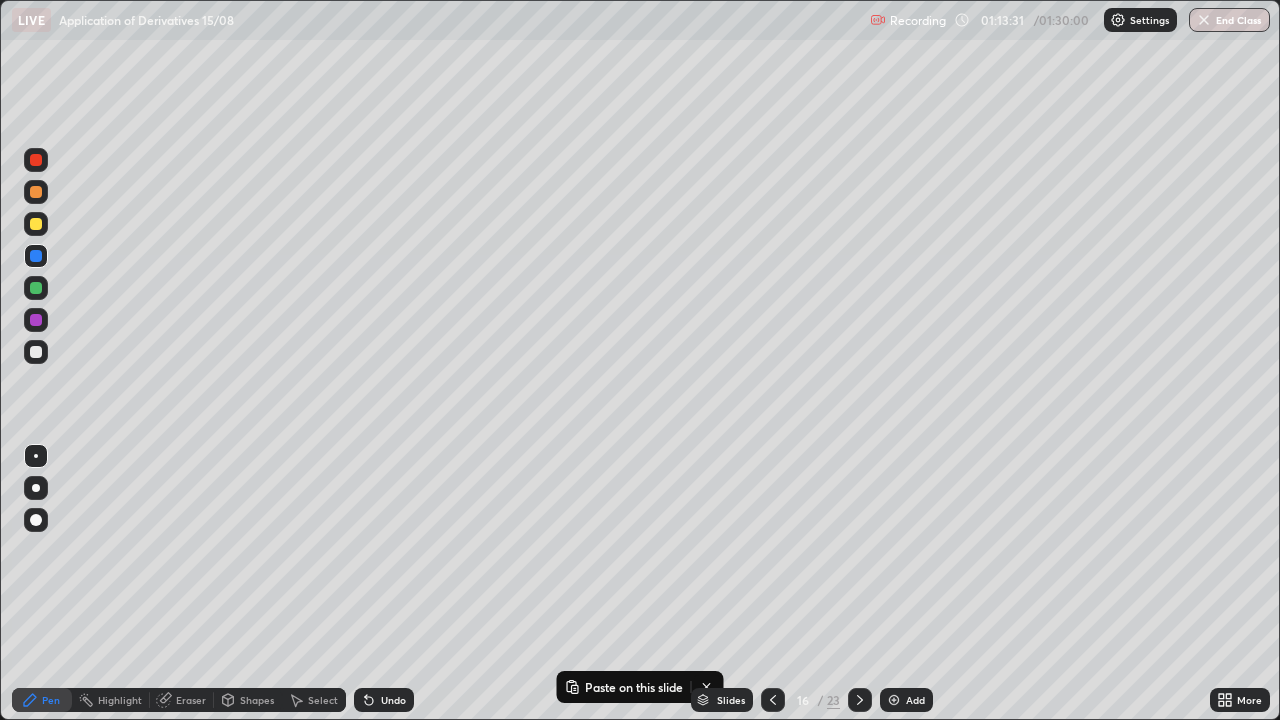 click 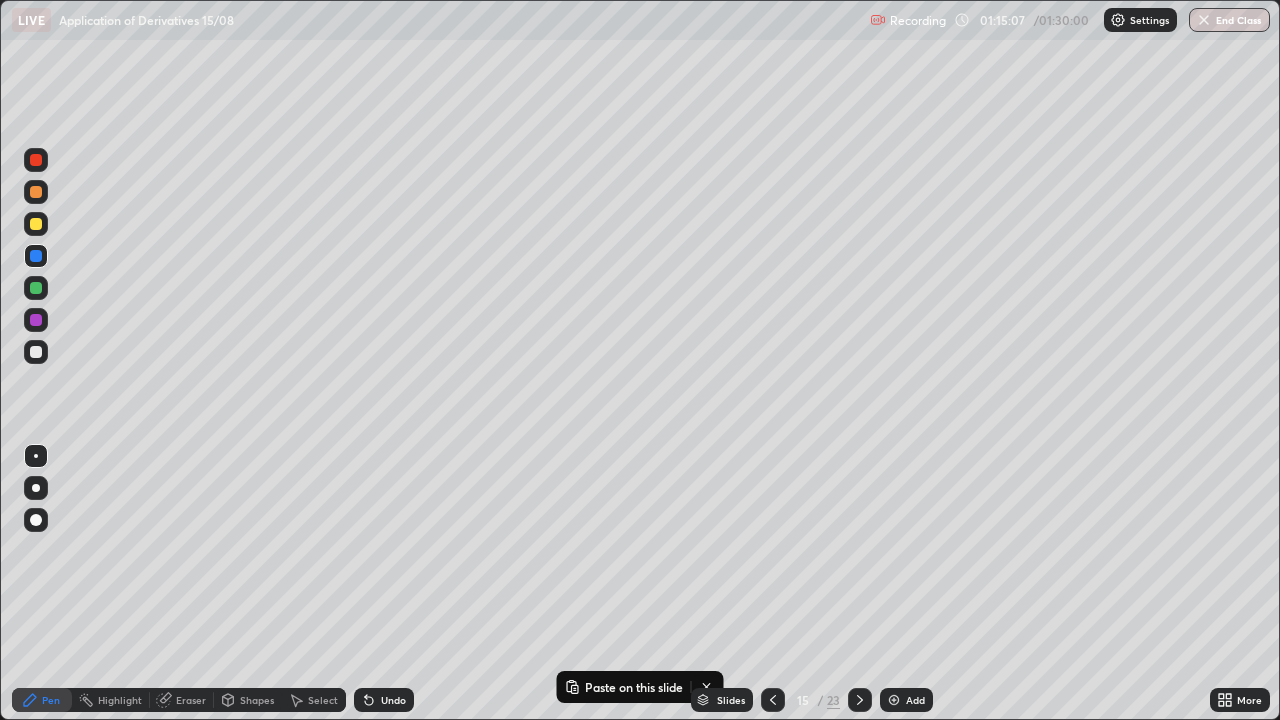 click 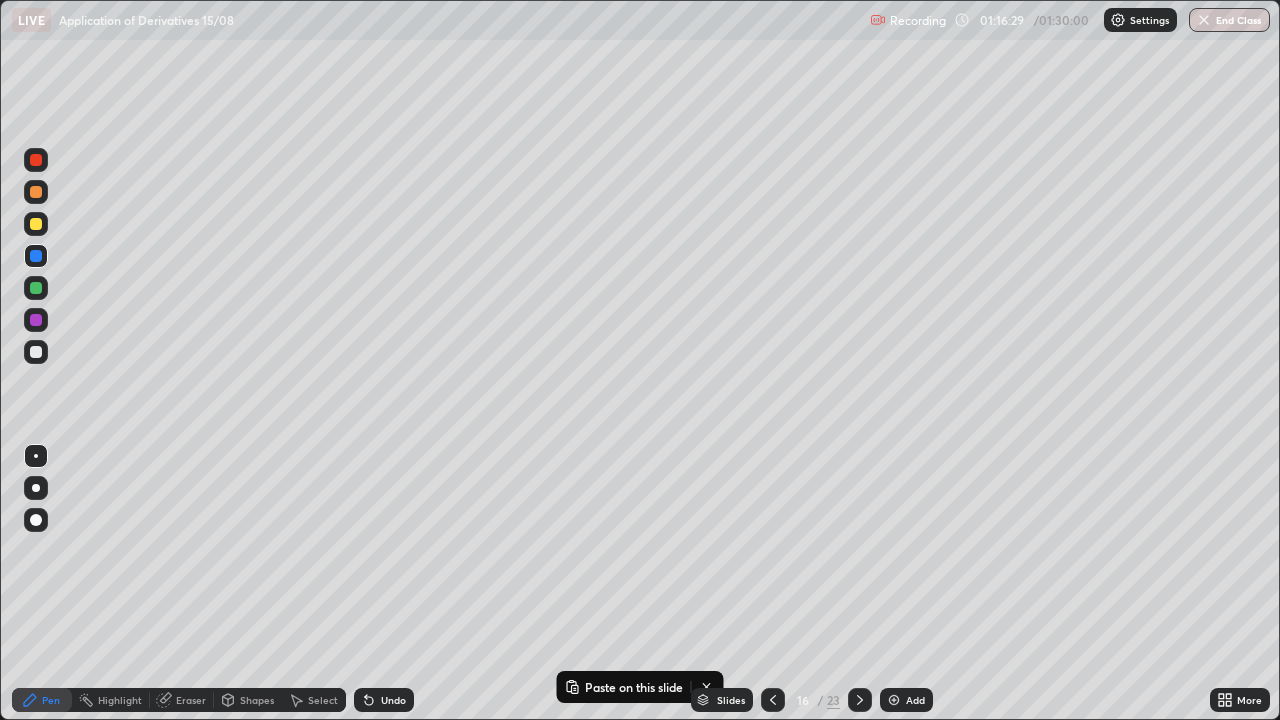 click 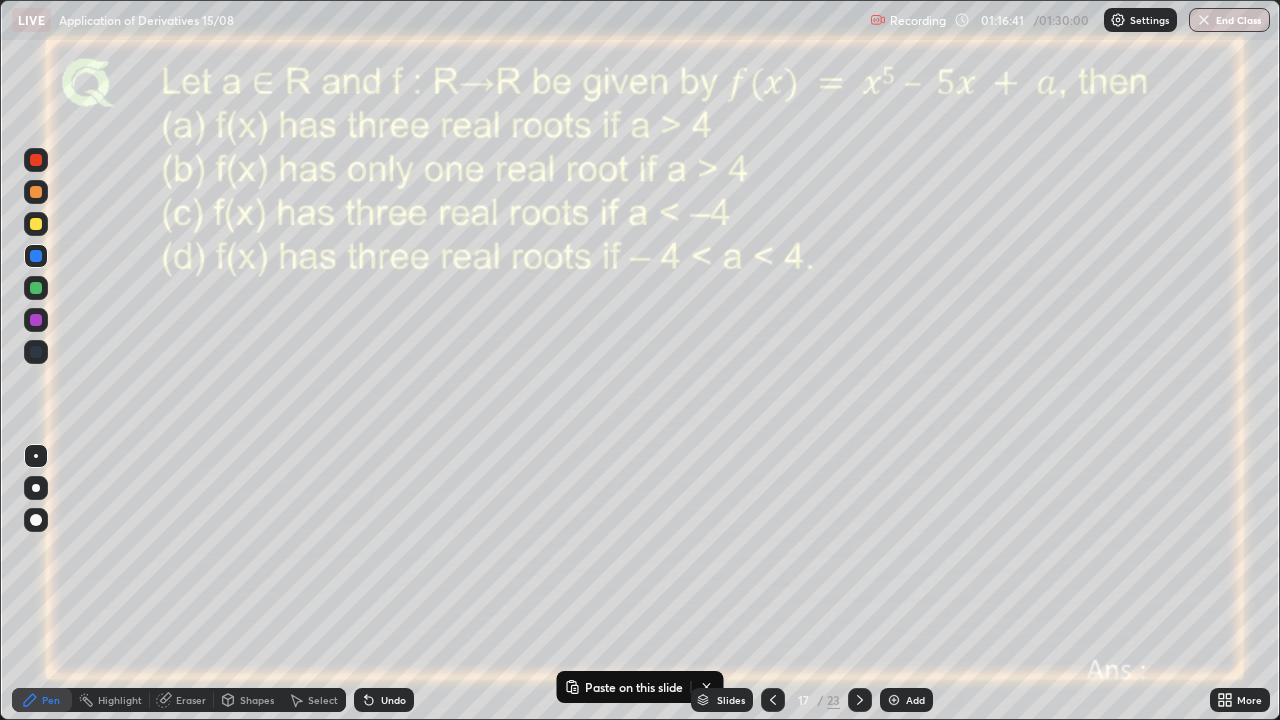 click 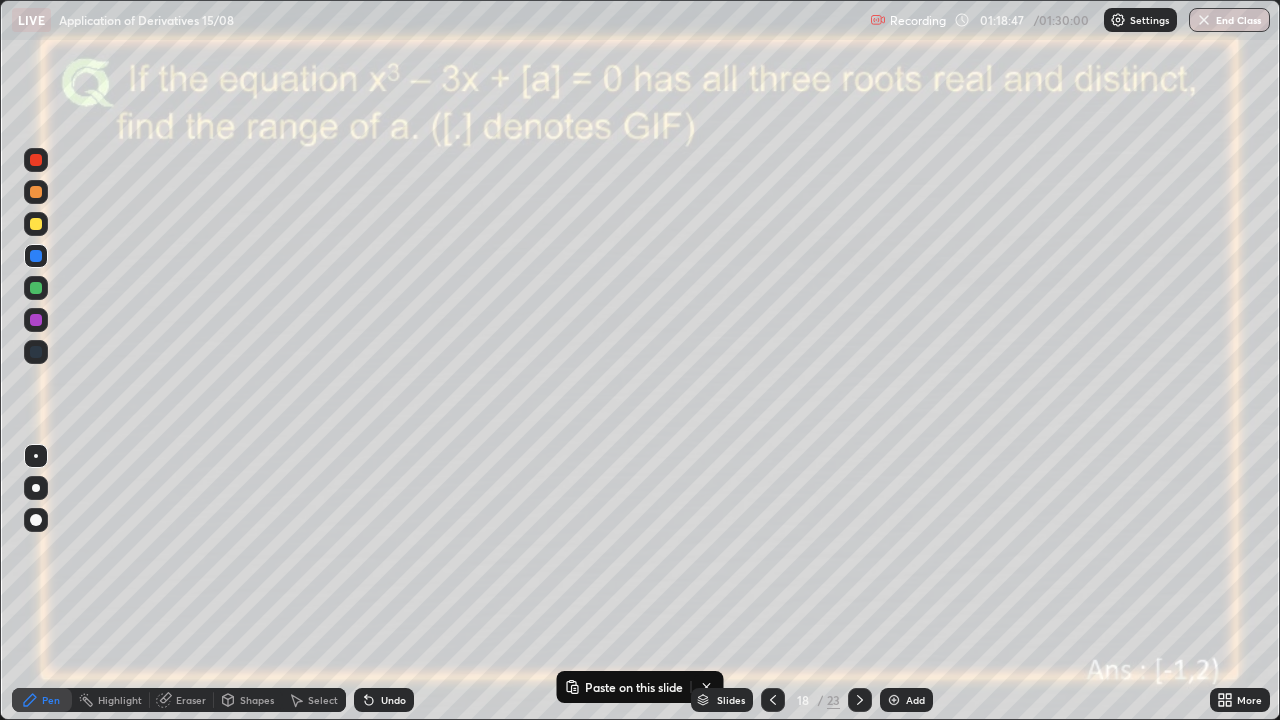 click at bounding box center (36, 224) 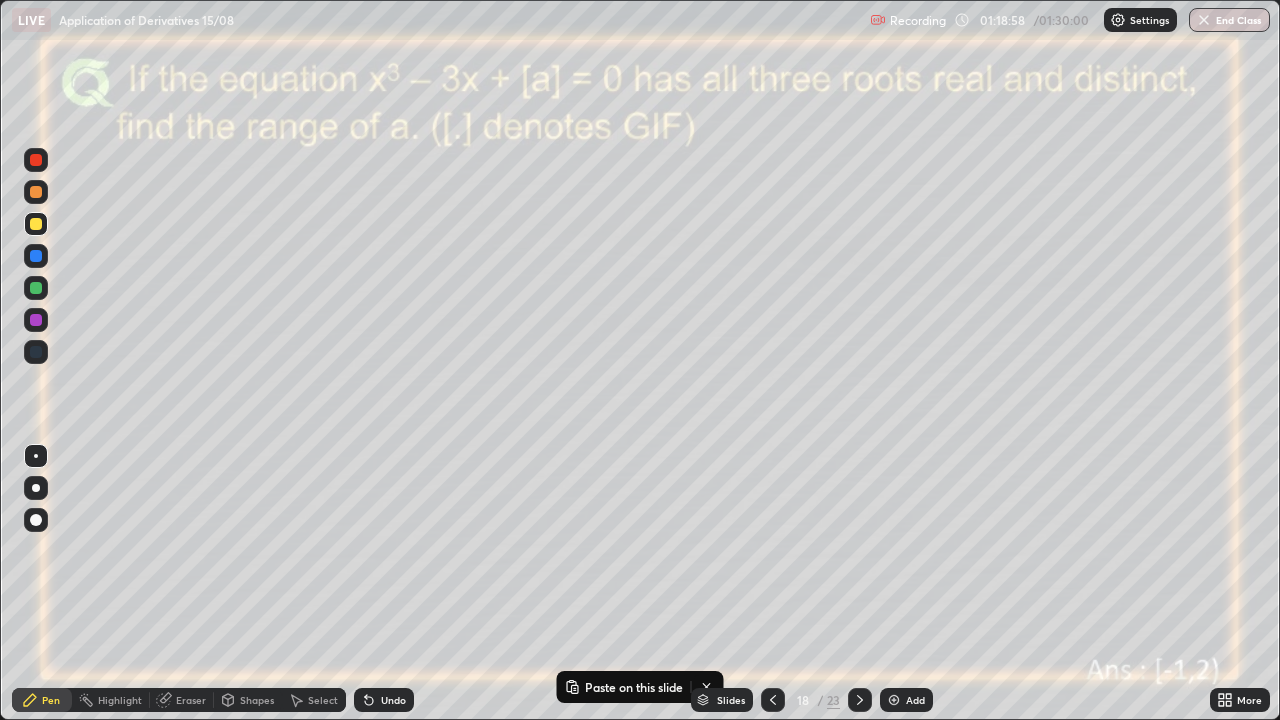 click 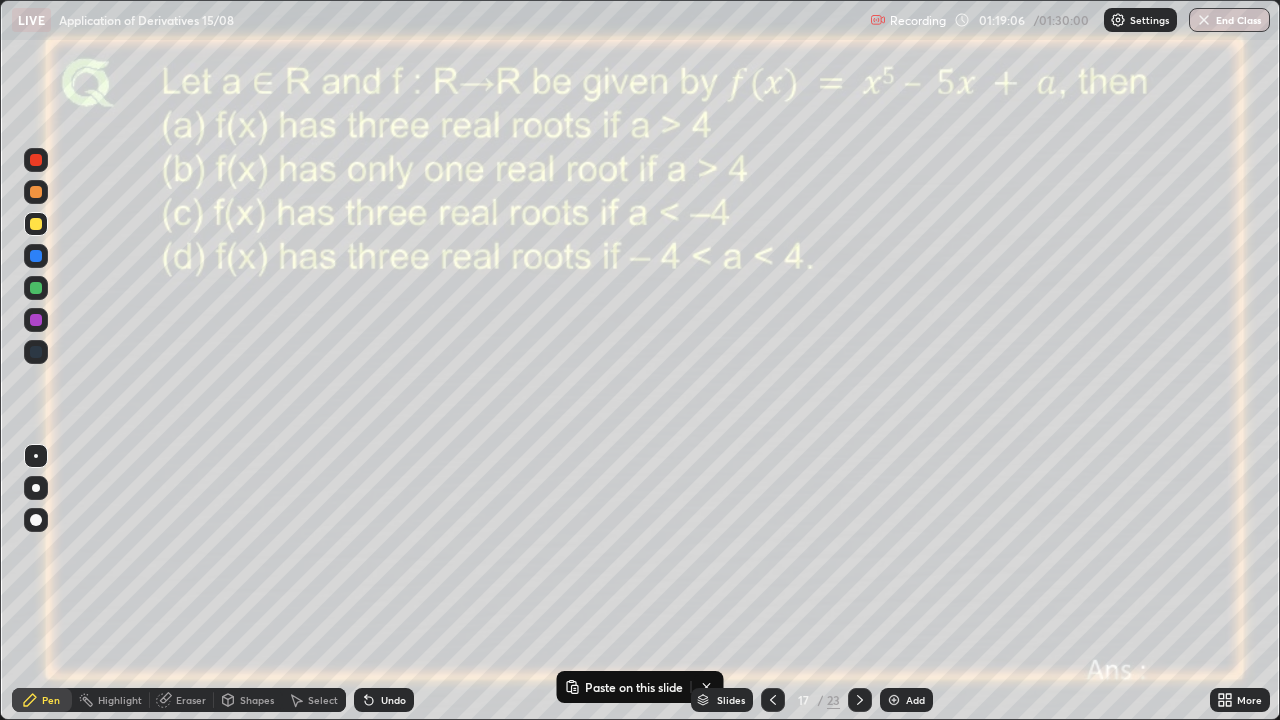 click 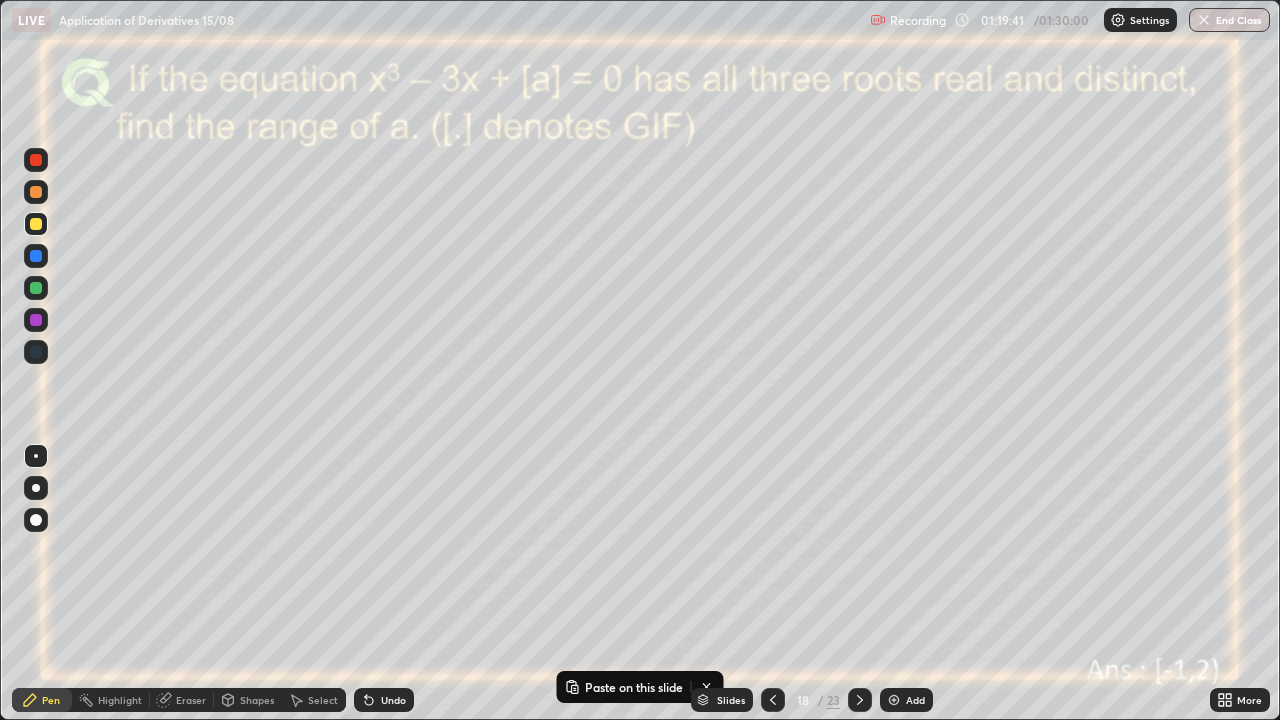 click at bounding box center (36, 256) 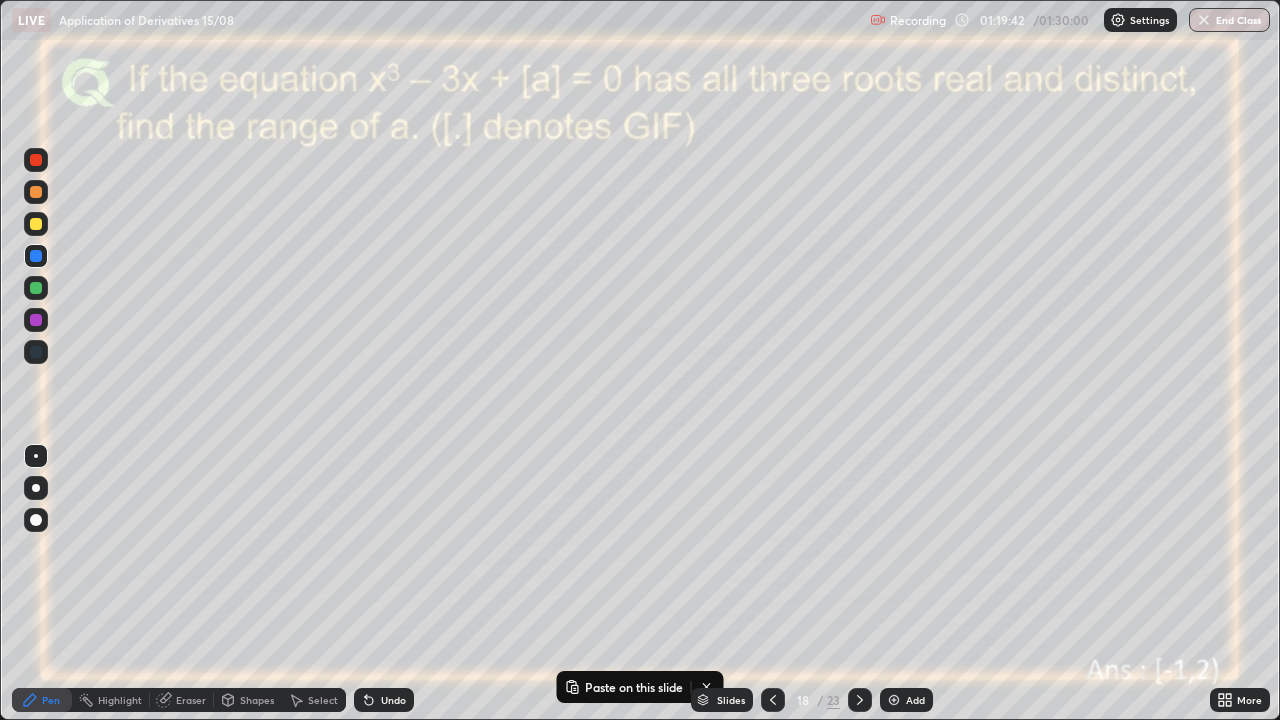 click on "Shapes" at bounding box center (257, 700) 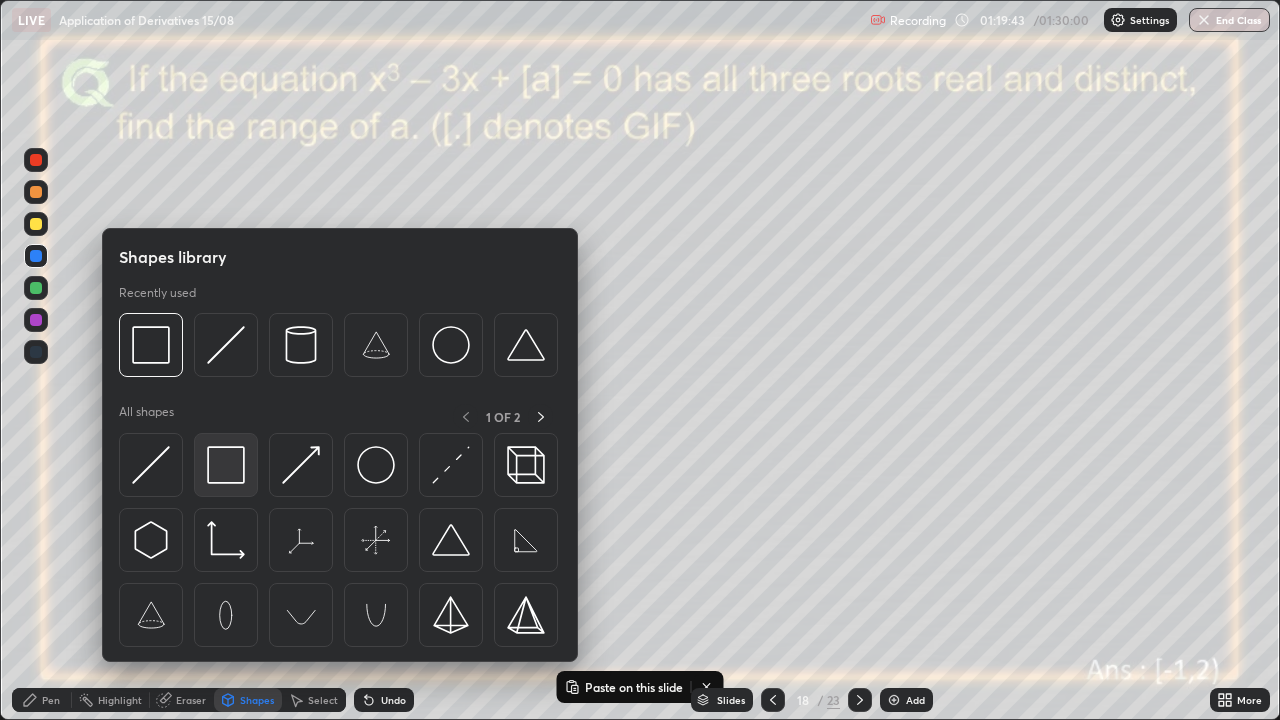 click at bounding box center (226, 465) 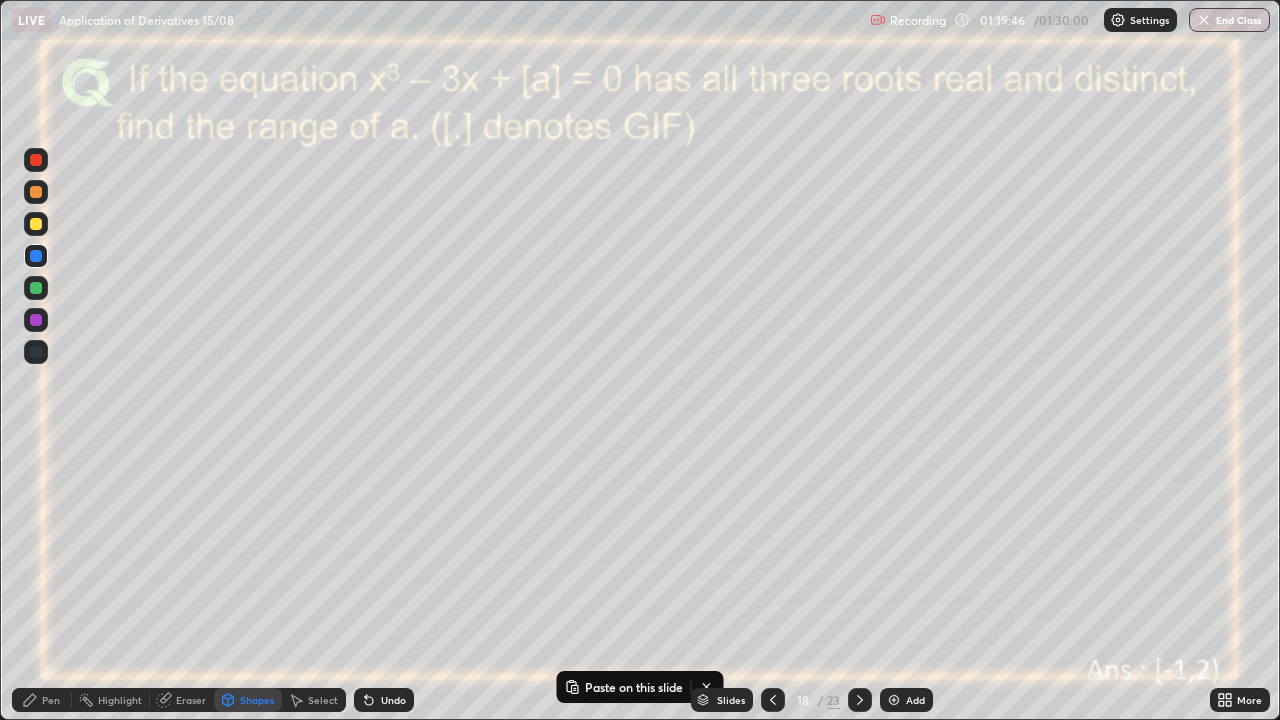 click at bounding box center (36, 320) 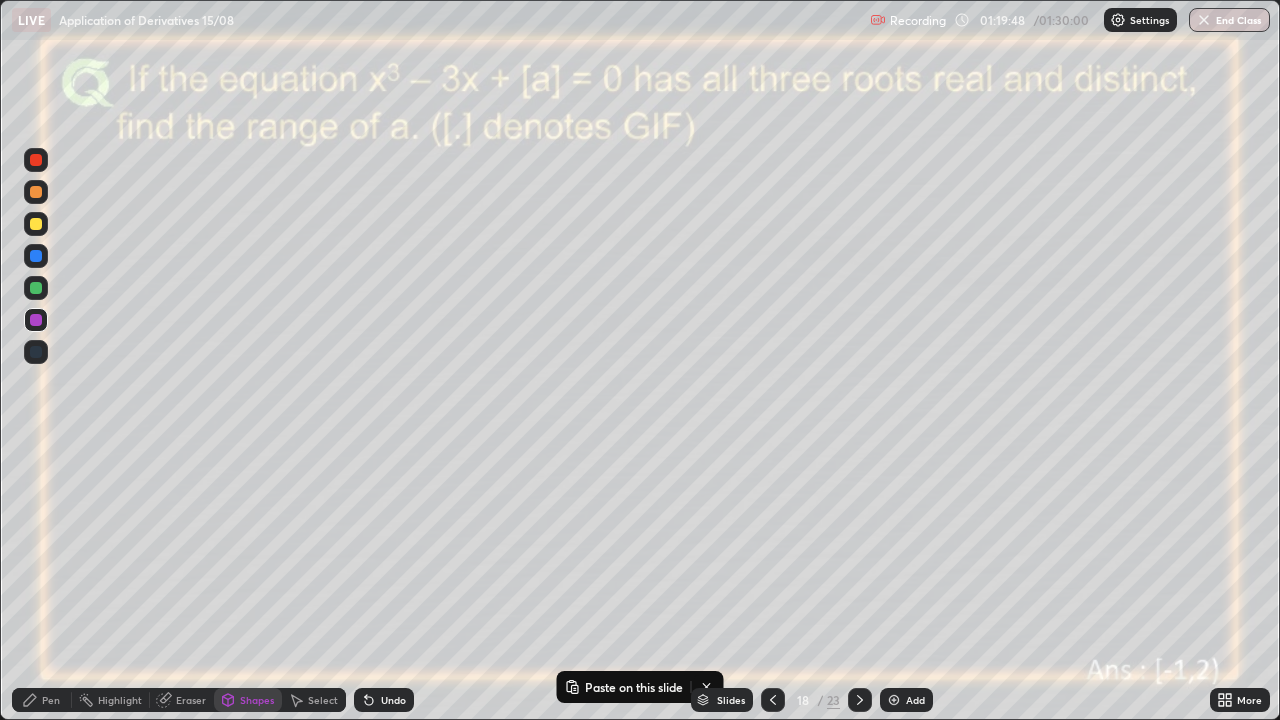 click 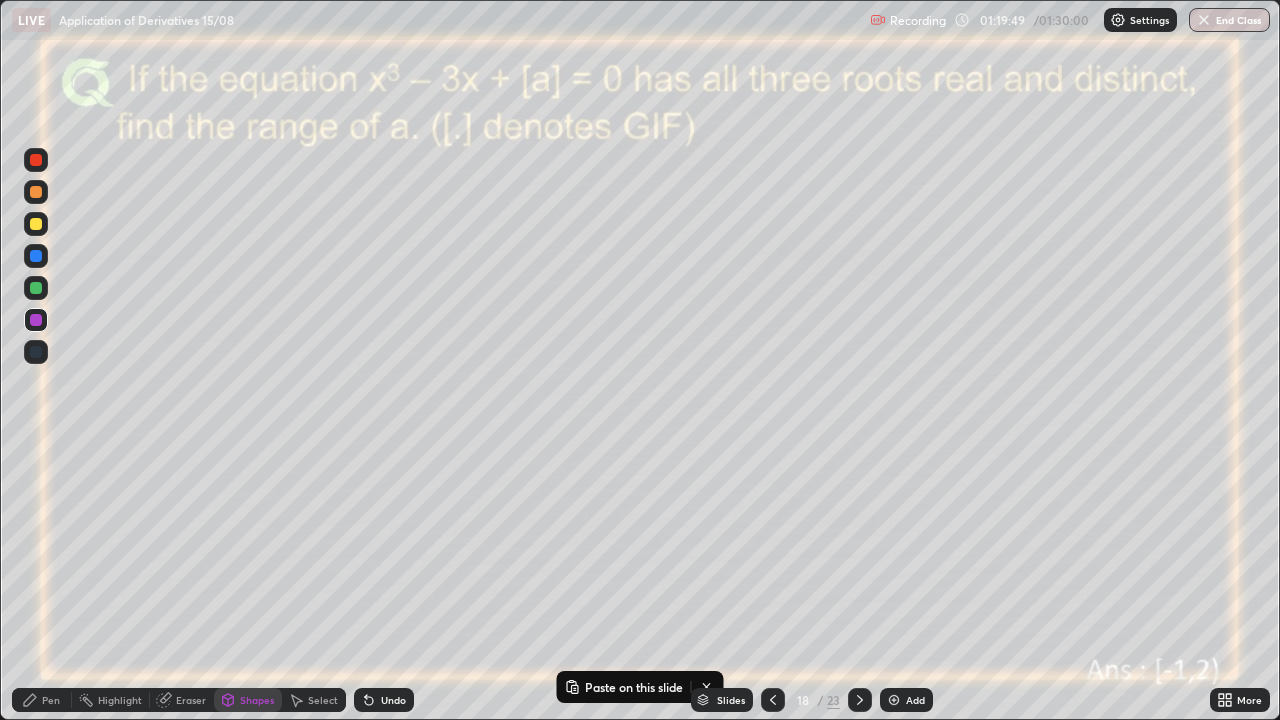 click 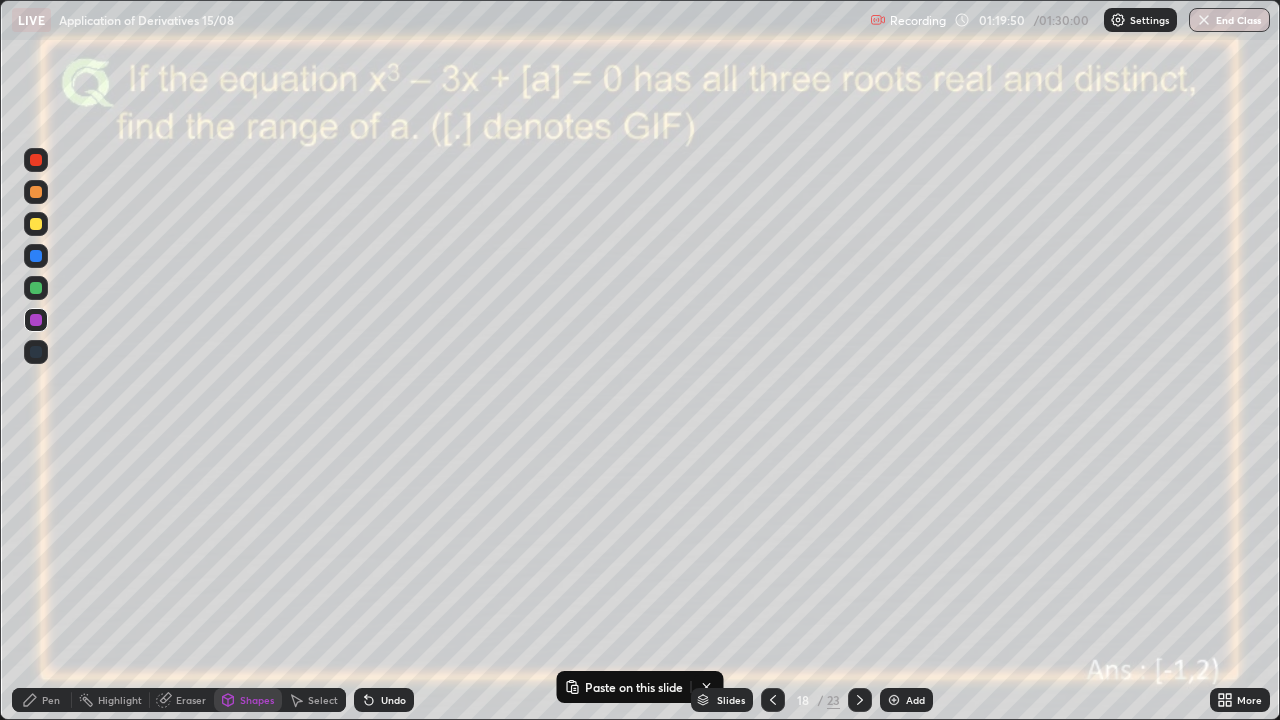 click on "Pen" at bounding box center [51, 700] 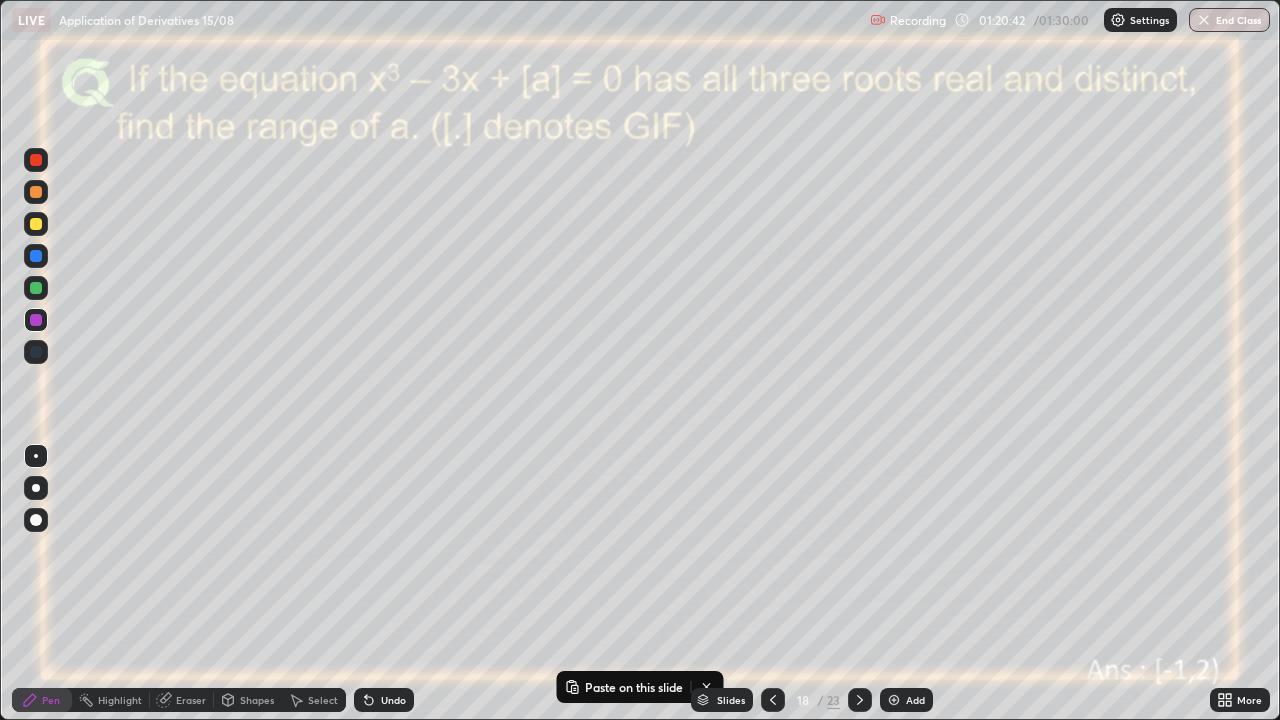 click 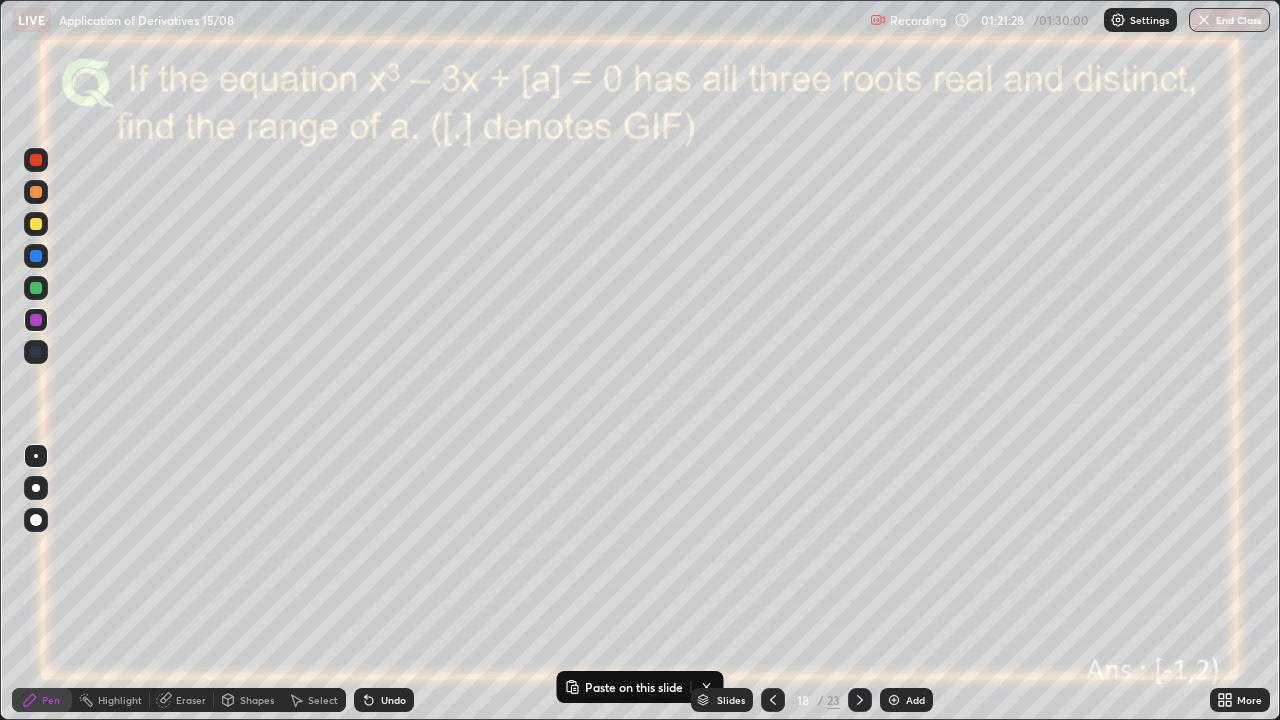 click on "Undo" at bounding box center [384, 700] 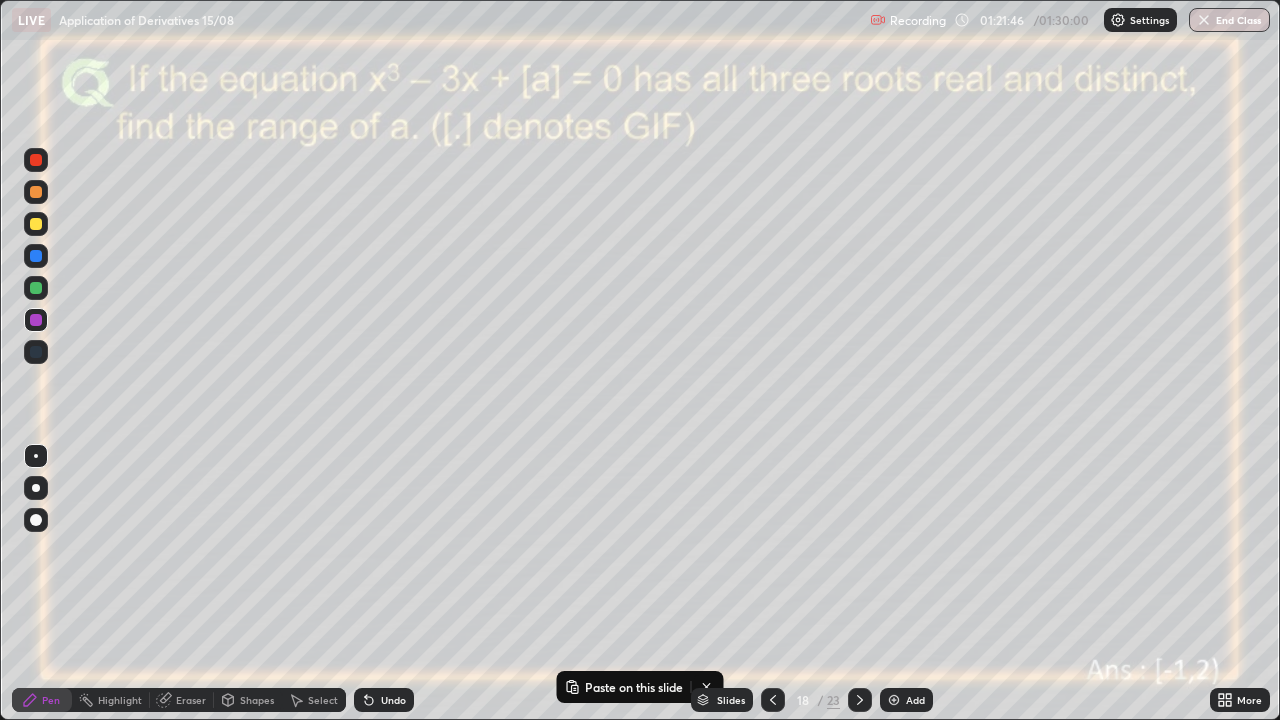 click at bounding box center [36, 256] 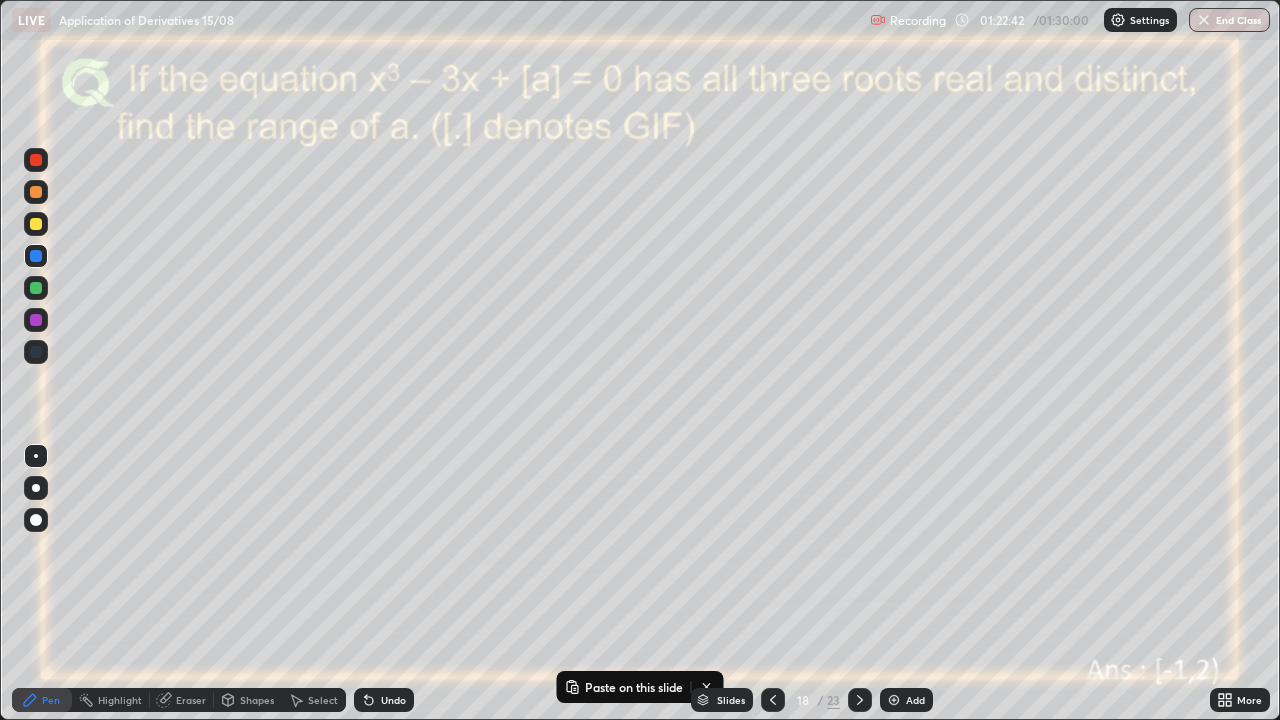 click at bounding box center (36, 160) 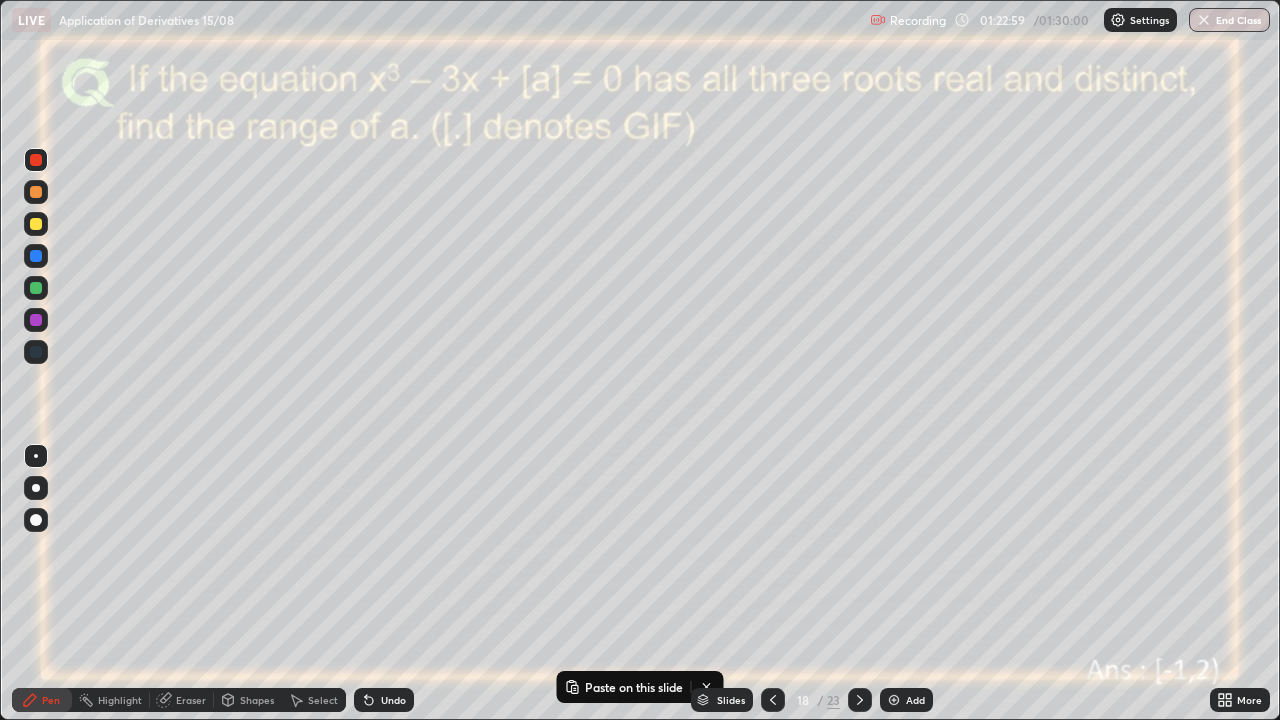 click at bounding box center [36, 288] 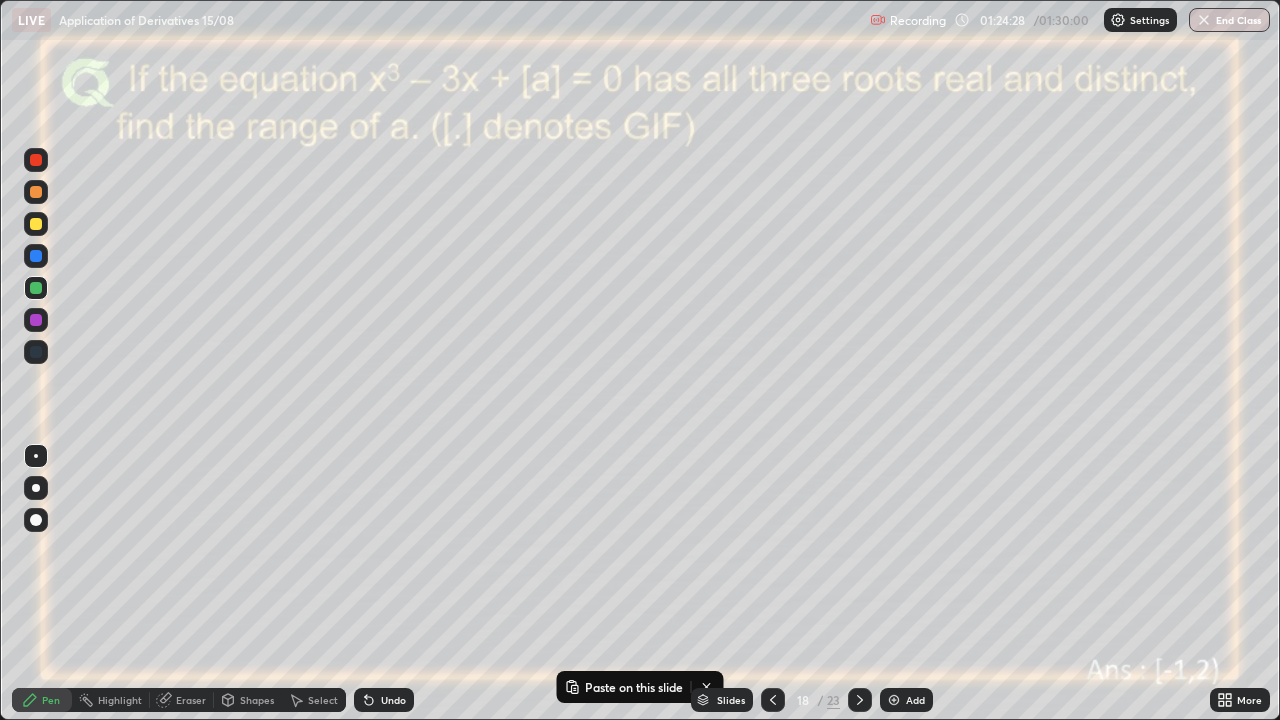 click 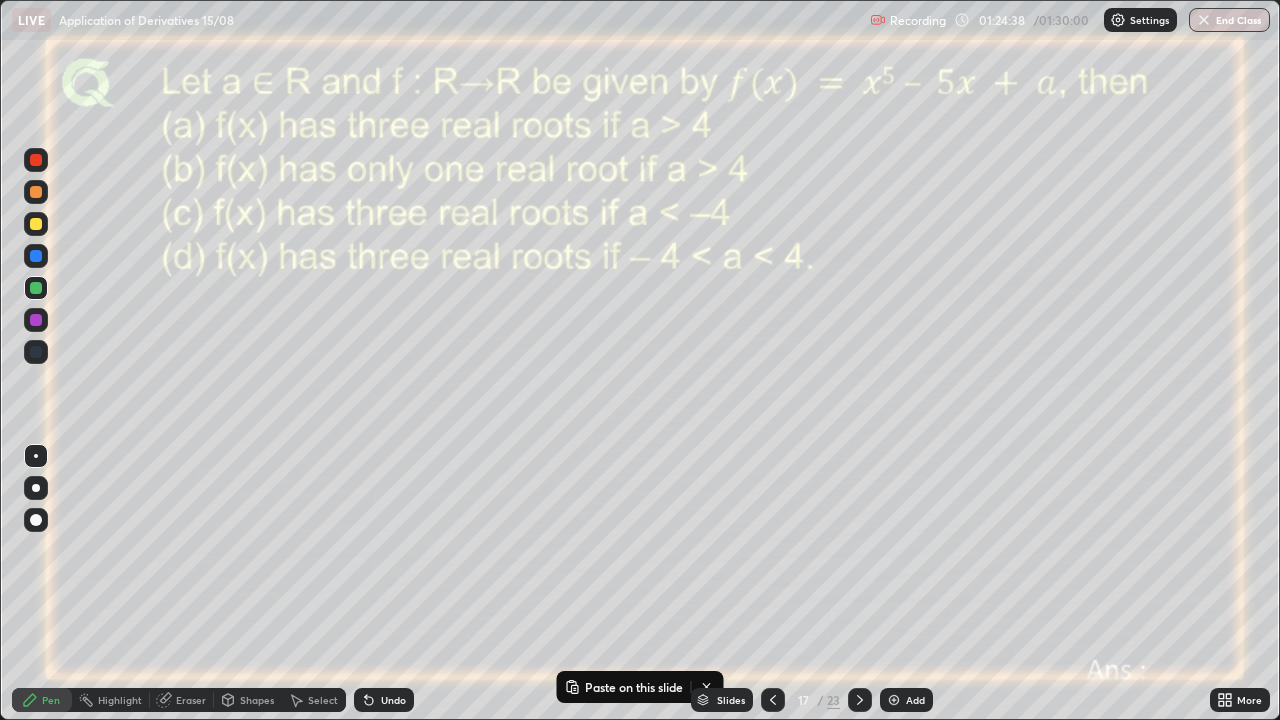 click 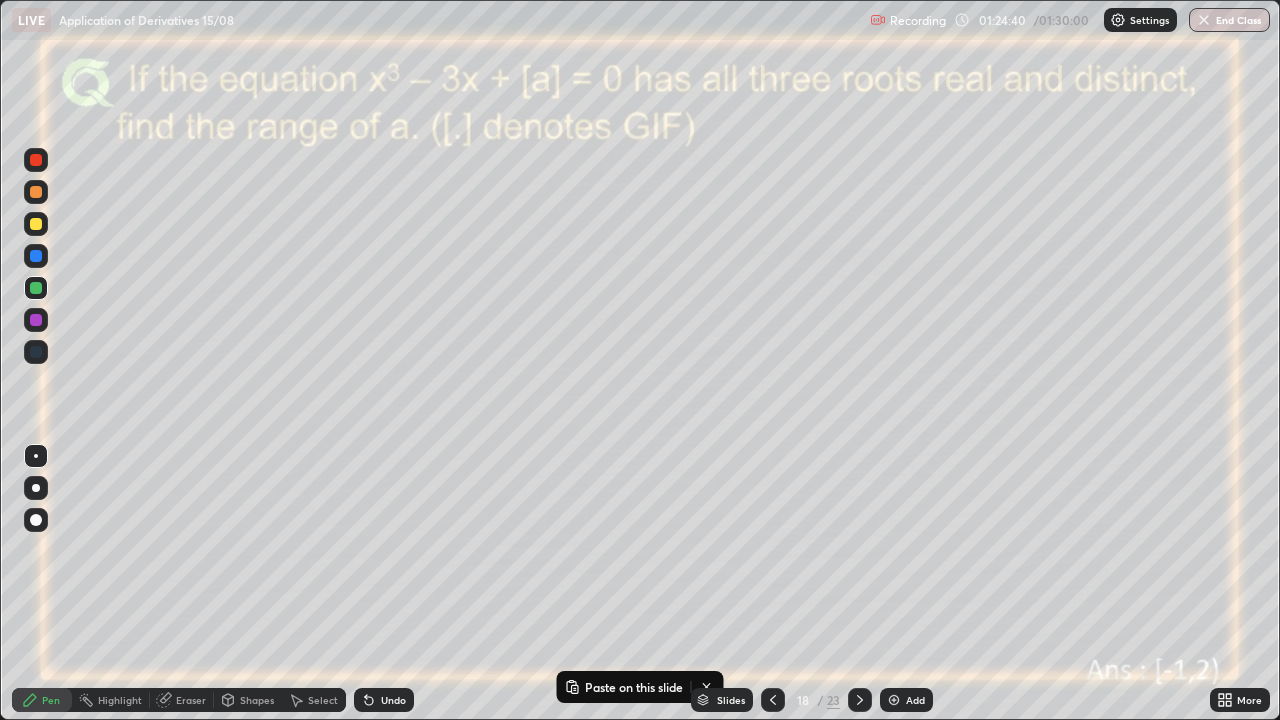 click at bounding box center [894, 700] 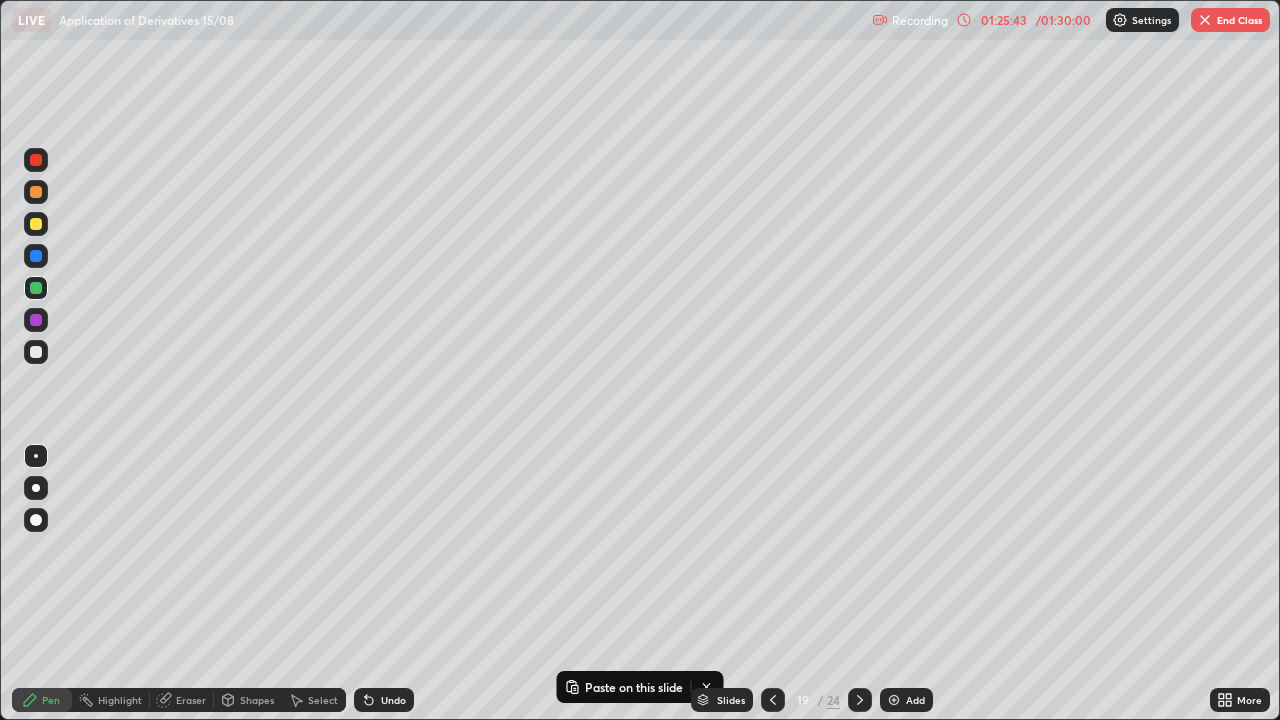 click at bounding box center (36, 224) 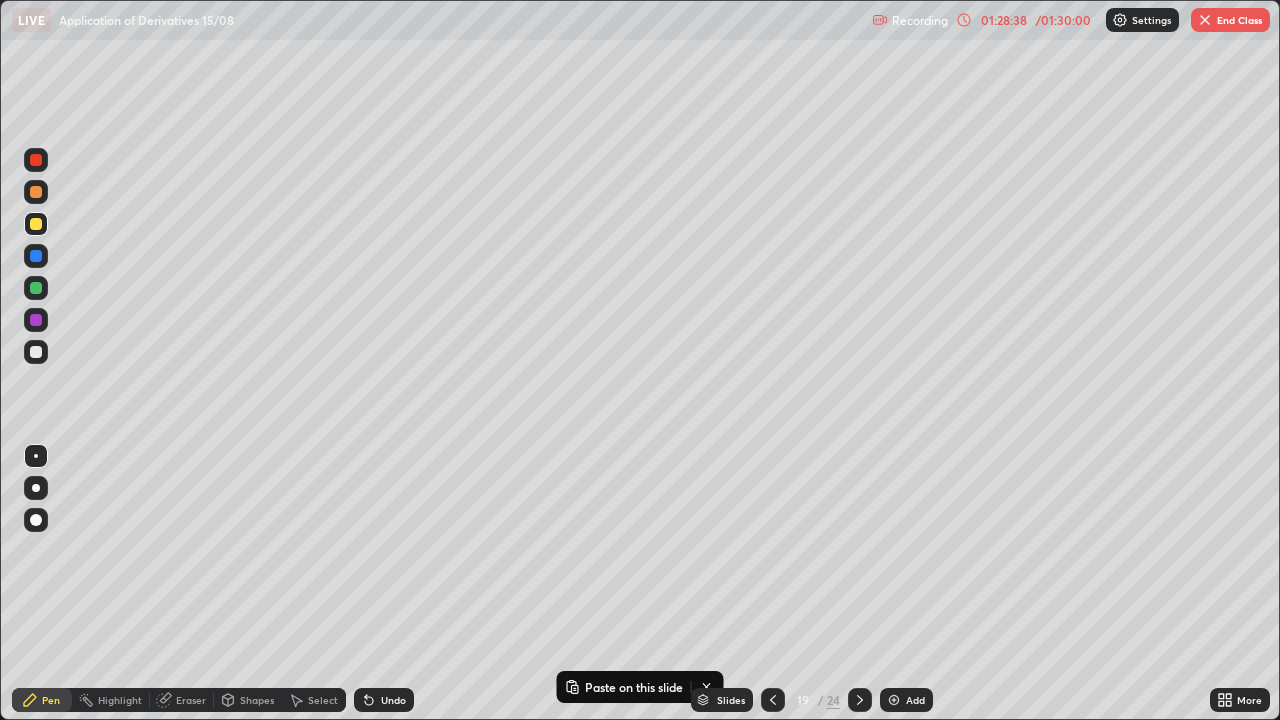 click at bounding box center [894, 700] 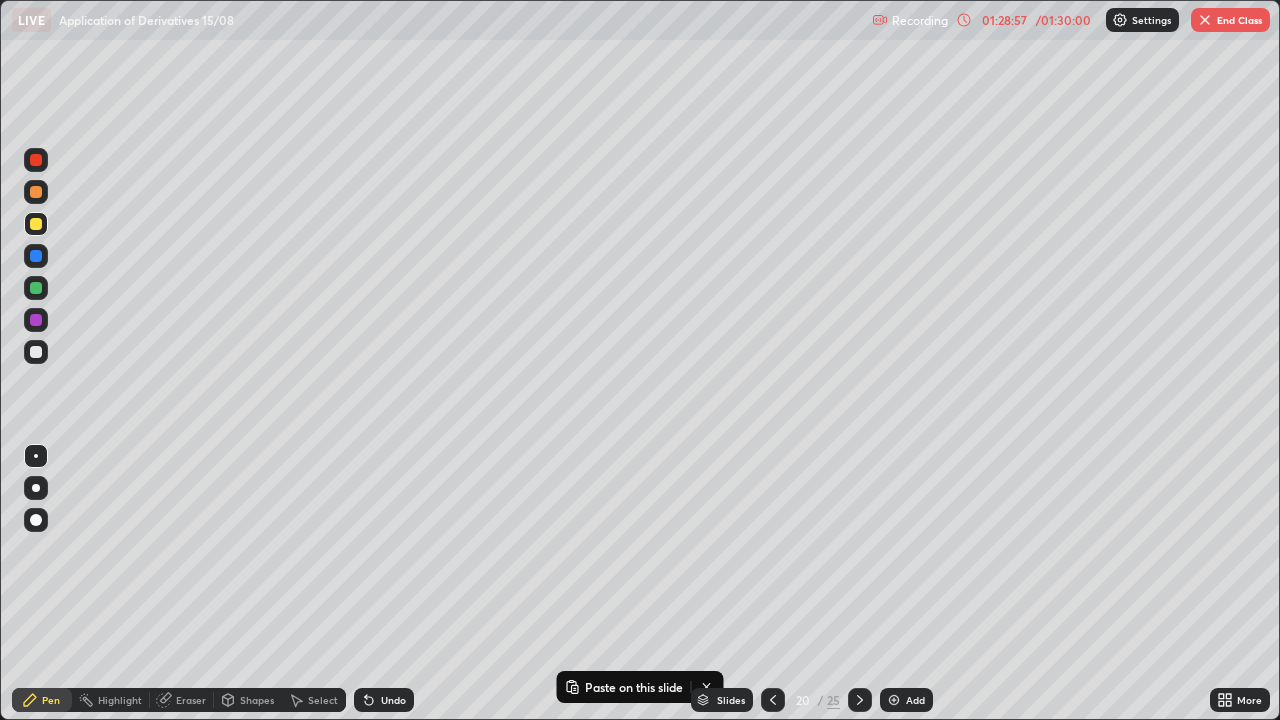 click 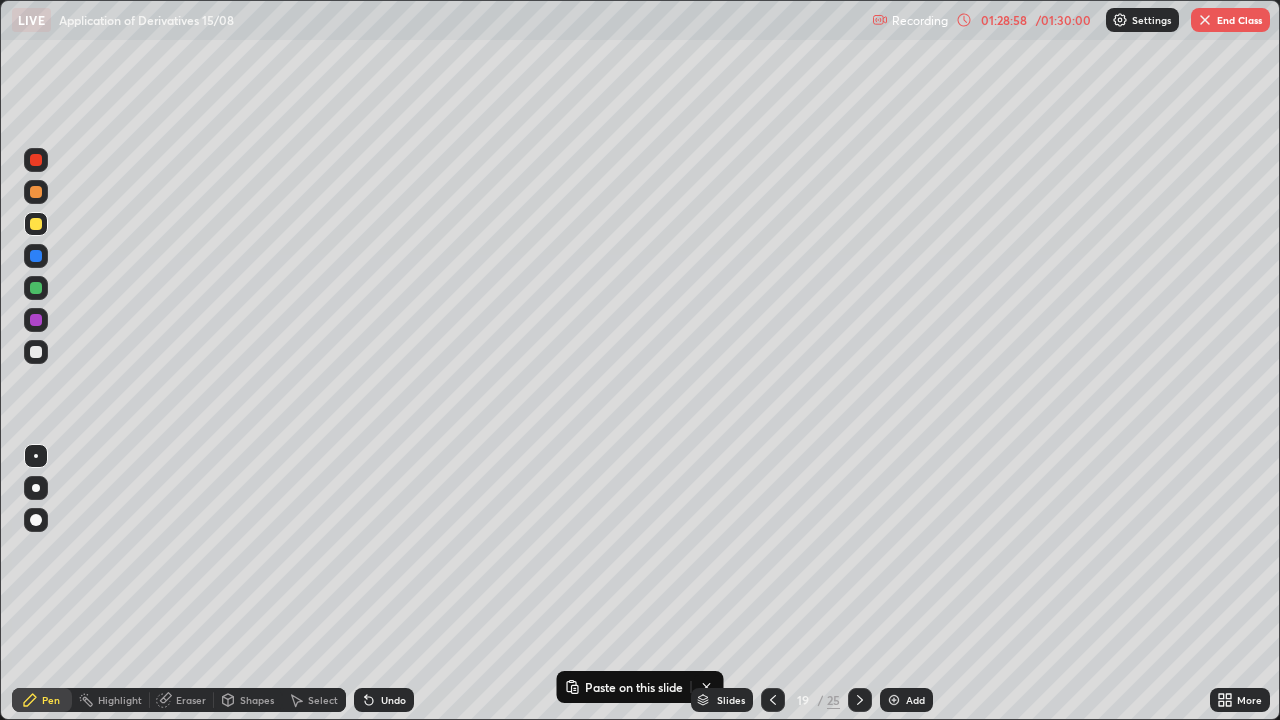 click on "End Class" at bounding box center [1230, 20] 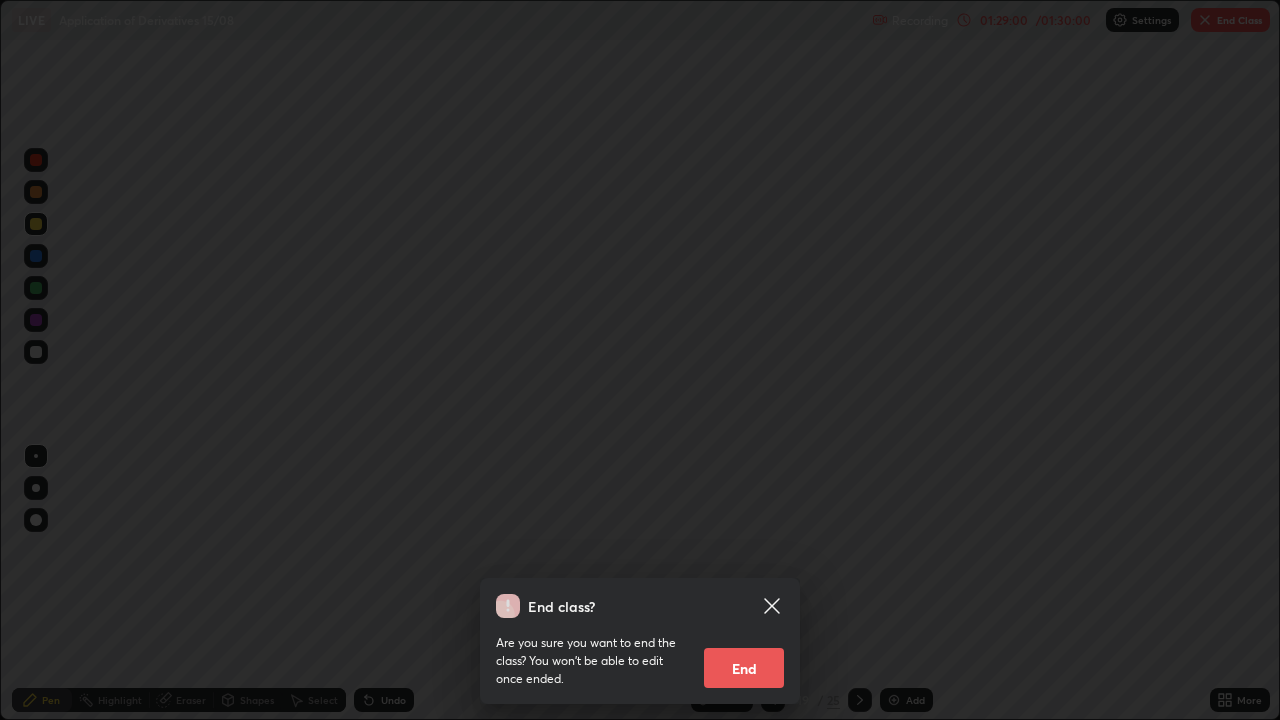 click on "End" at bounding box center (744, 668) 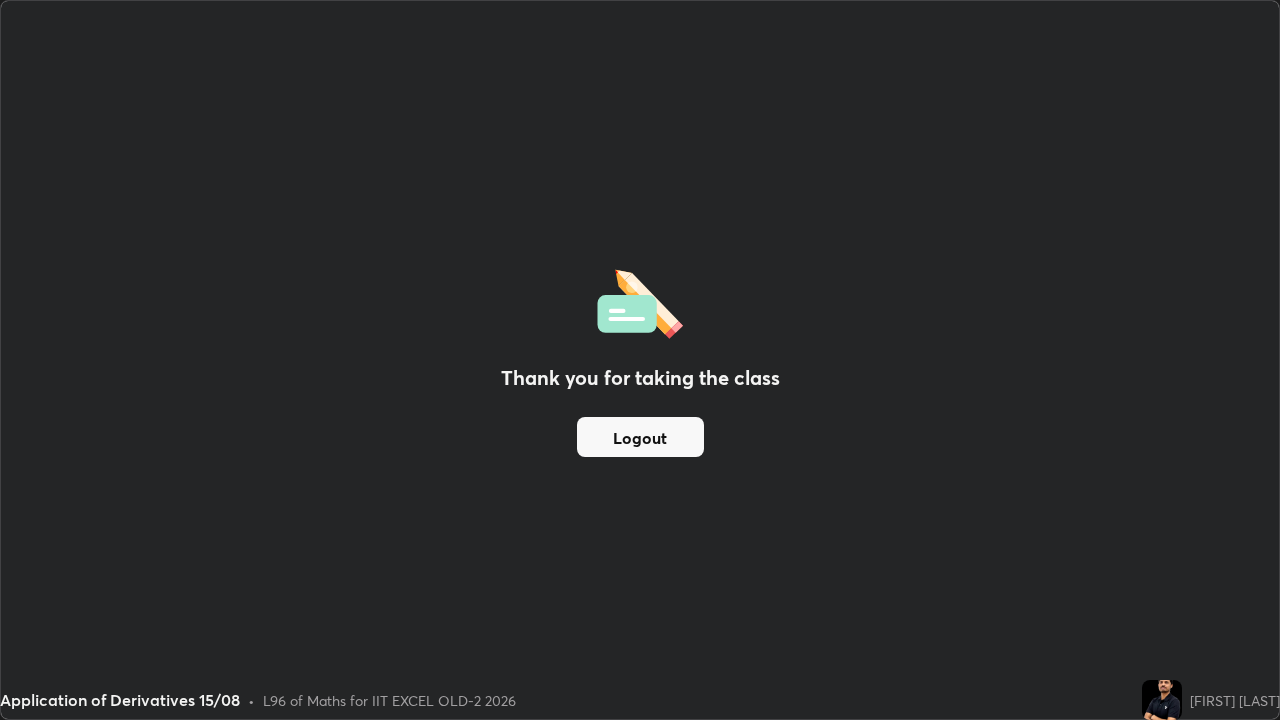 click on "Logout" at bounding box center [640, 437] 